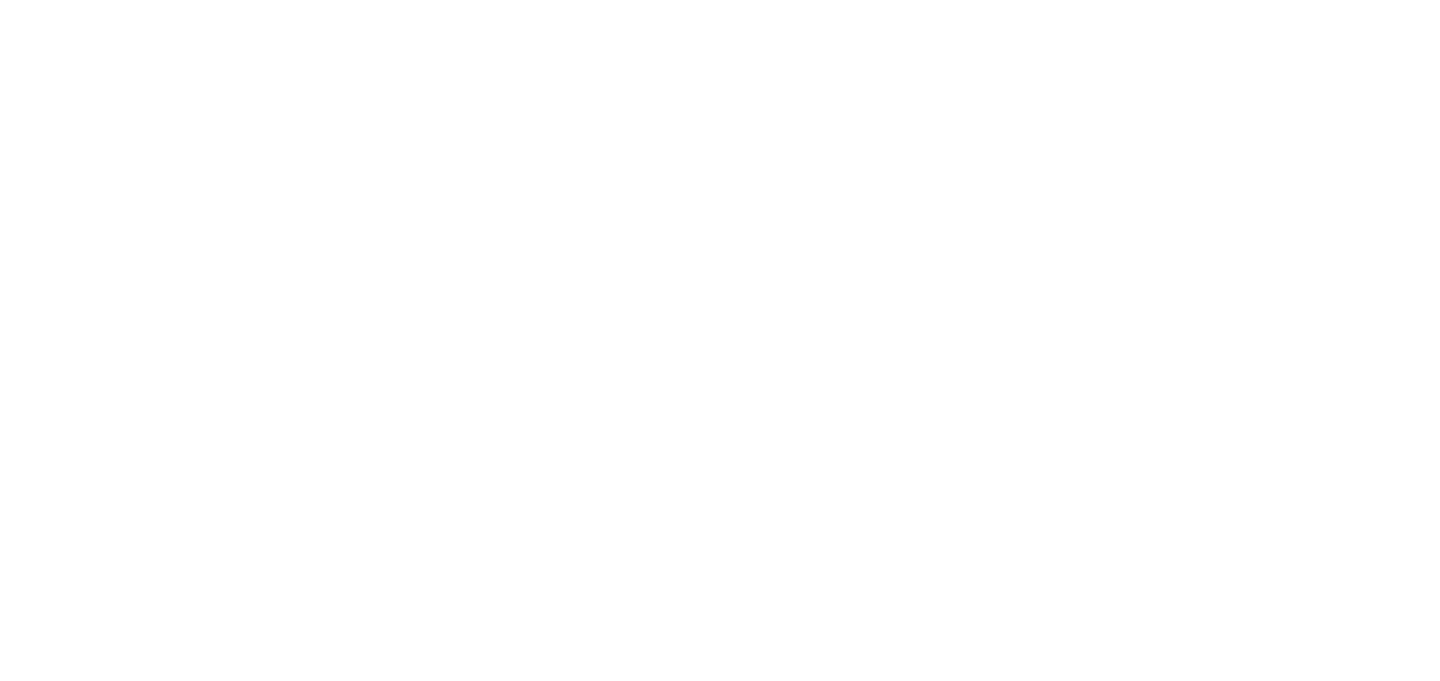 scroll, scrollTop: 0, scrollLeft: 0, axis: both 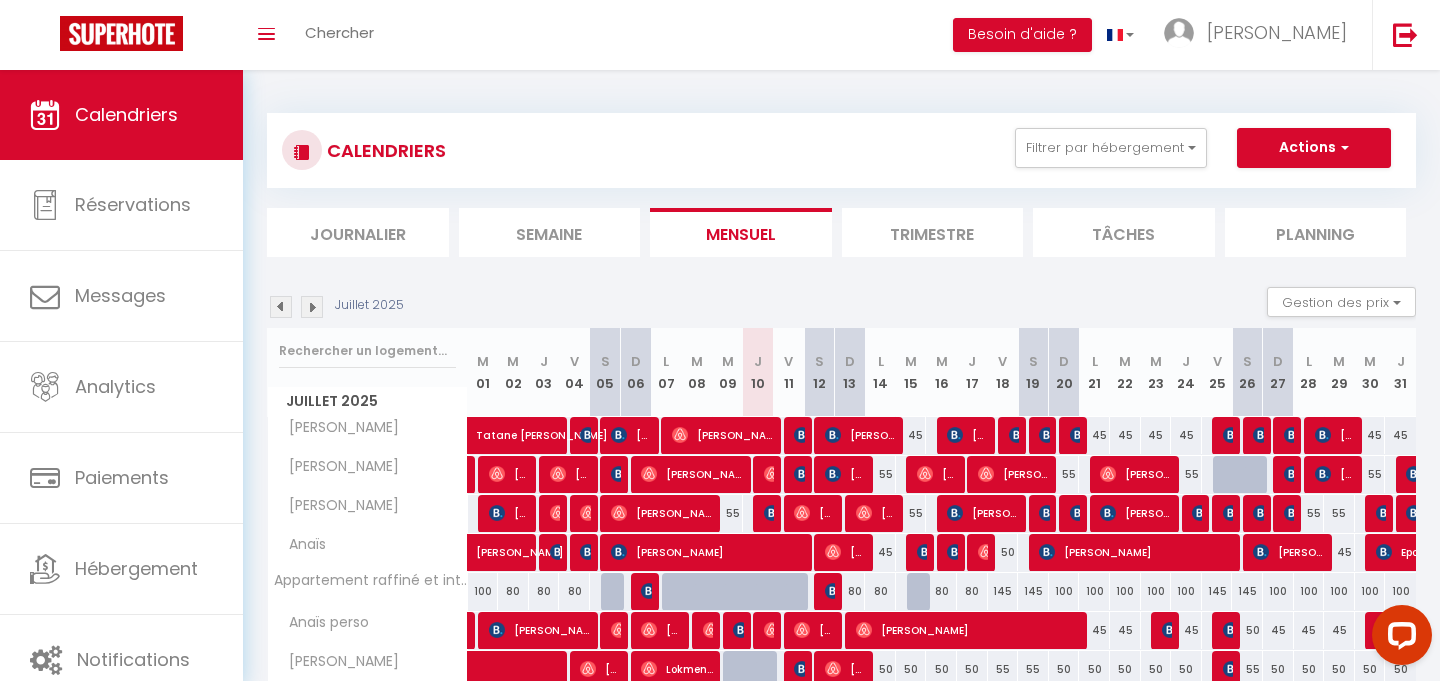 click on "Juillet 2025
Gestion des prix
Nb Nuits minimum   Règles   Disponibilité" at bounding box center [841, 307] 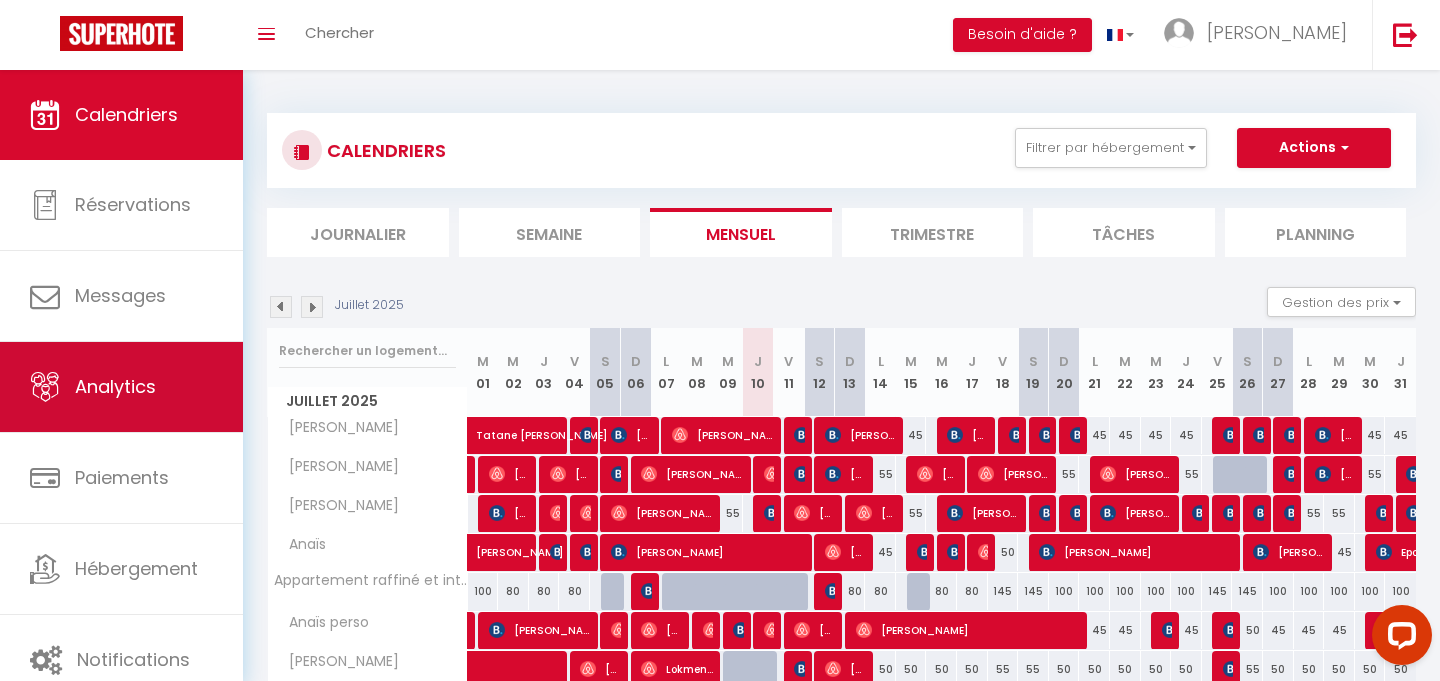 scroll, scrollTop: 21, scrollLeft: 0, axis: vertical 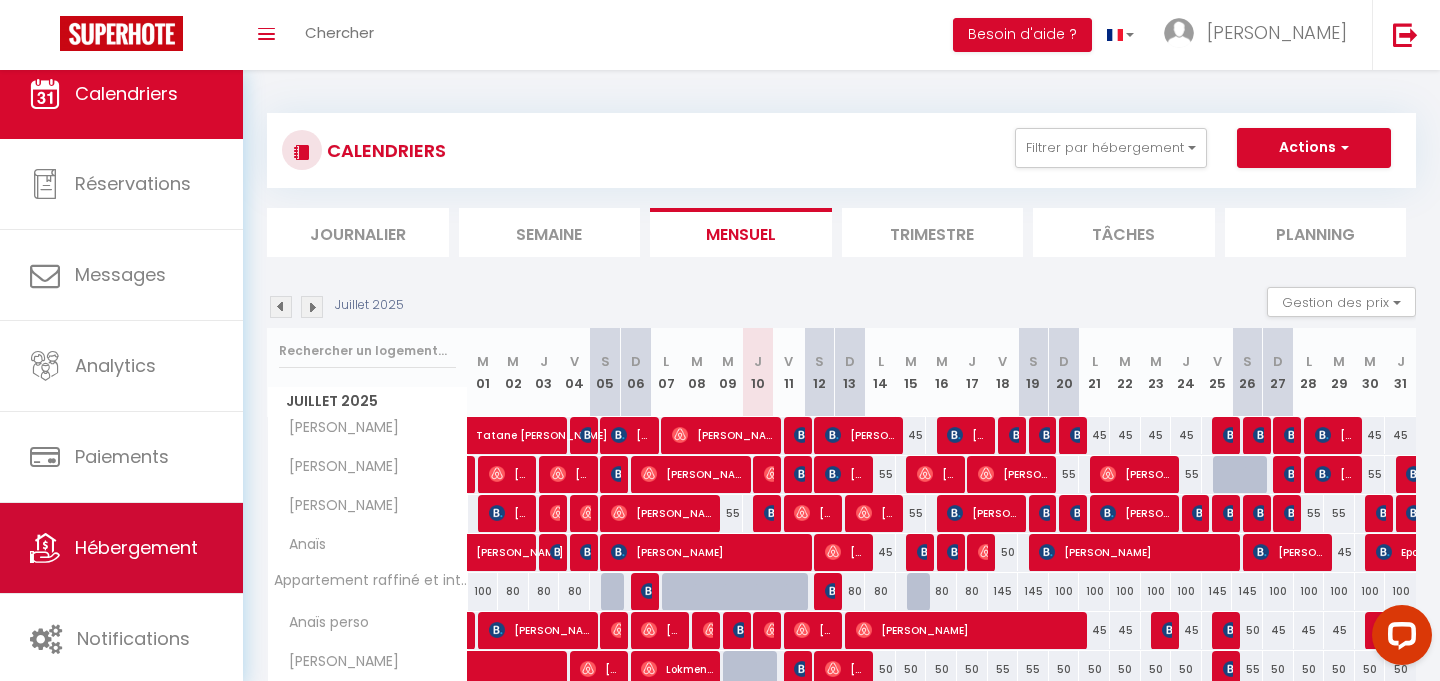 click on "Hébergement" at bounding box center (121, 548) 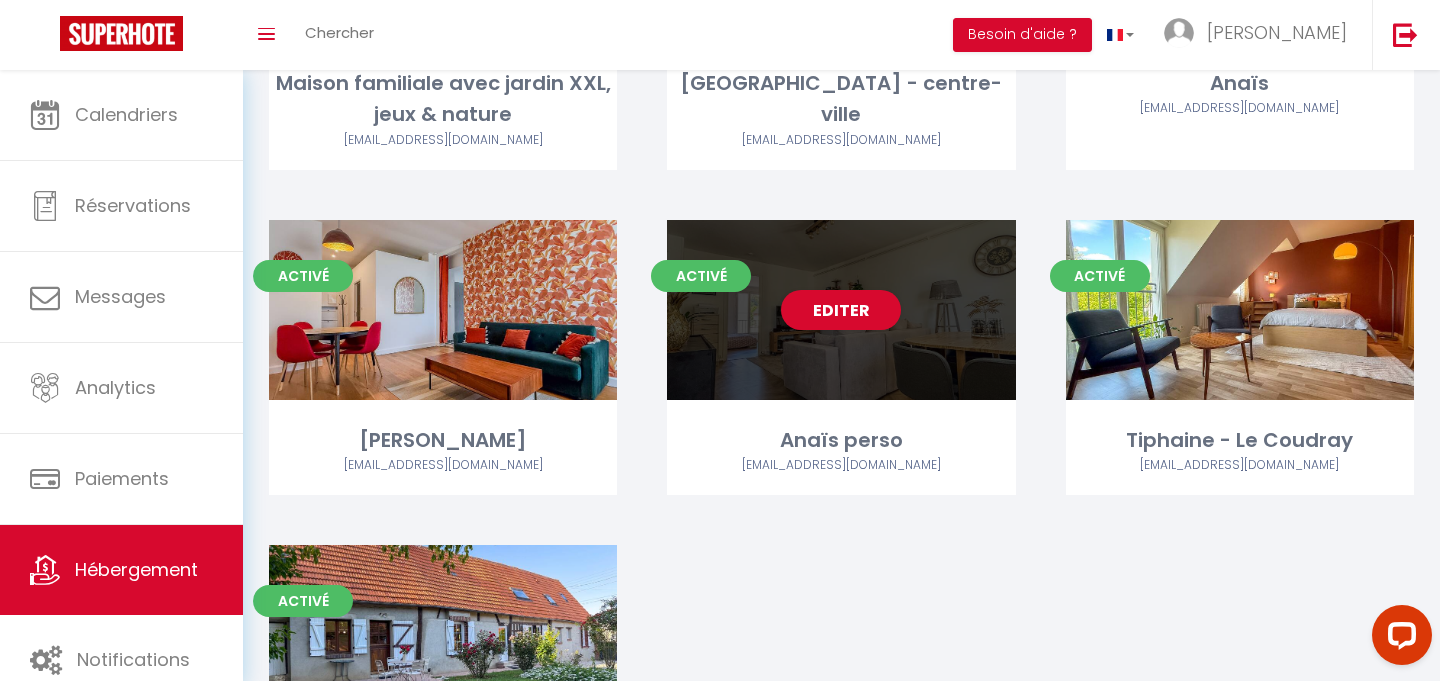 scroll, scrollTop: 1607, scrollLeft: 0, axis: vertical 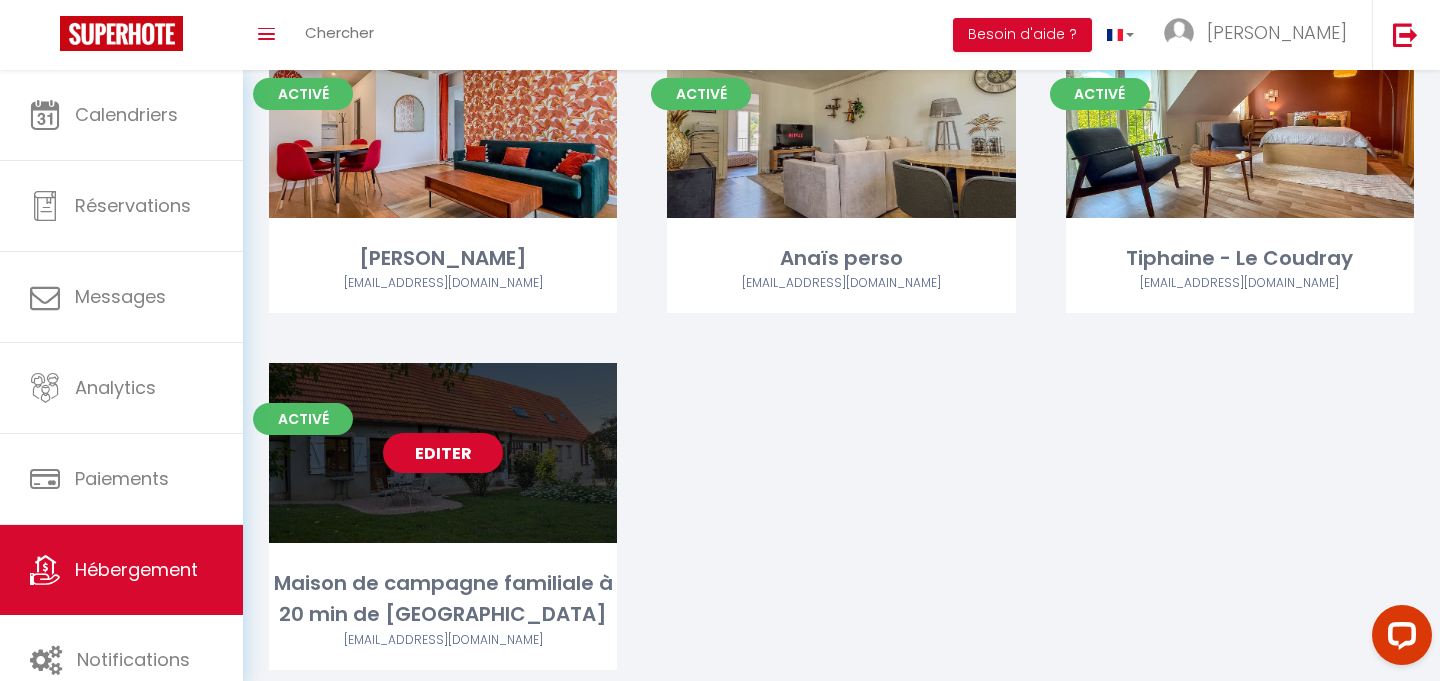 click on "Editer" at bounding box center (443, 453) 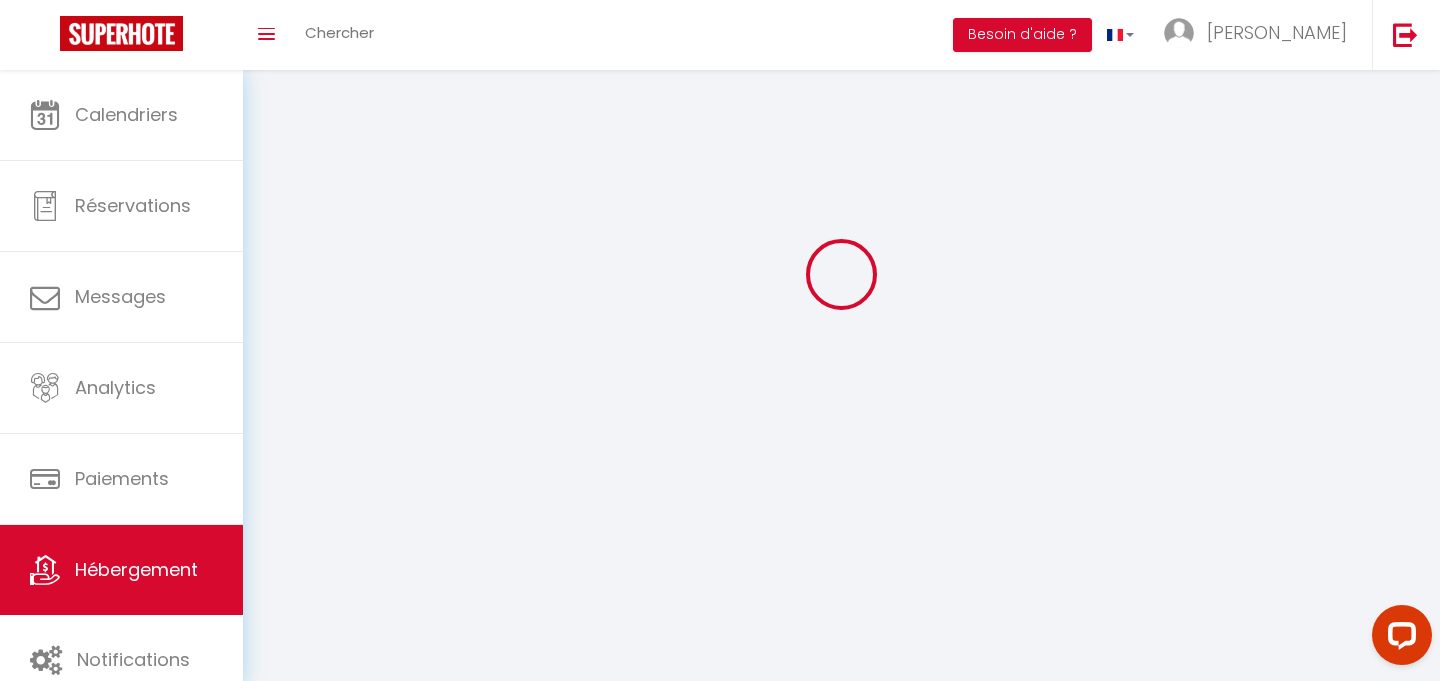 scroll, scrollTop: 0, scrollLeft: 0, axis: both 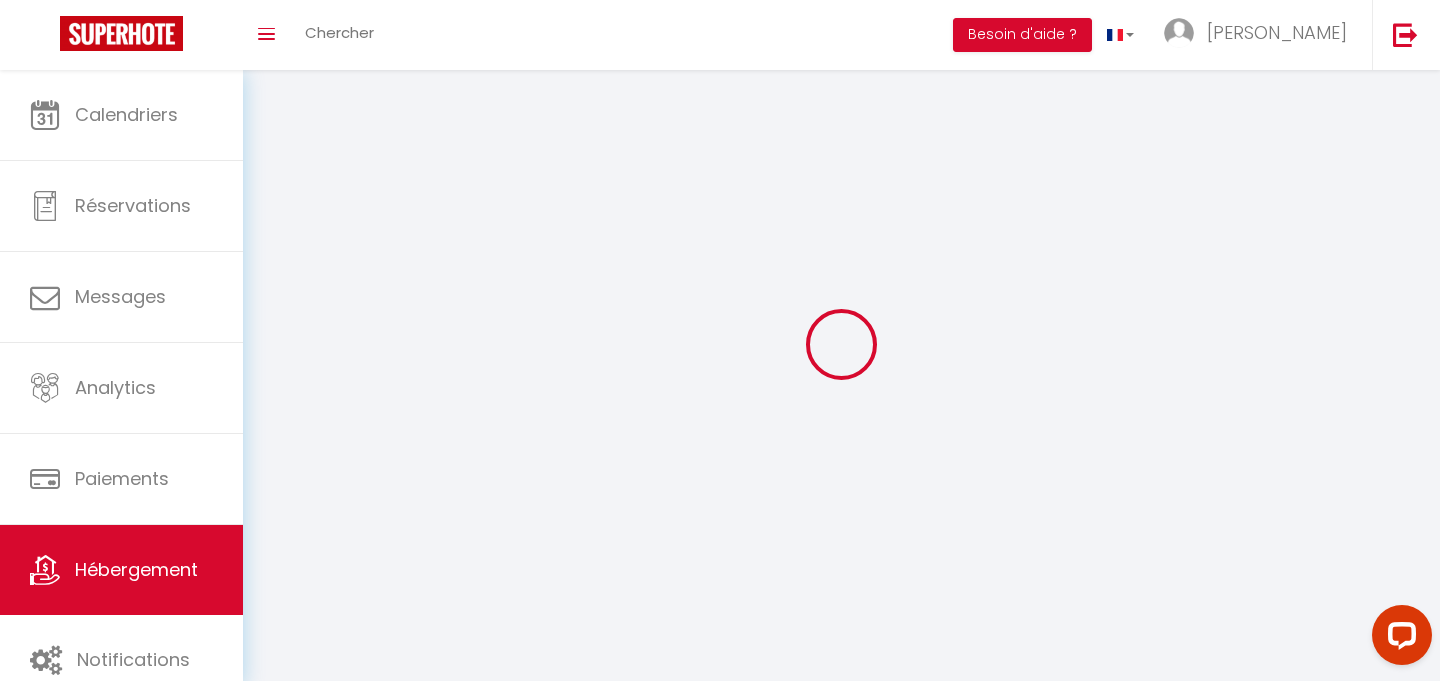 select 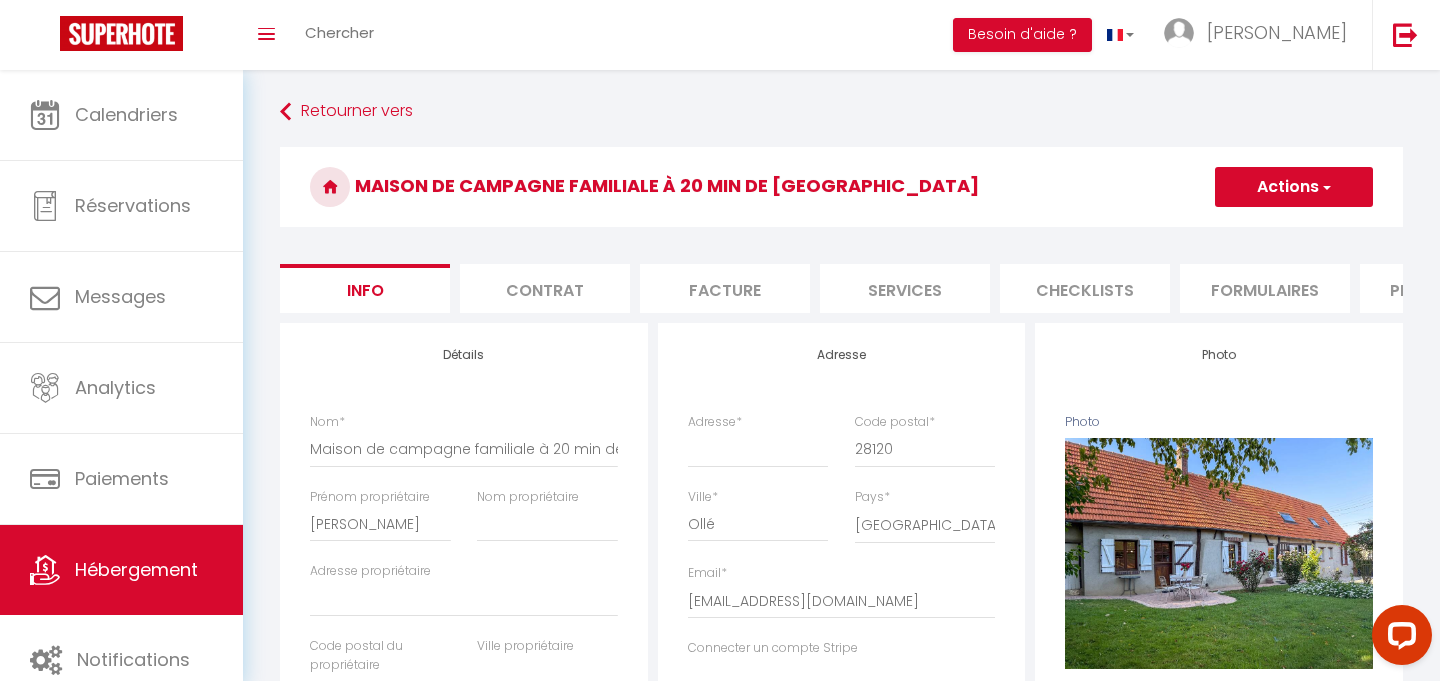 select 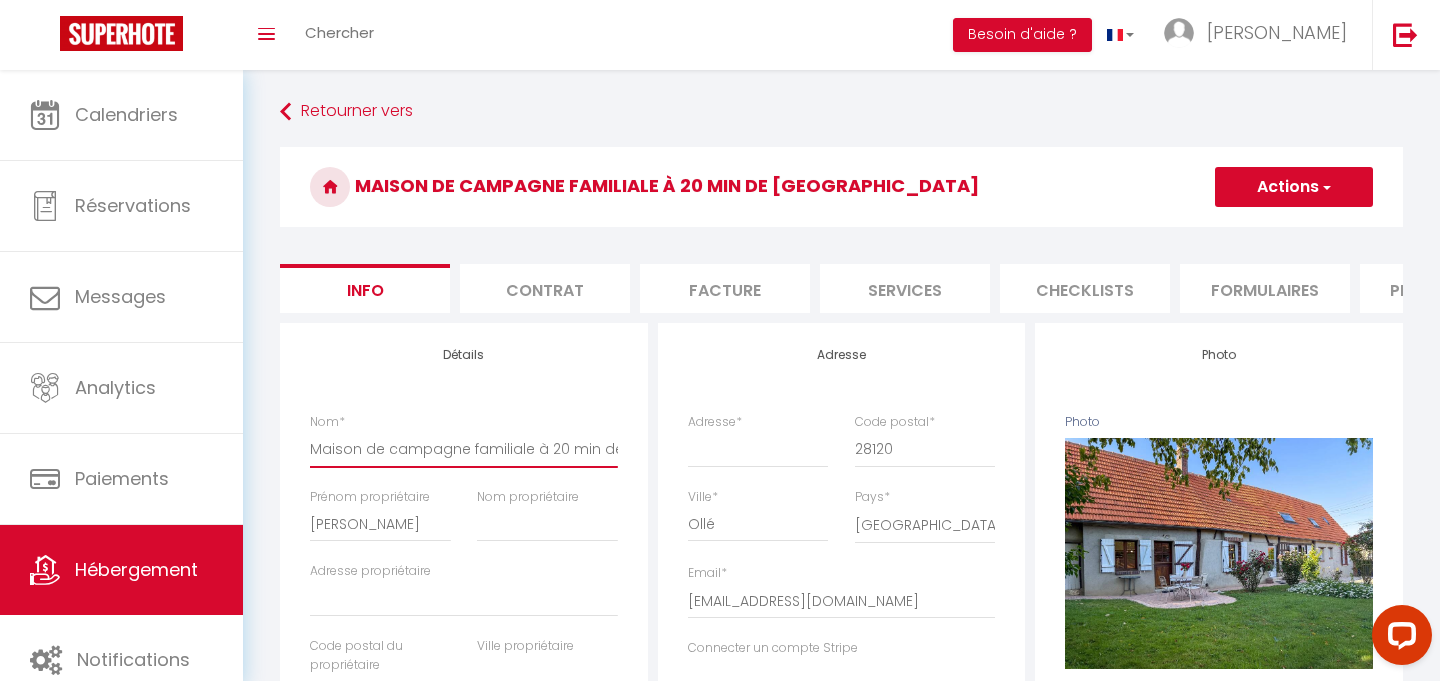 click on "Maison de campagne familiale à 20 min de [GEOGRAPHIC_DATA]" at bounding box center (464, 449) 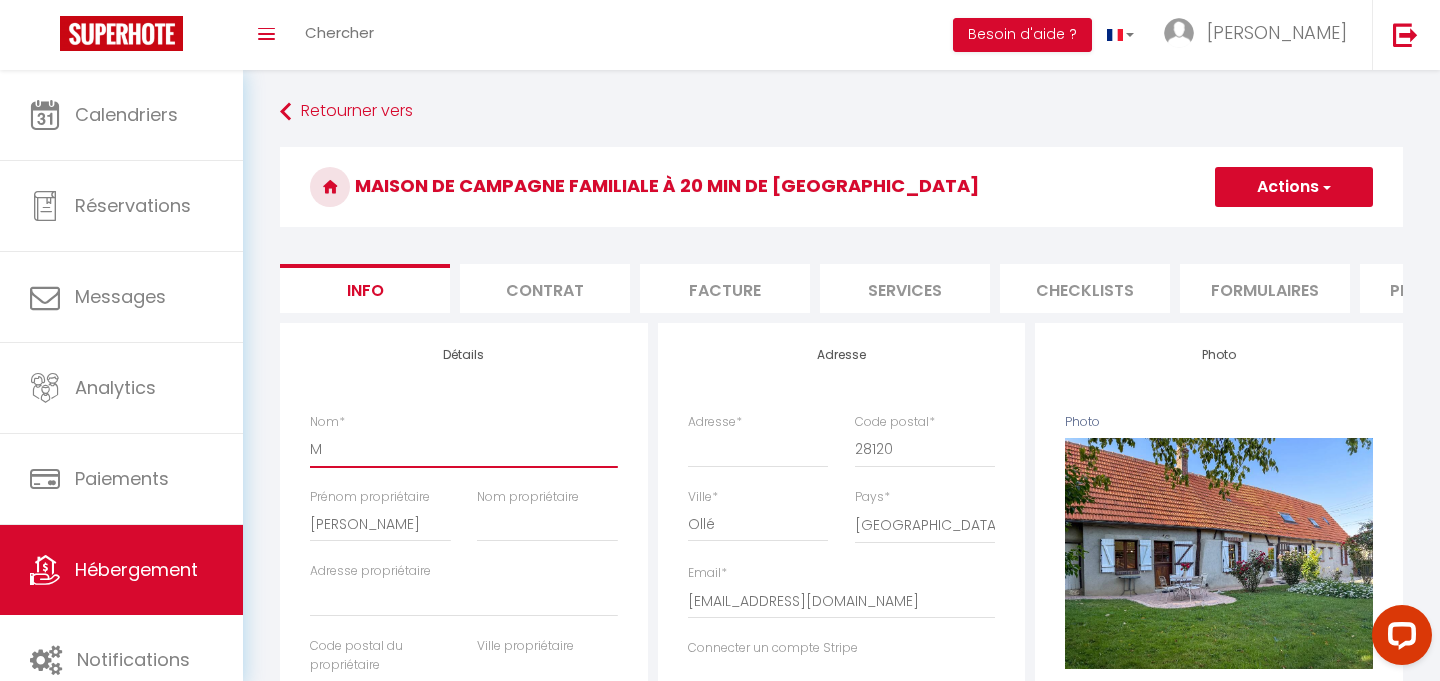 select 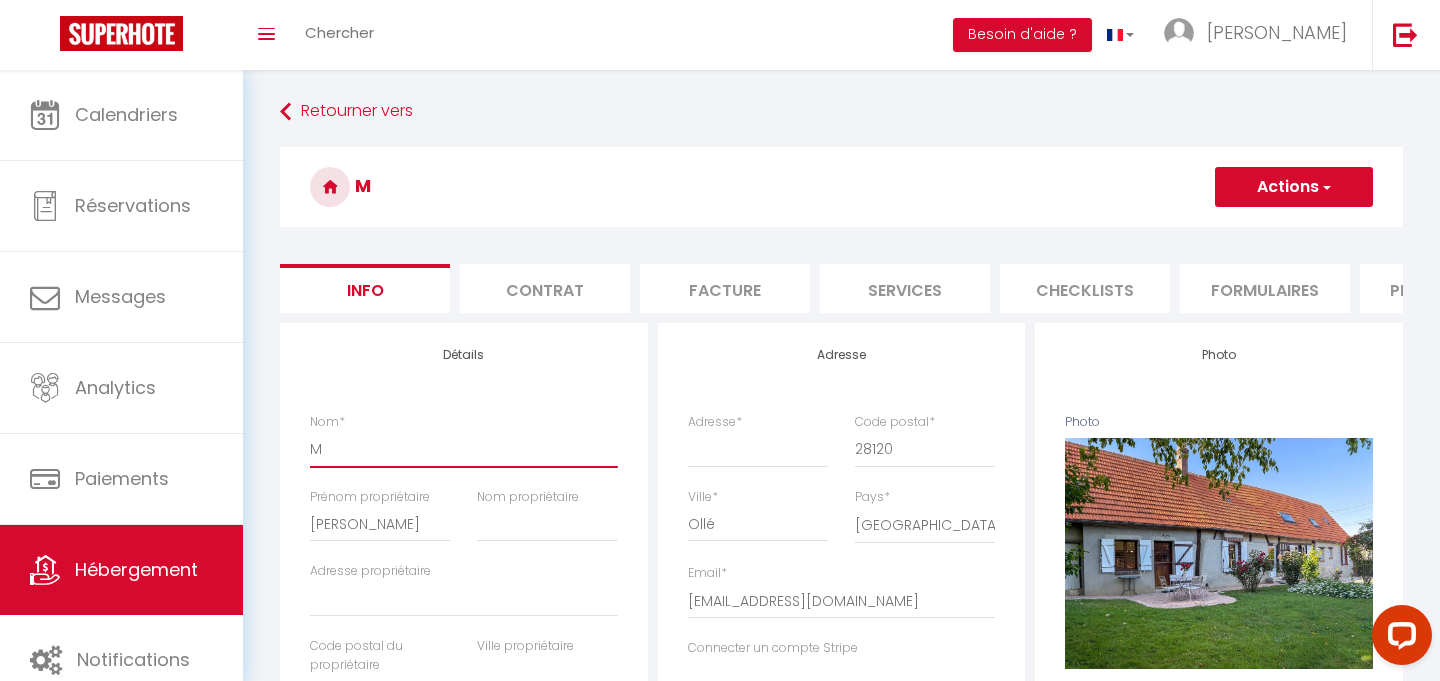 type on "Mé" 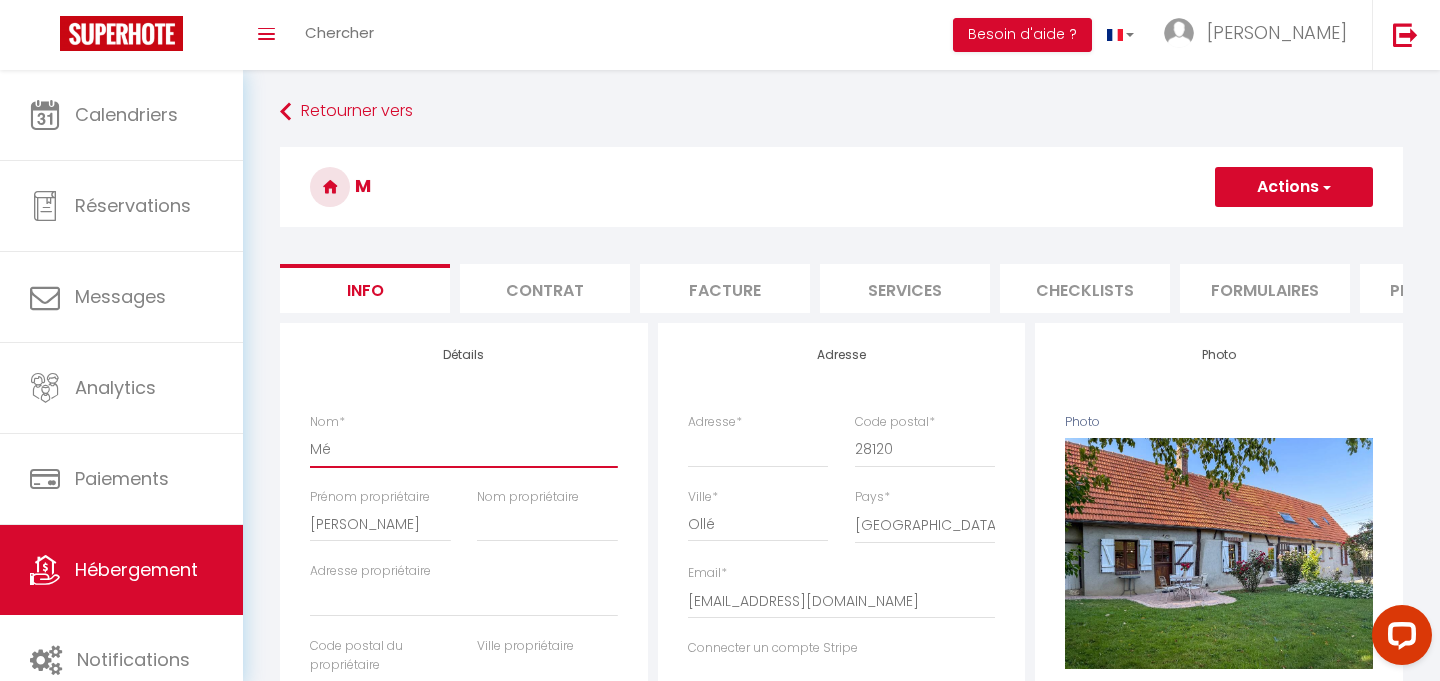 select 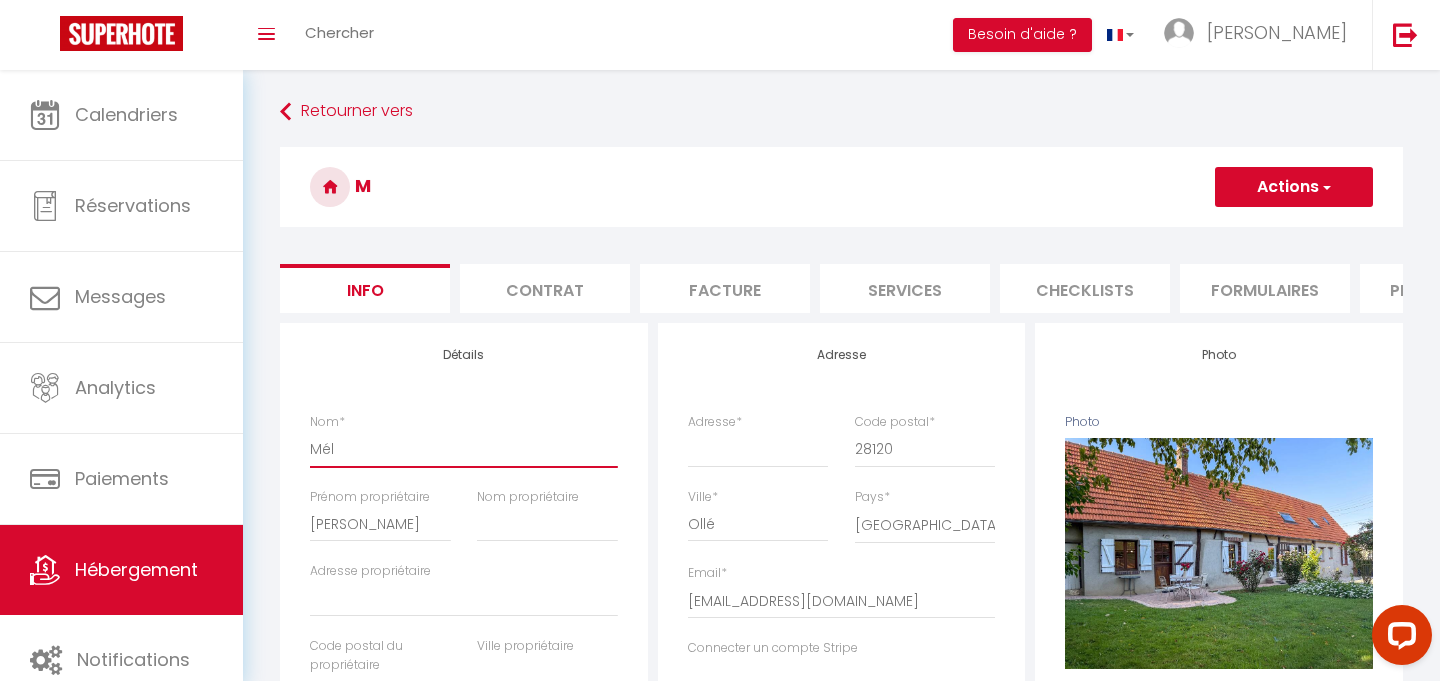 select 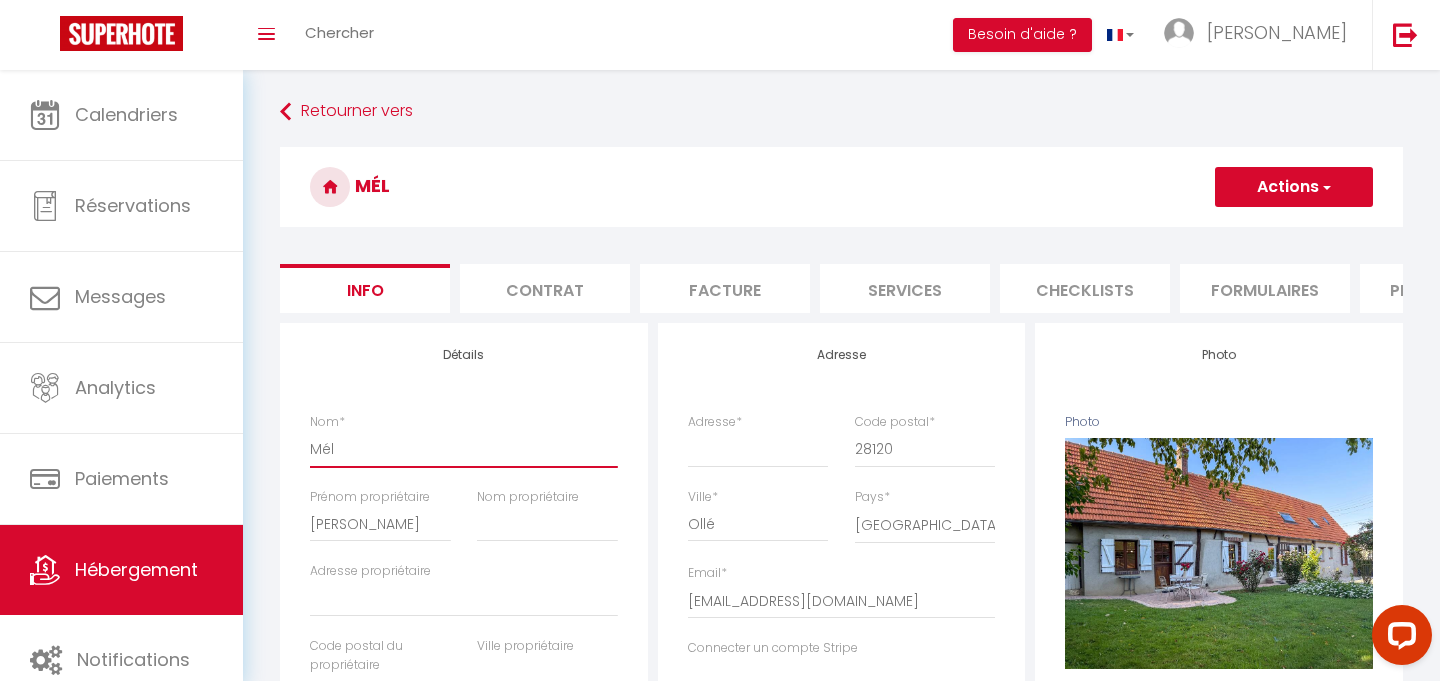 type on "Méla" 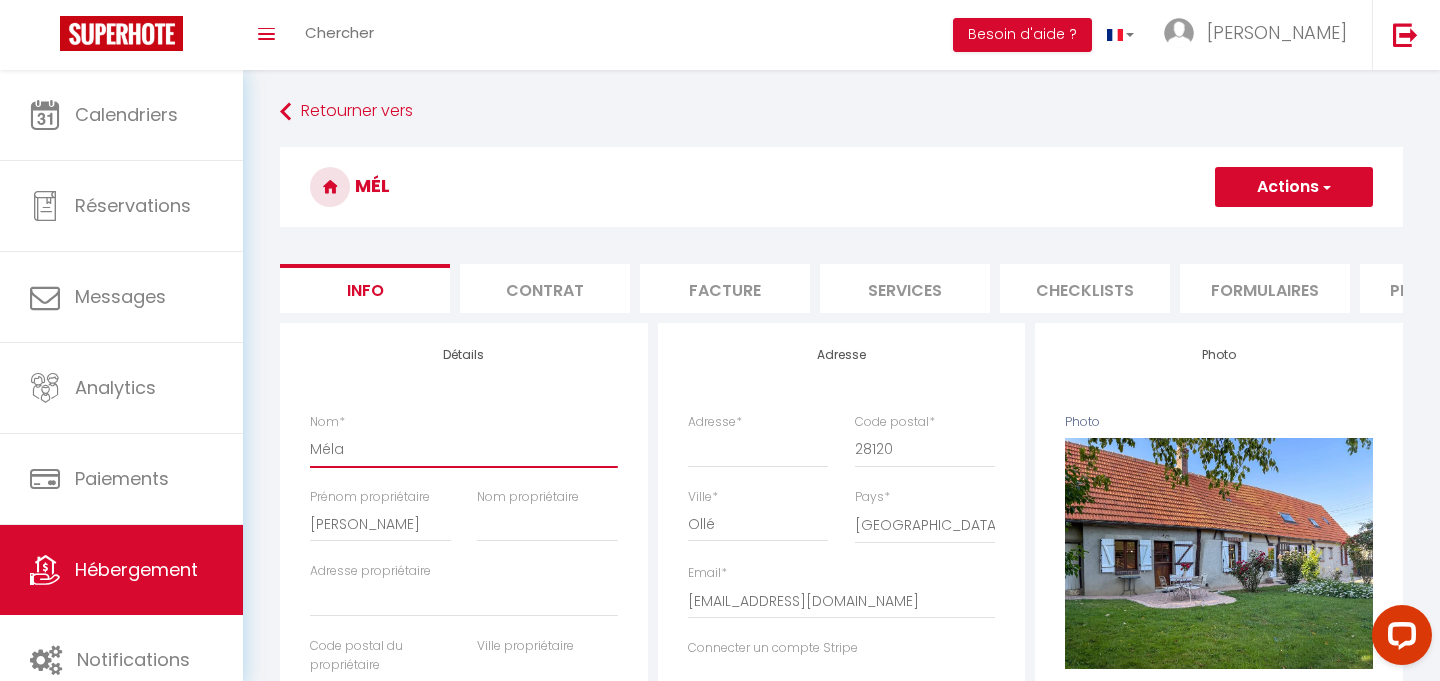 select 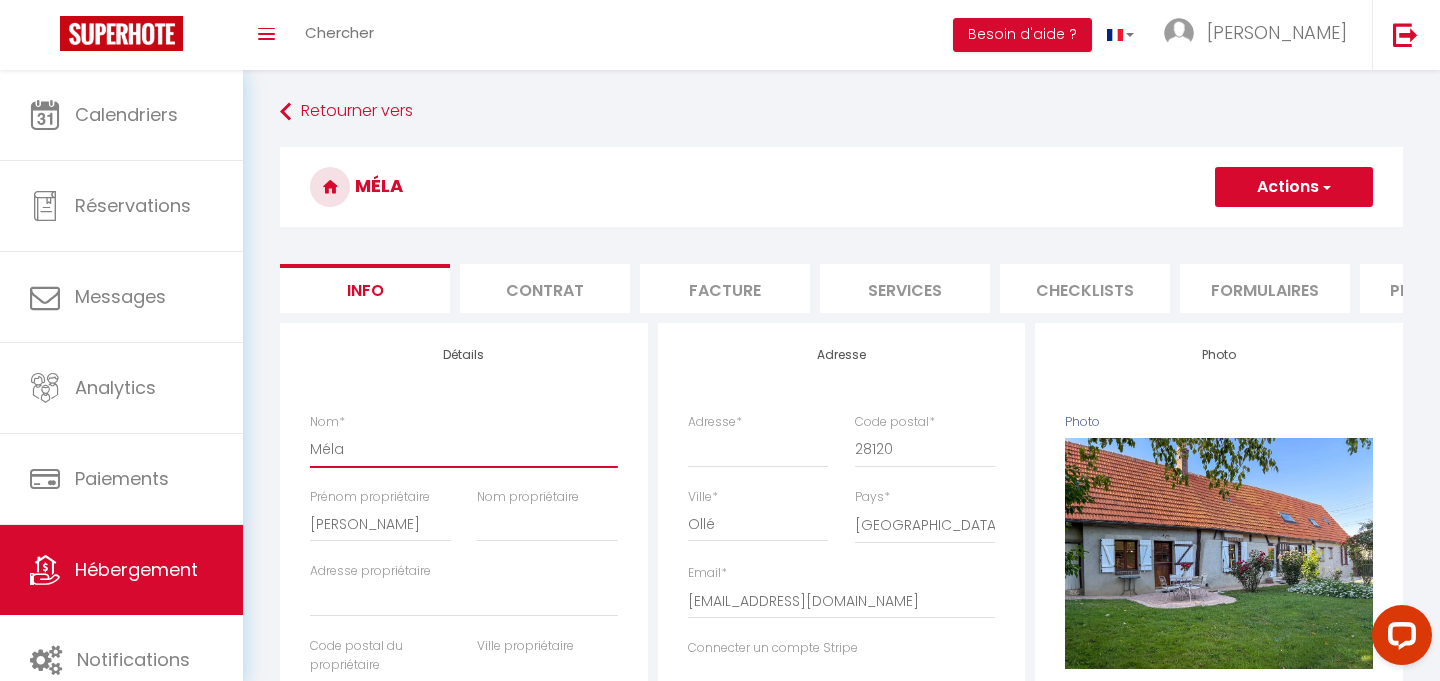 type on "Mélai" 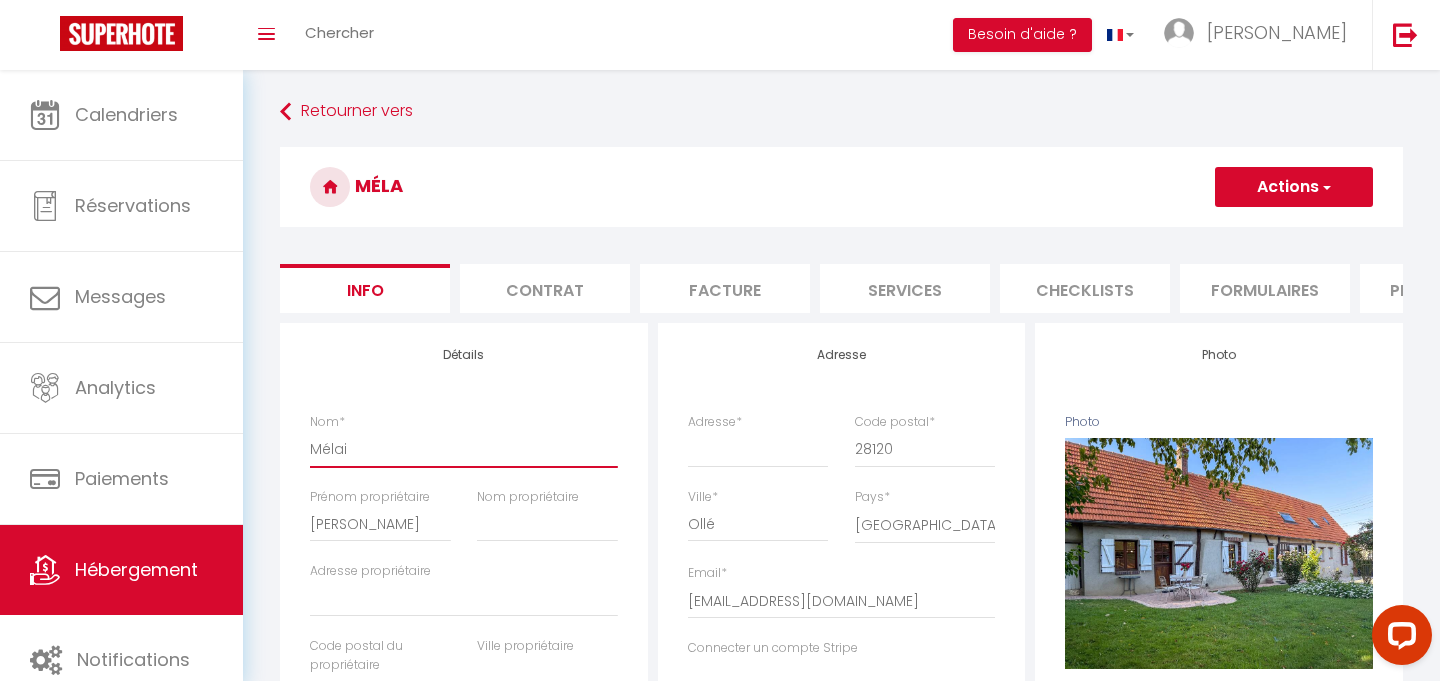 select 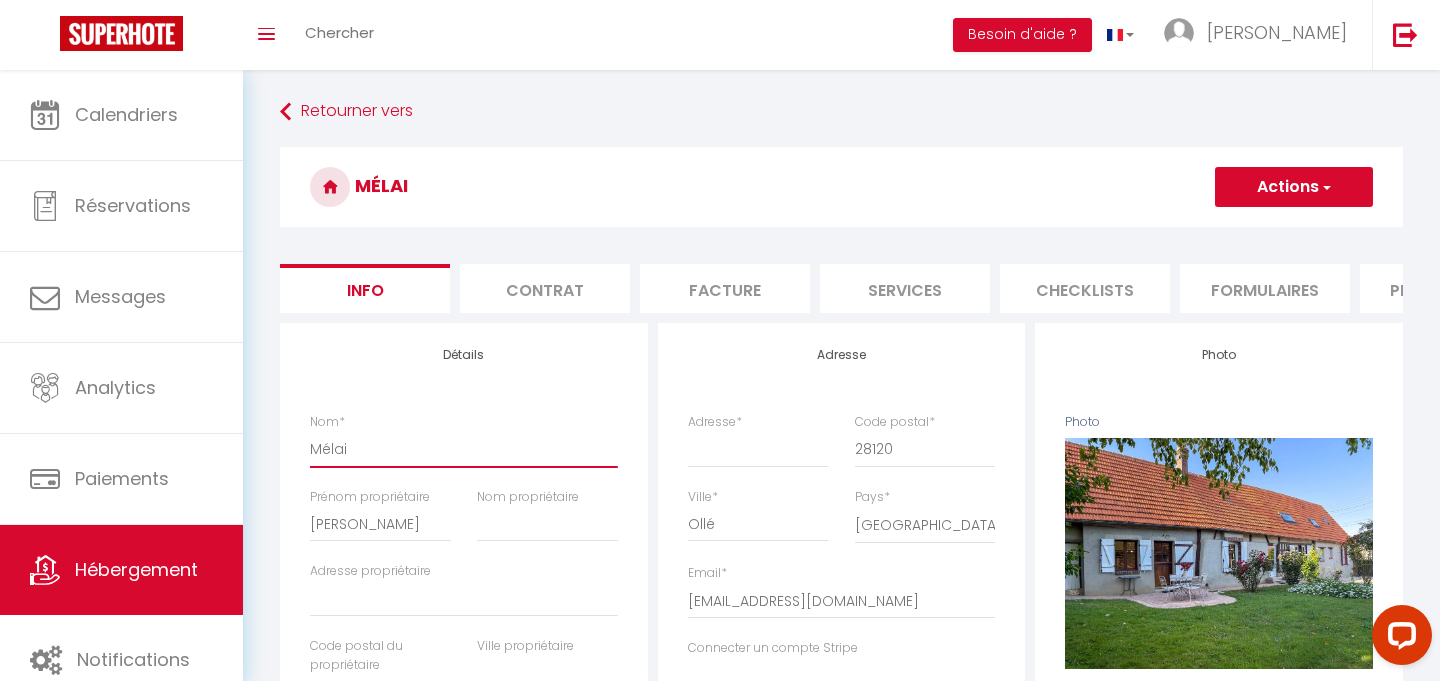 type on "Méla" 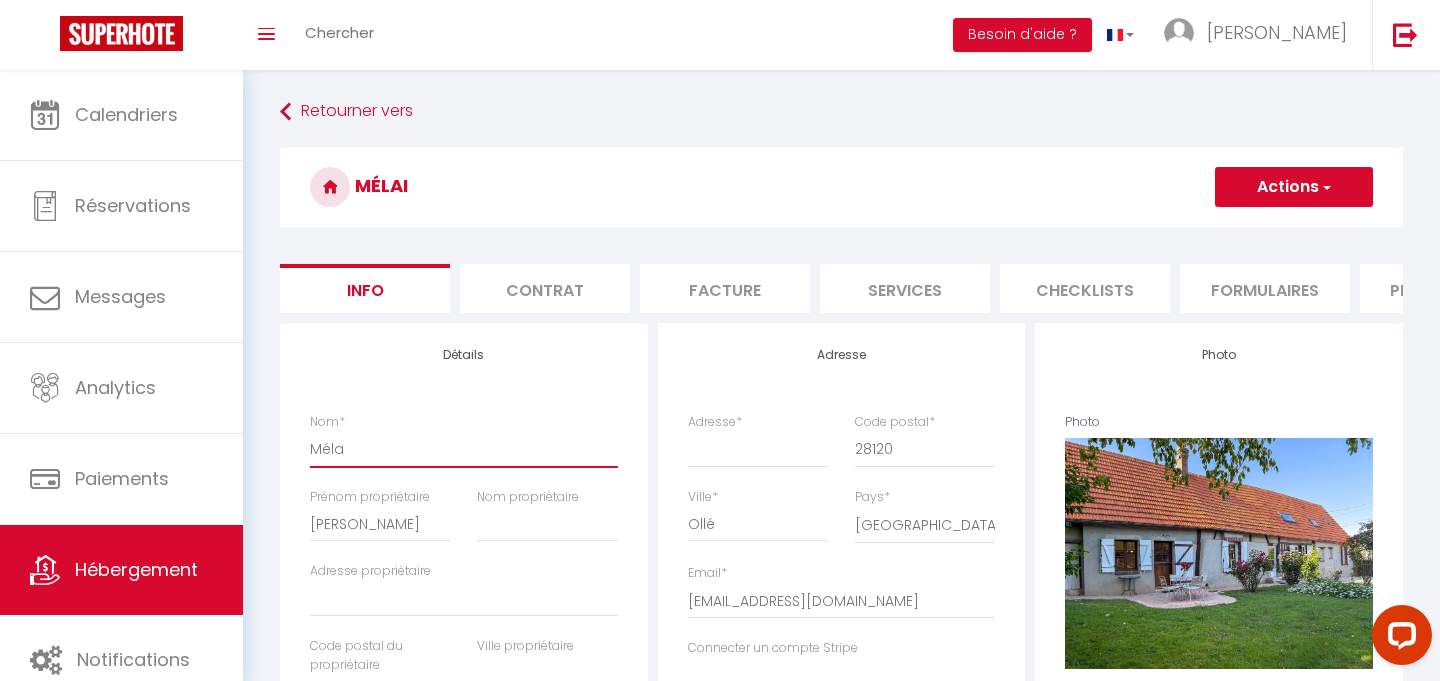 select 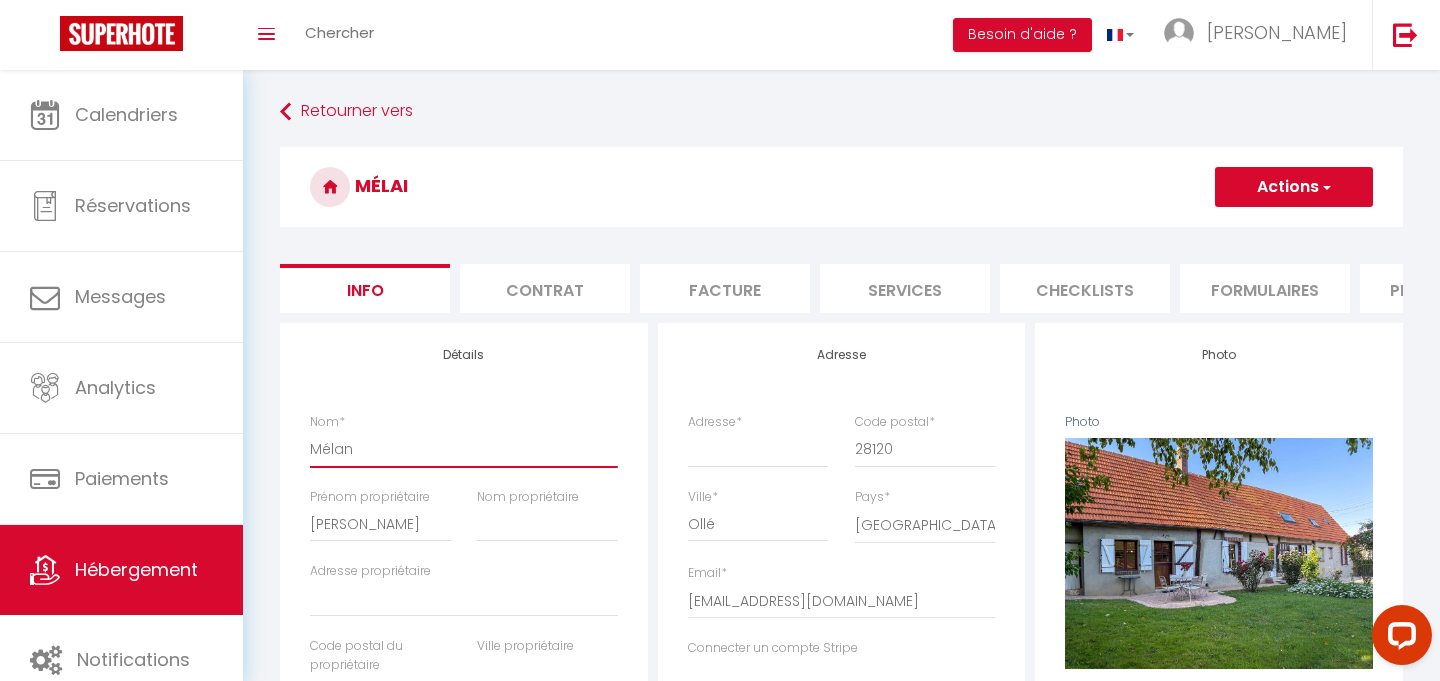 select 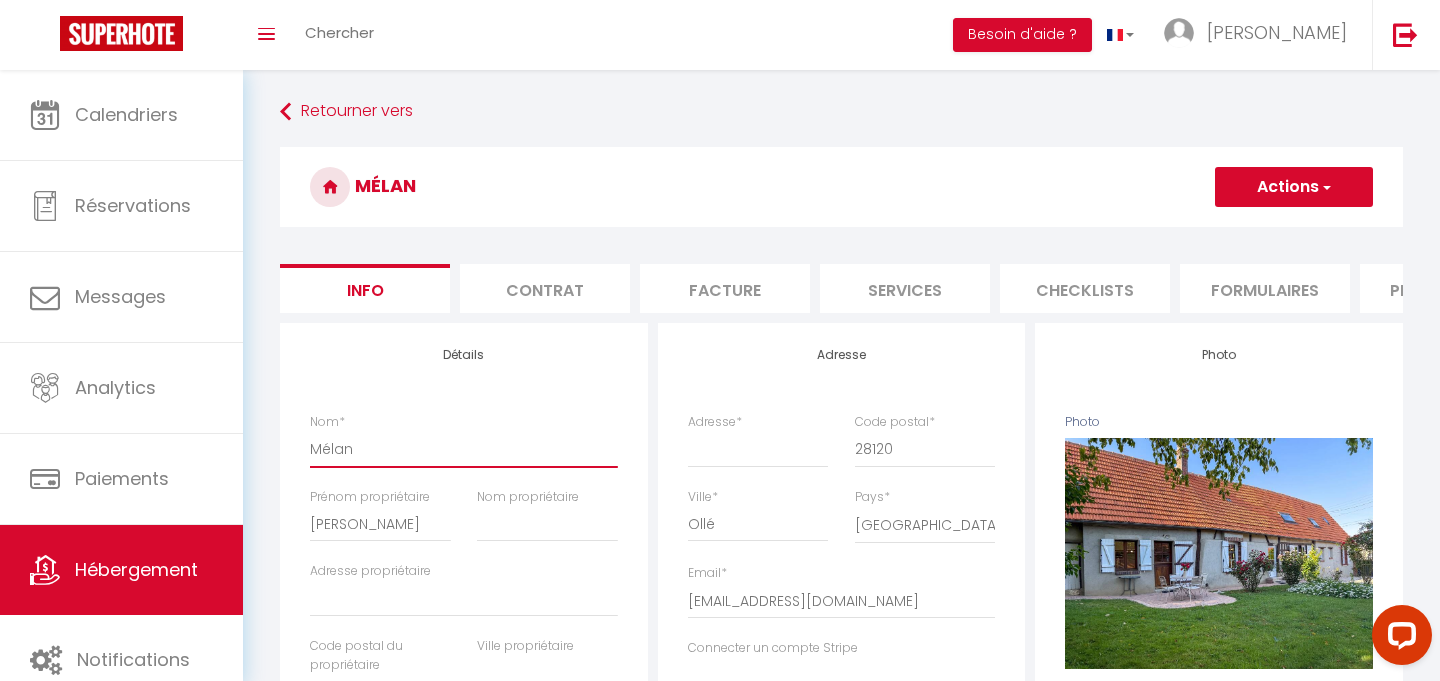 type on "Mélani" 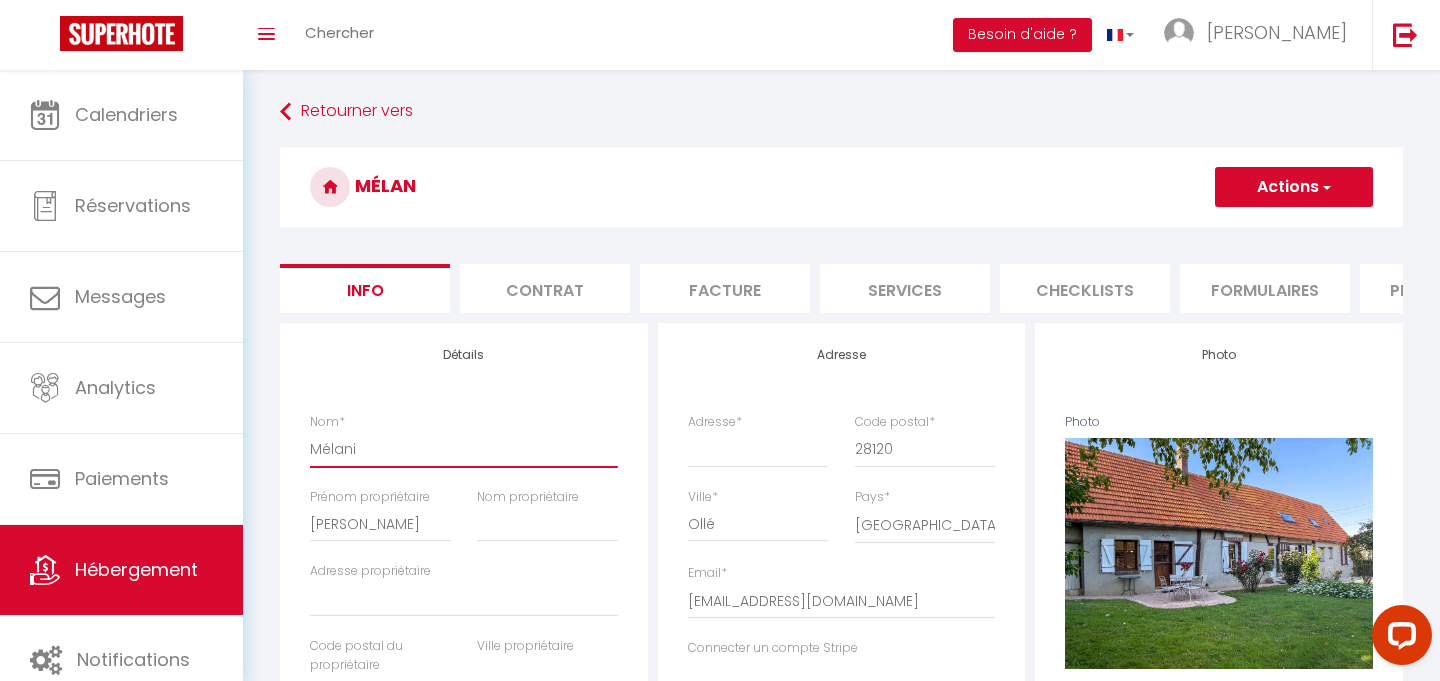 select 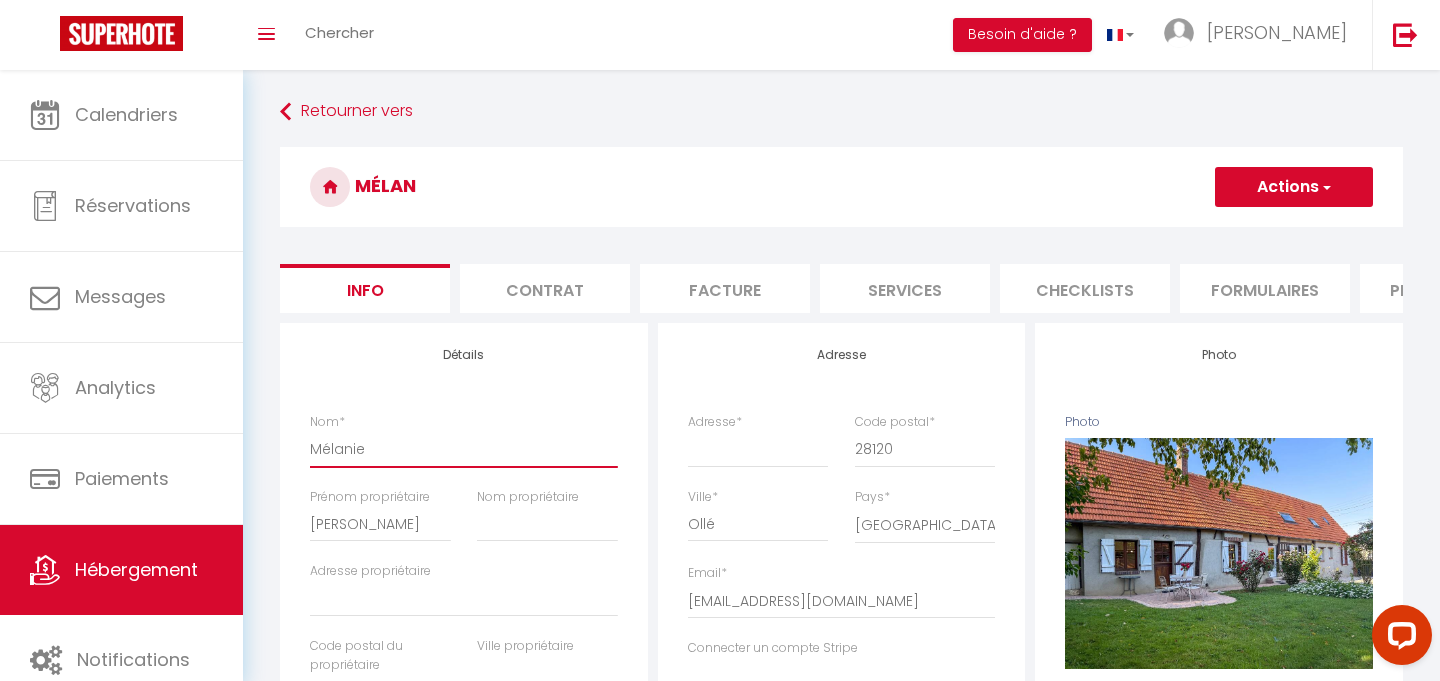 select 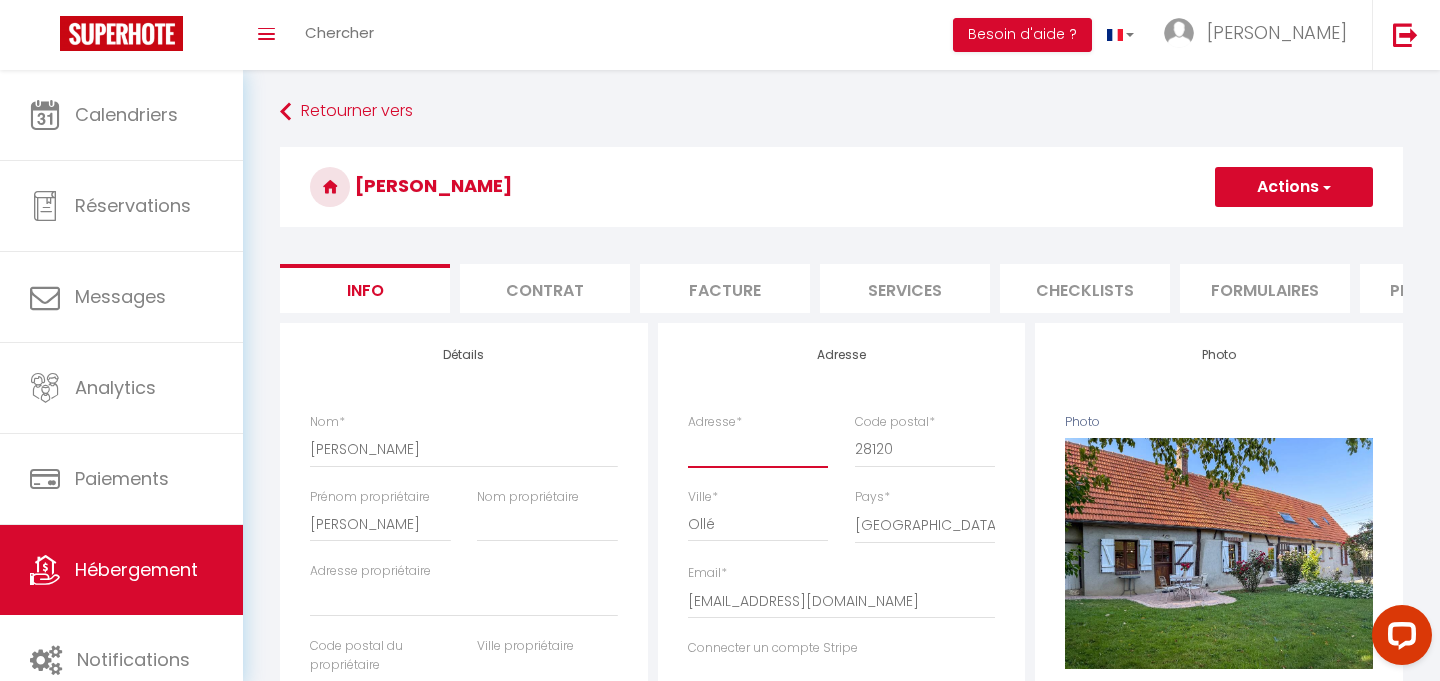 click on "Adresse
*" at bounding box center [758, 449] 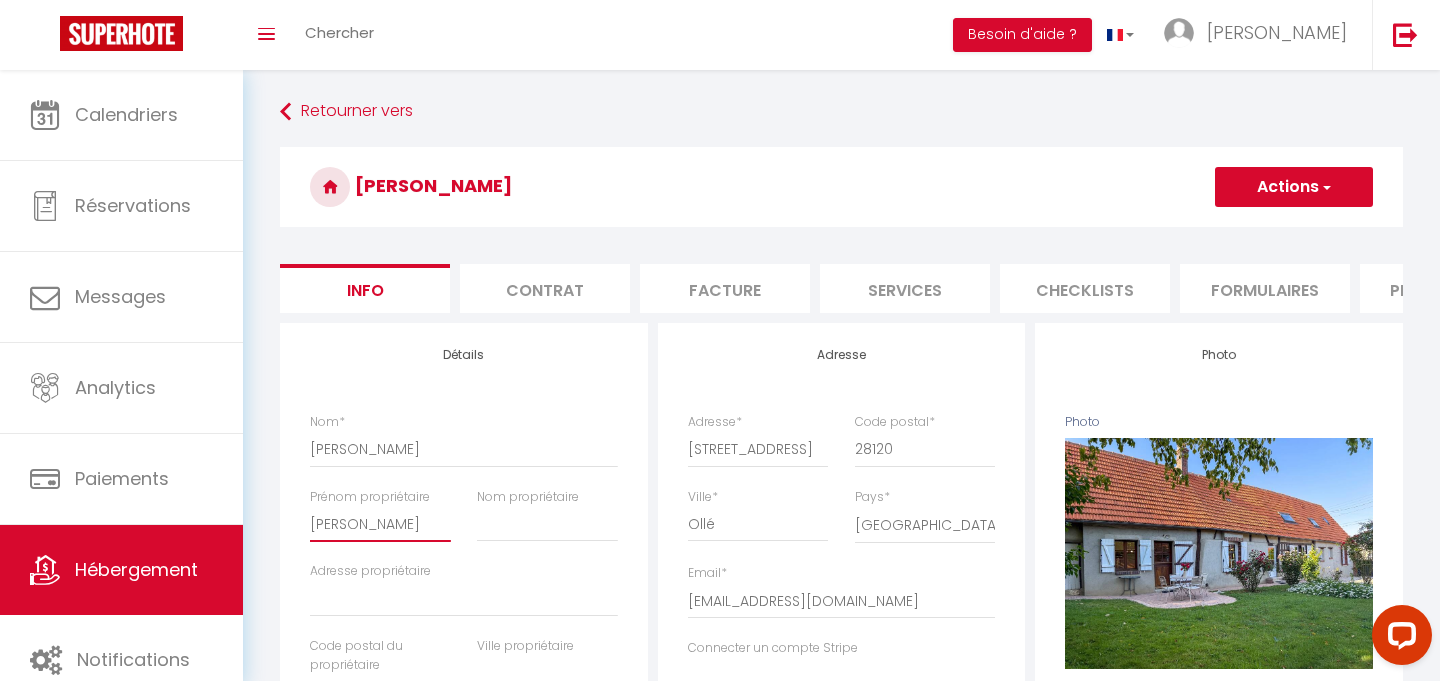 click on "[PERSON_NAME]" at bounding box center (380, 524) 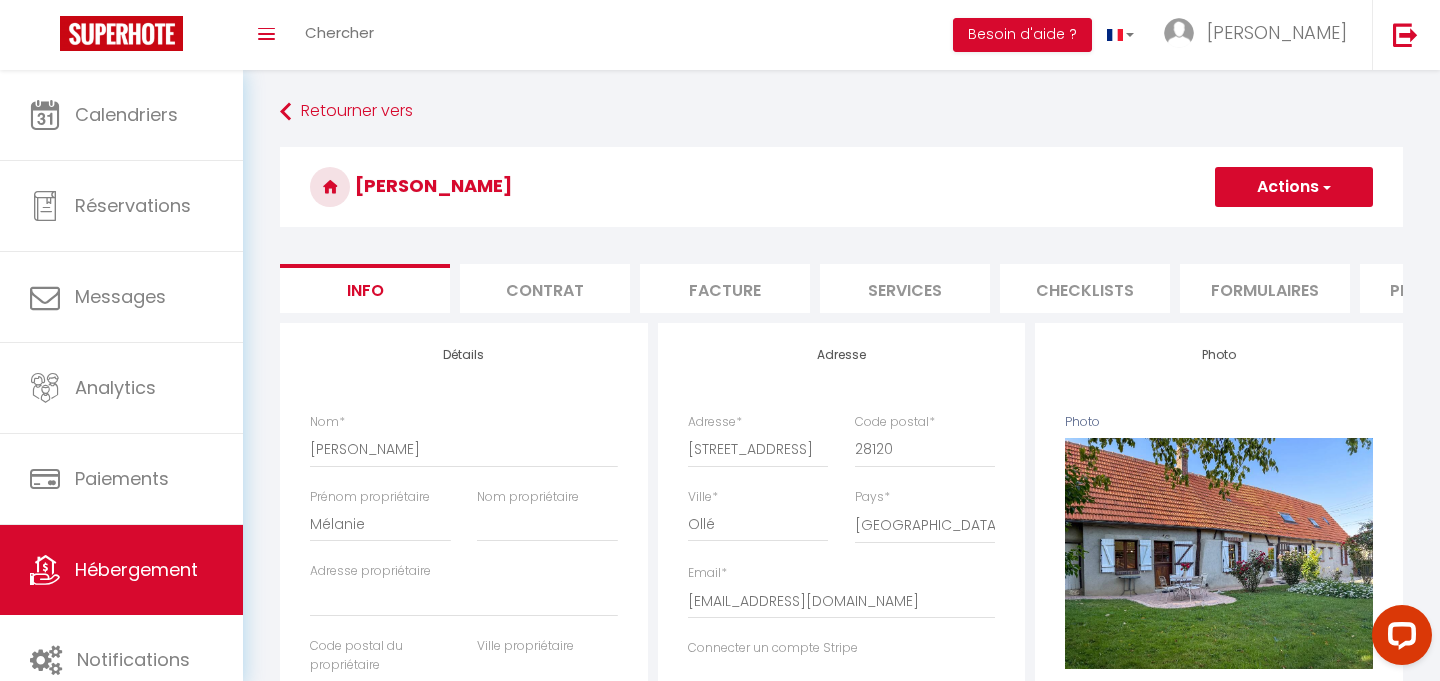 click on "Actions" at bounding box center (1294, 187) 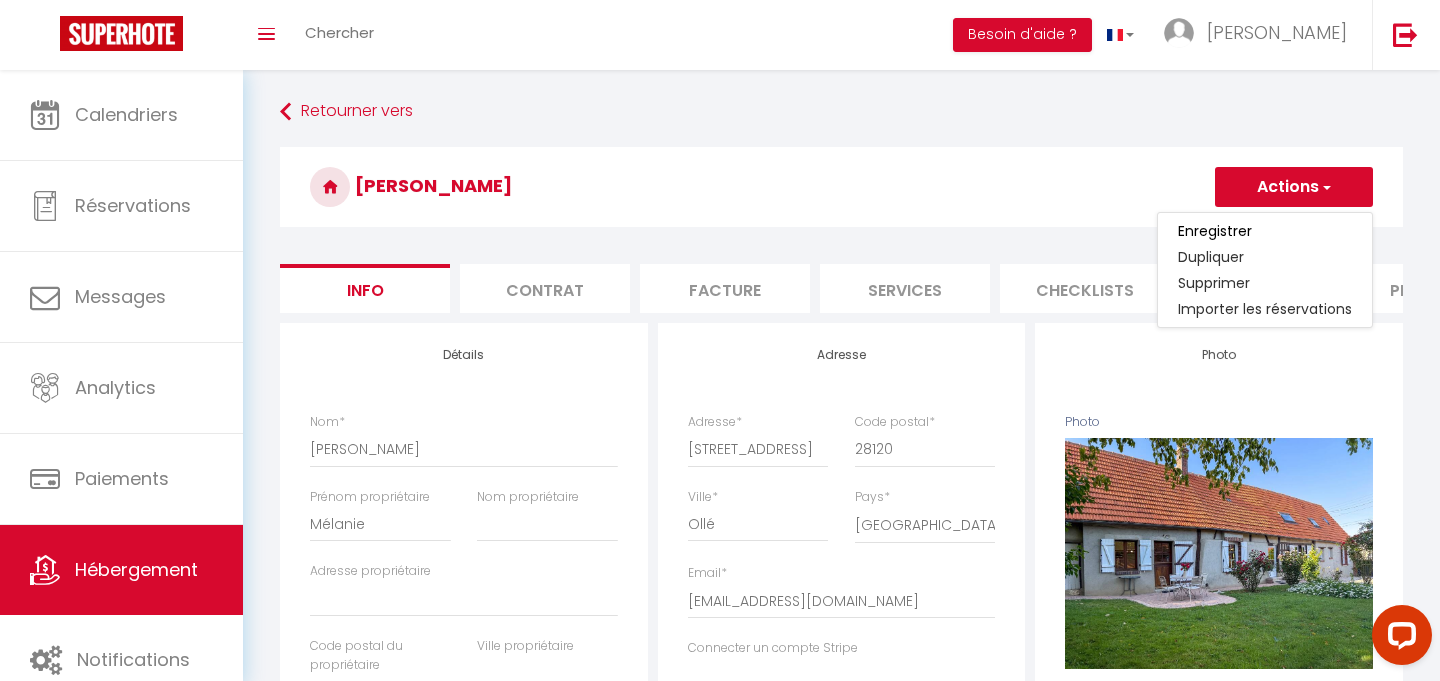 click on "Enregistrer" at bounding box center (1265, 231) 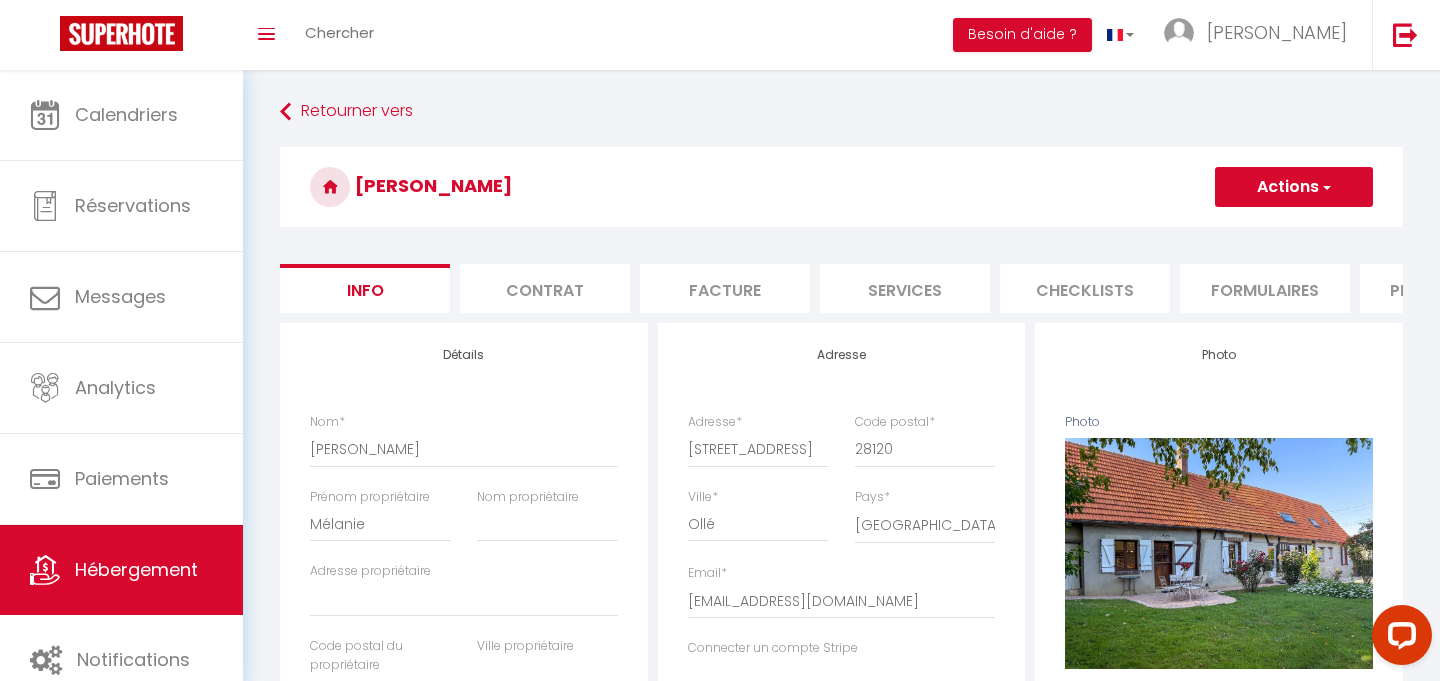 click on "Actions" at bounding box center [1294, 187] 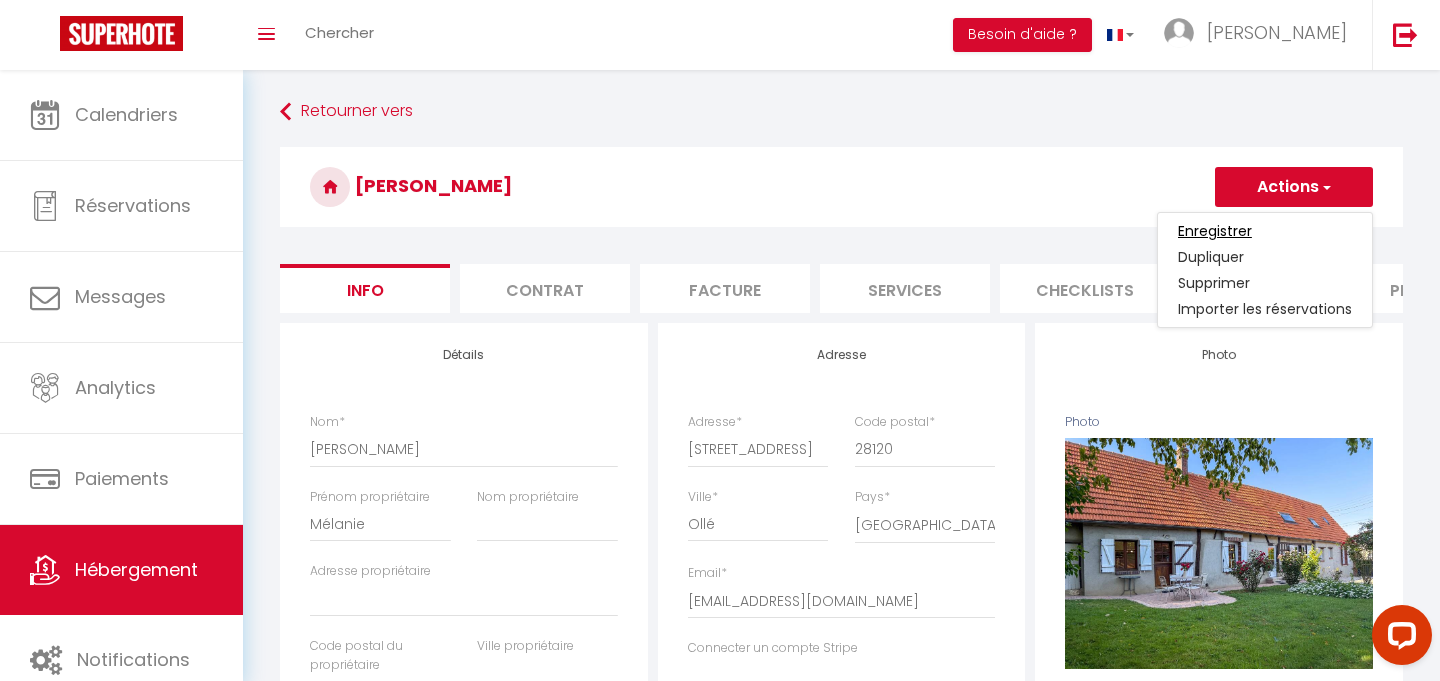 click on "Enregistrer" at bounding box center (1215, 231) 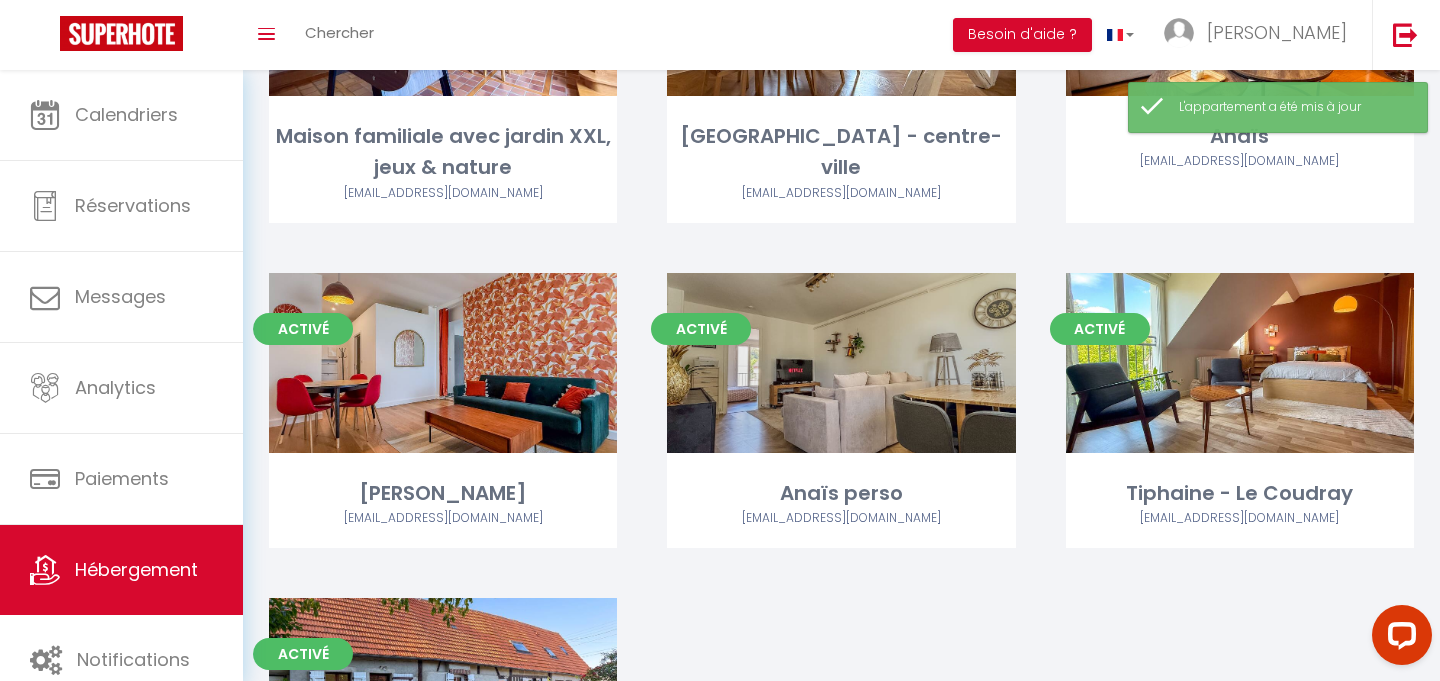 scroll, scrollTop: 1575, scrollLeft: 0, axis: vertical 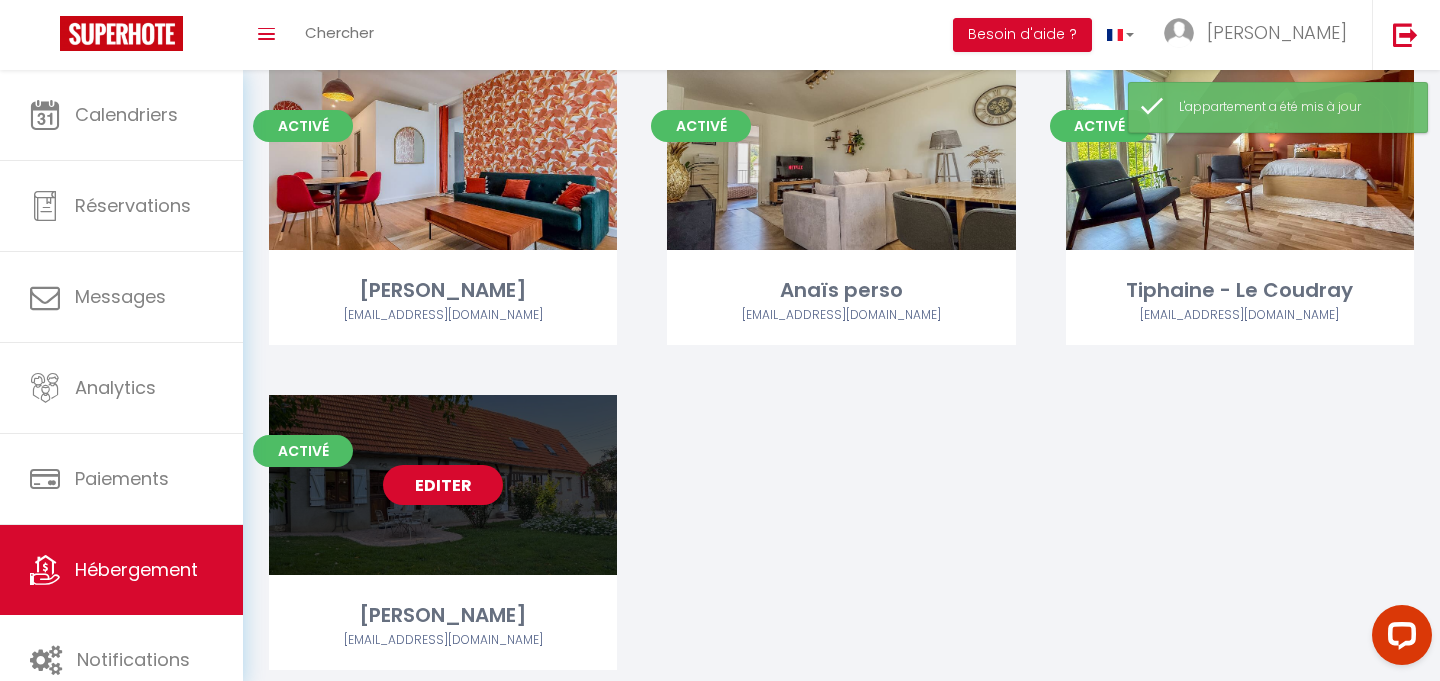 click on "Editer" at bounding box center [443, 485] 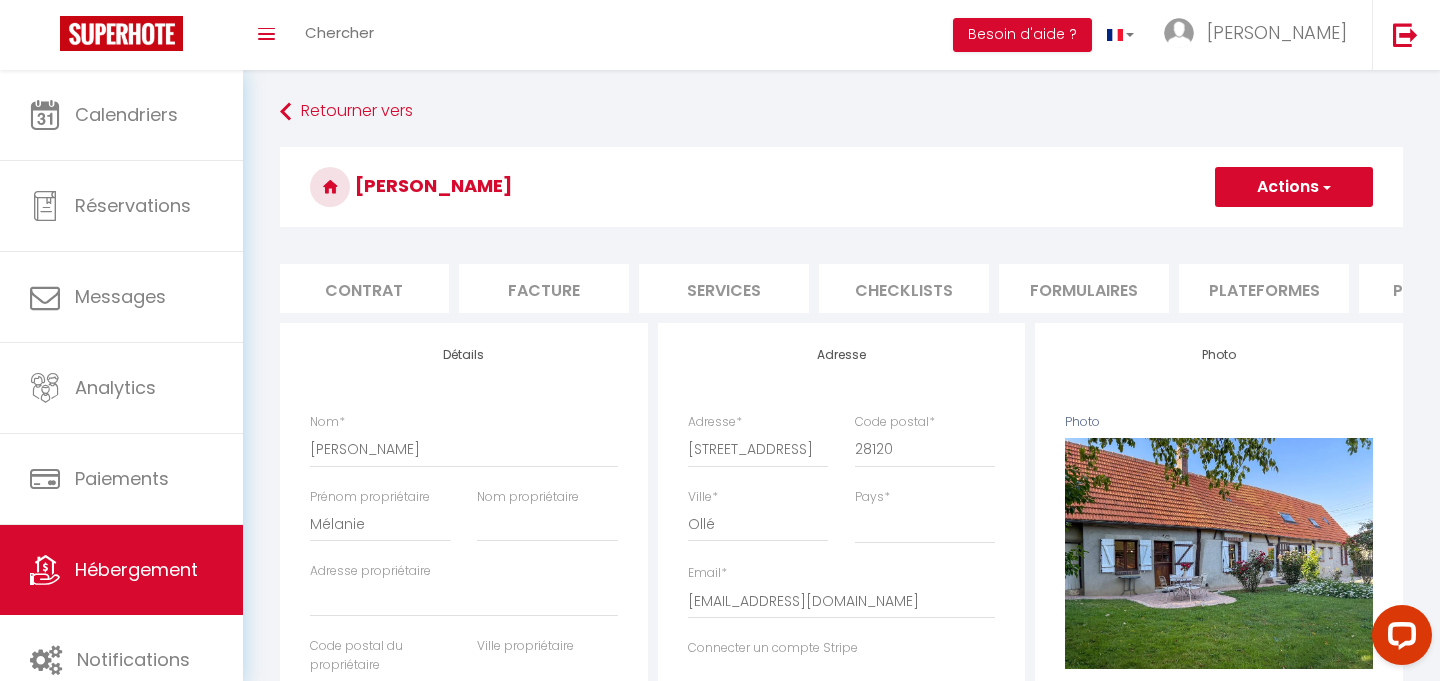 scroll, scrollTop: 0, scrollLeft: 677, axis: horizontal 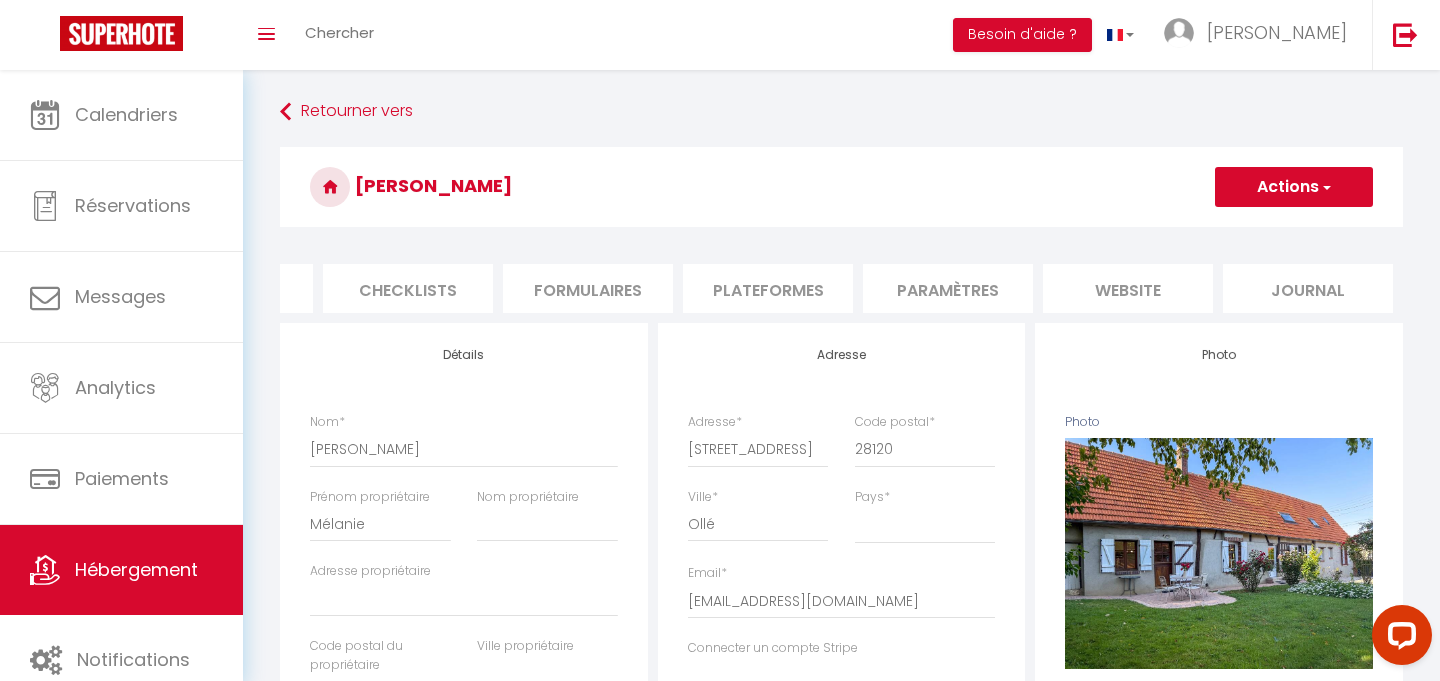 click on "Plateformes" at bounding box center [768, 288] 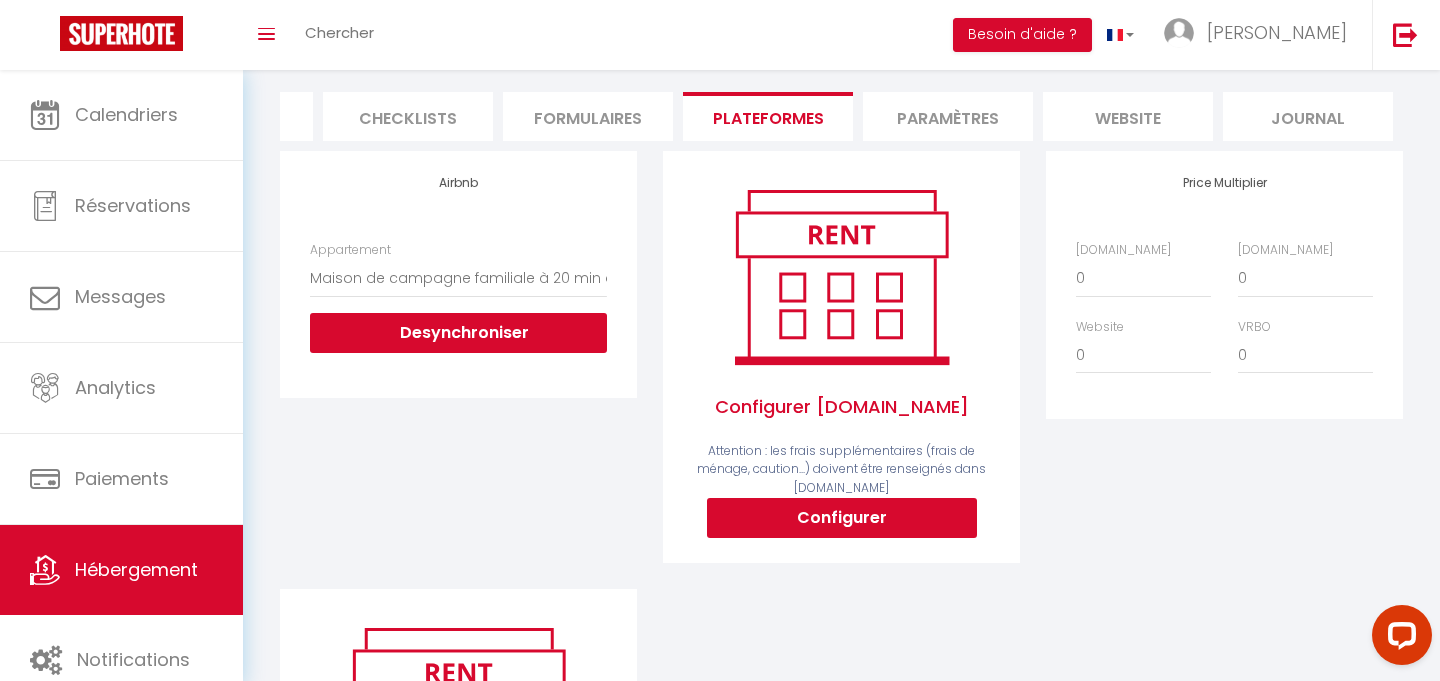 scroll, scrollTop: 175, scrollLeft: 0, axis: vertical 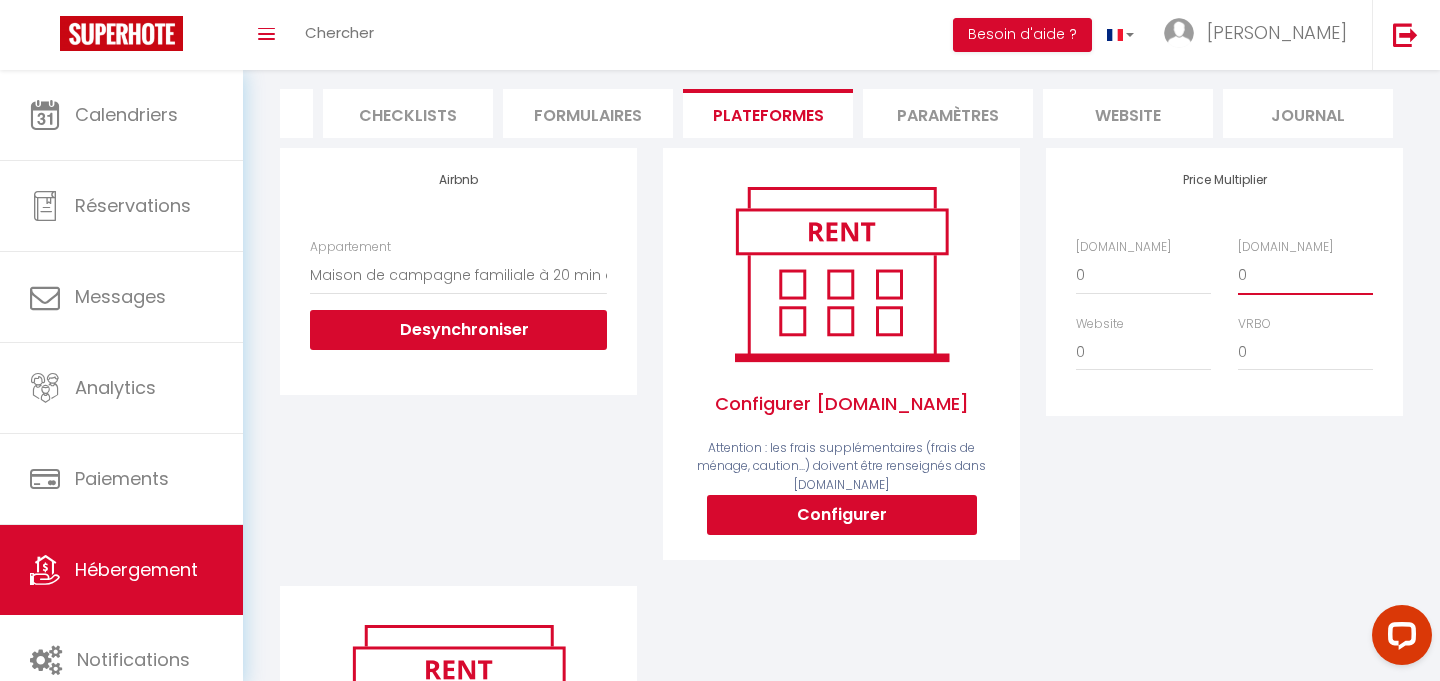click on "0
+ 1 %
+ 2 %
+ 3 %
+ 4 %
+ 5 %
+ 6 %
+ 7 %
+ 8 %
+ 9 %" at bounding box center [1305, 275] 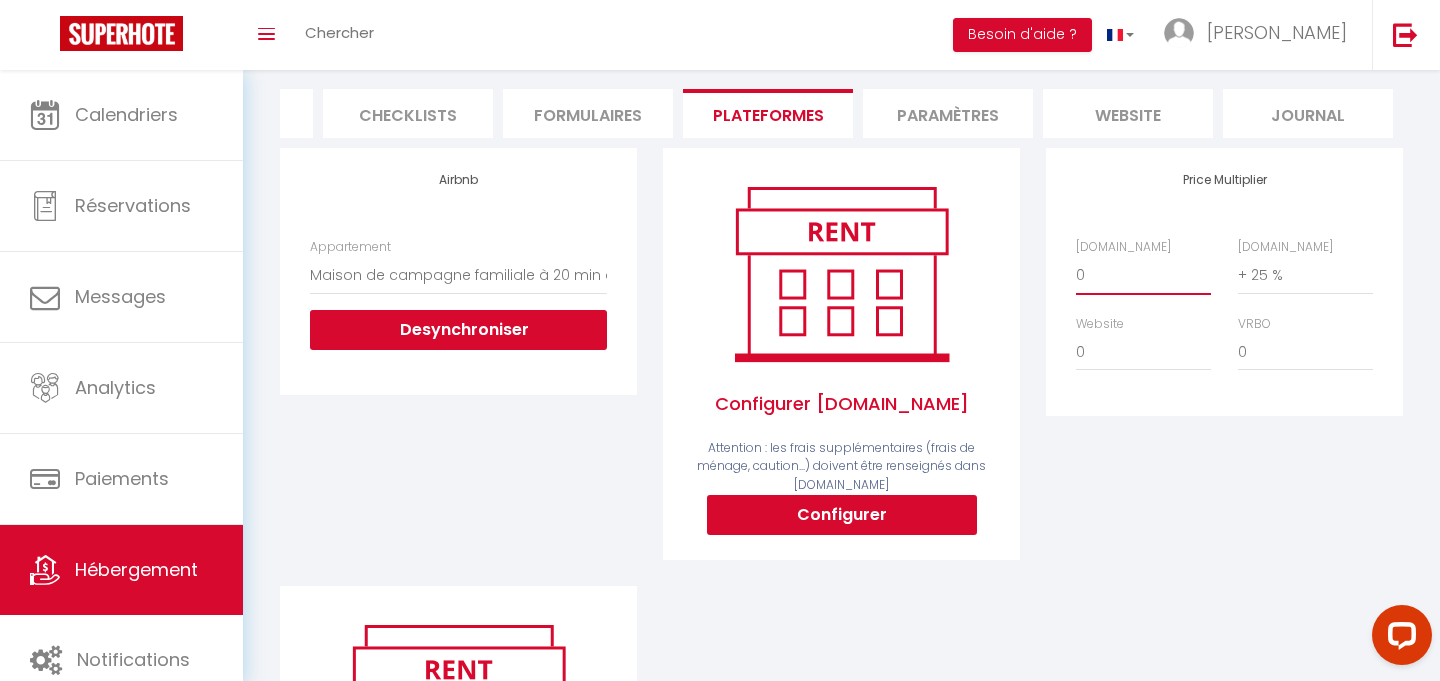 click on "0
+ 1 %
+ 2 %
+ 3 %
+ 4 %
+ 5 %
+ 6 %
+ 7 %
+ 8 %
+ 9 %" at bounding box center [1143, 275] 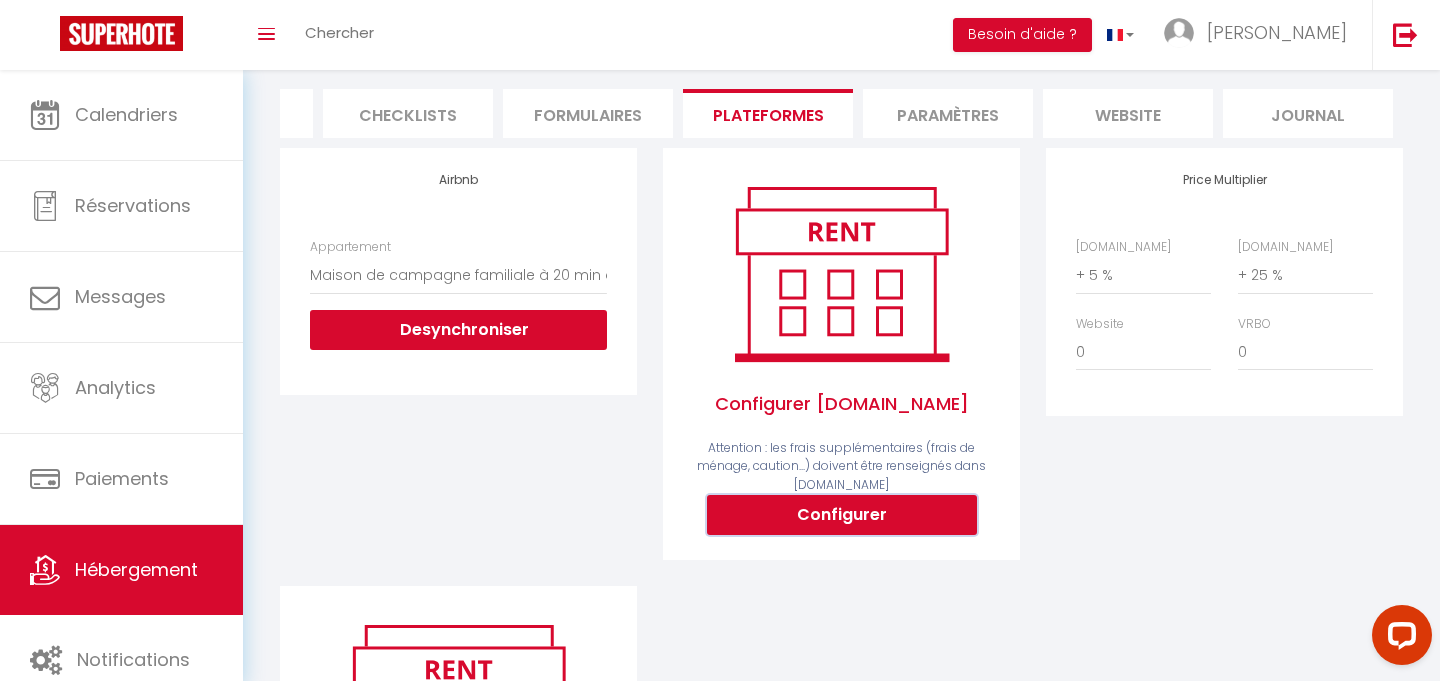 click on "Configurer" at bounding box center [842, 515] 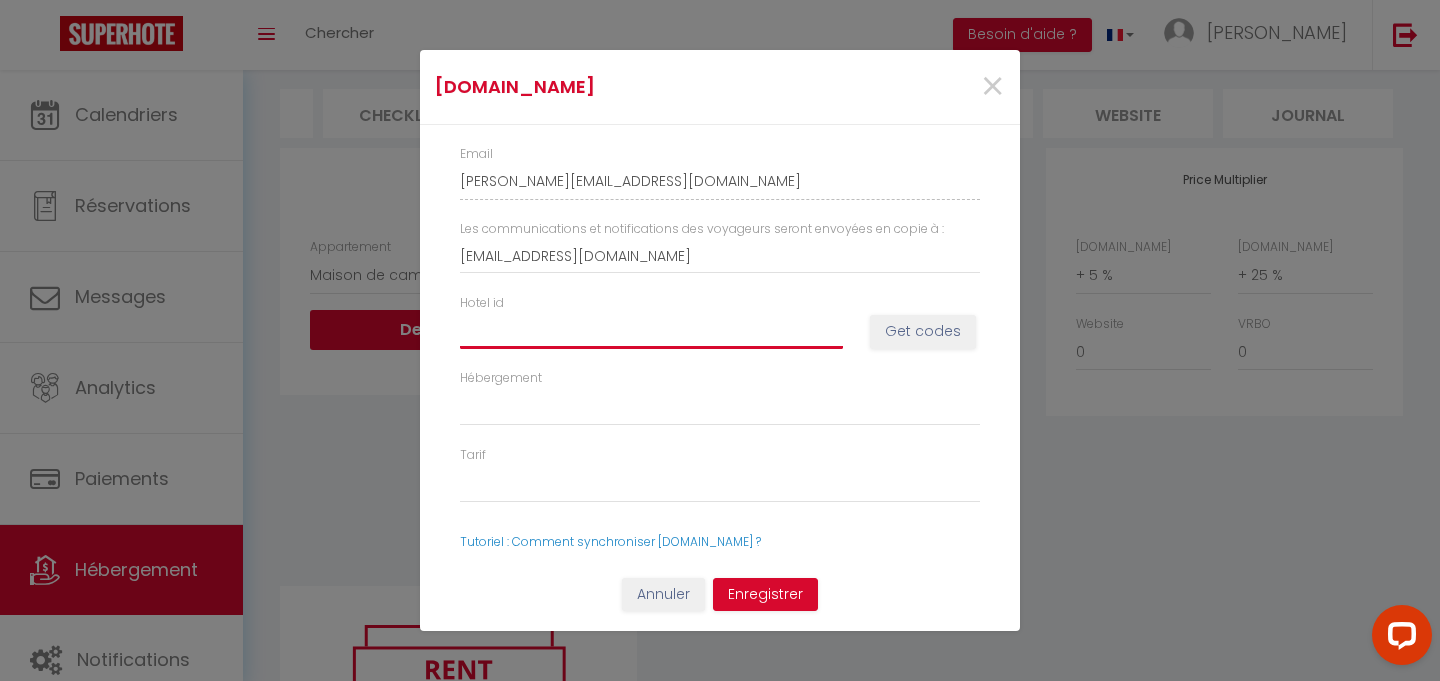 click on "Hotel id" at bounding box center (651, 331) 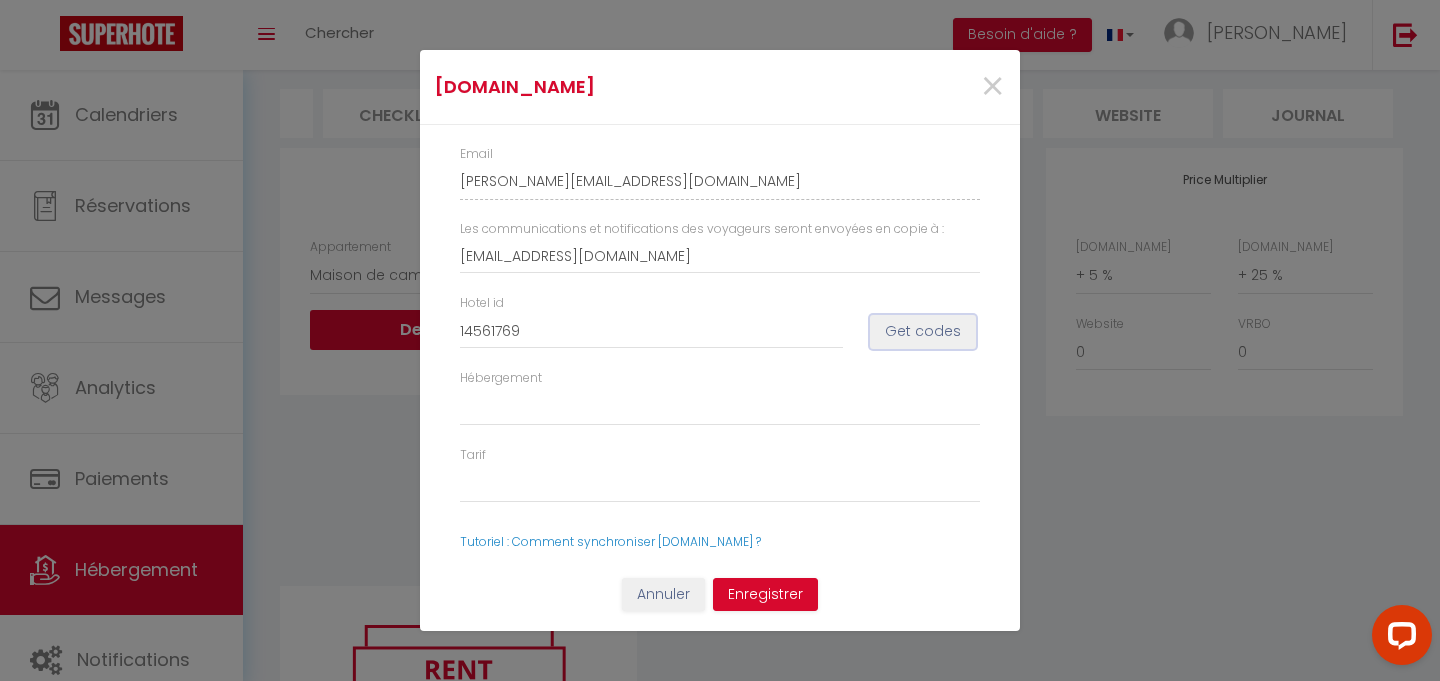 click on "Get codes" at bounding box center (923, 332) 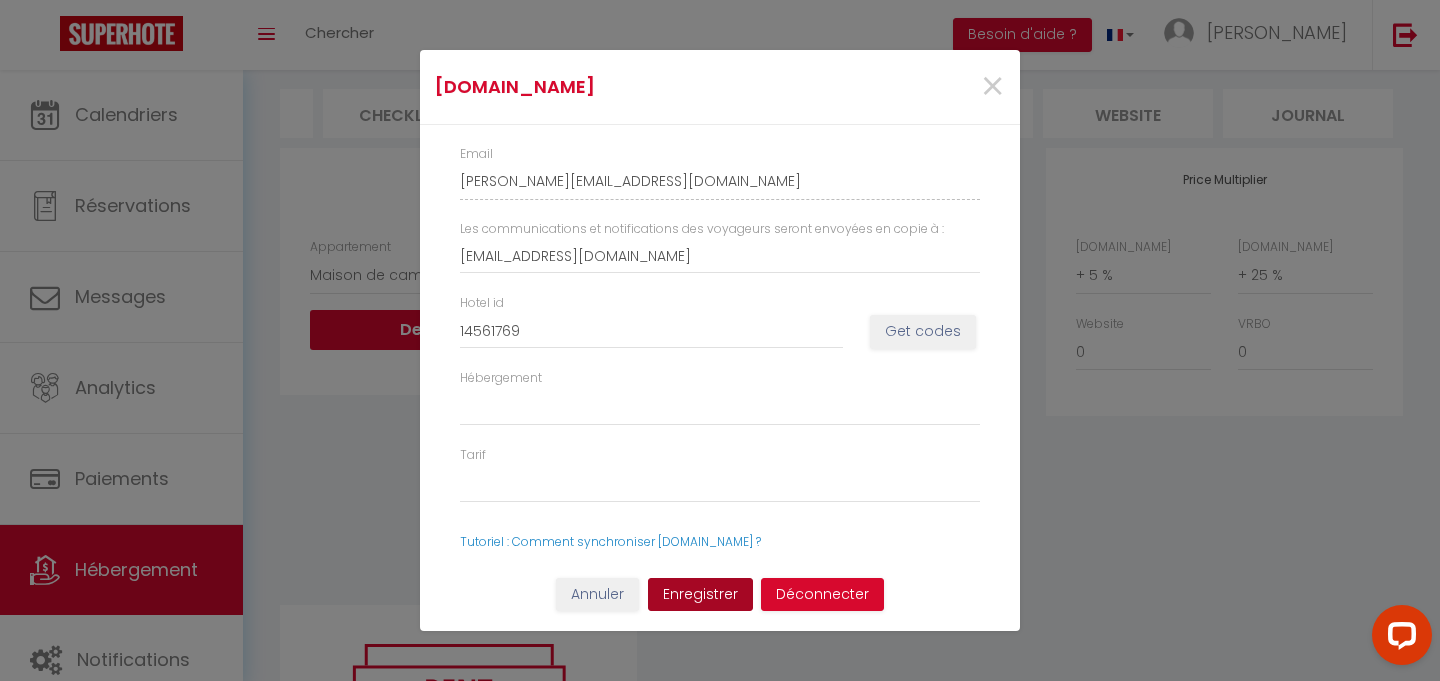 click on "Enregistrer" at bounding box center [700, 595] 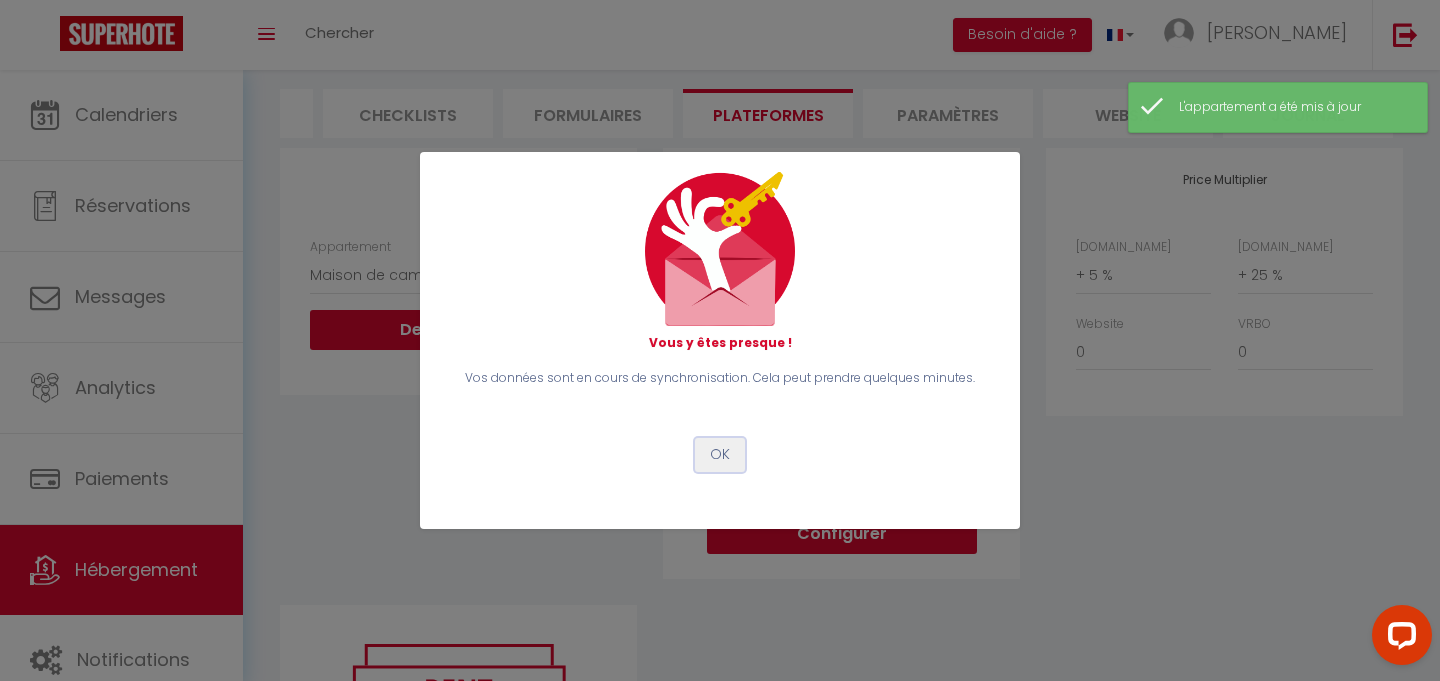 click on "OK" at bounding box center (720, 455) 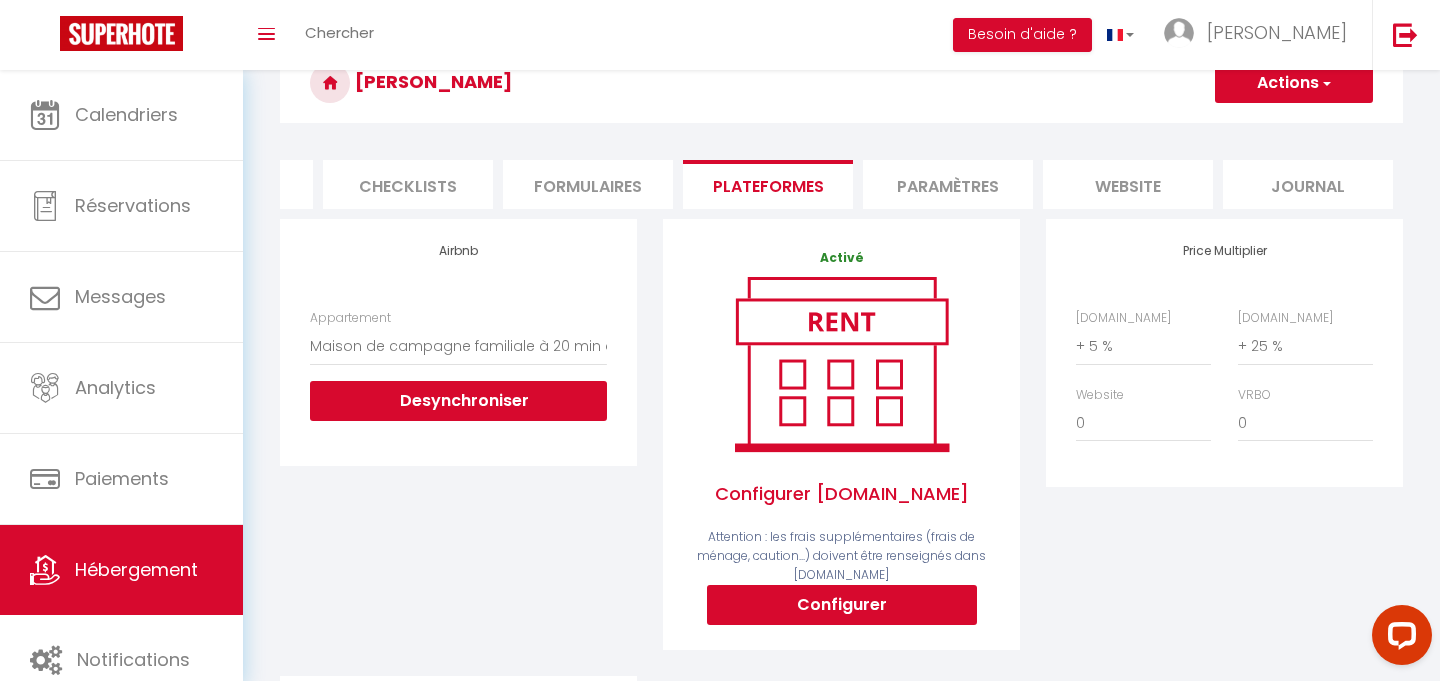 scroll, scrollTop: 0, scrollLeft: 0, axis: both 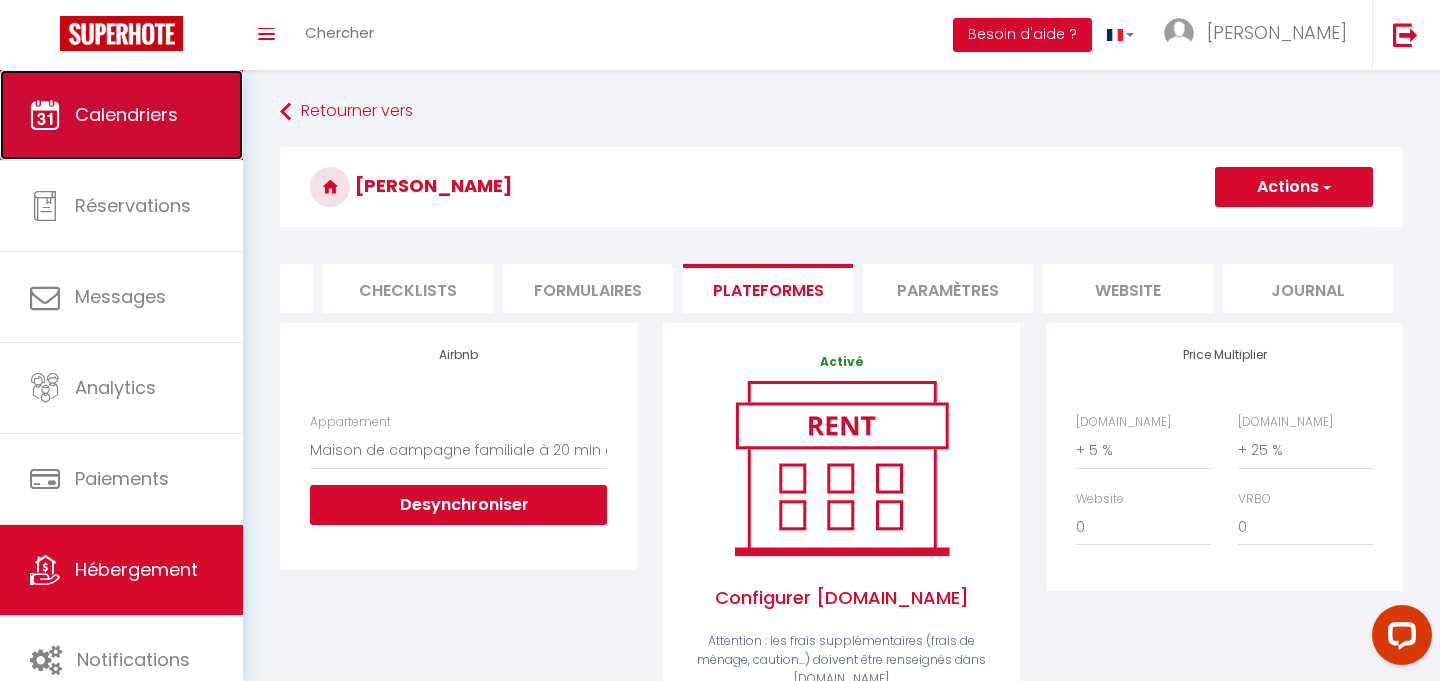 click on "Calendriers" at bounding box center [121, 115] 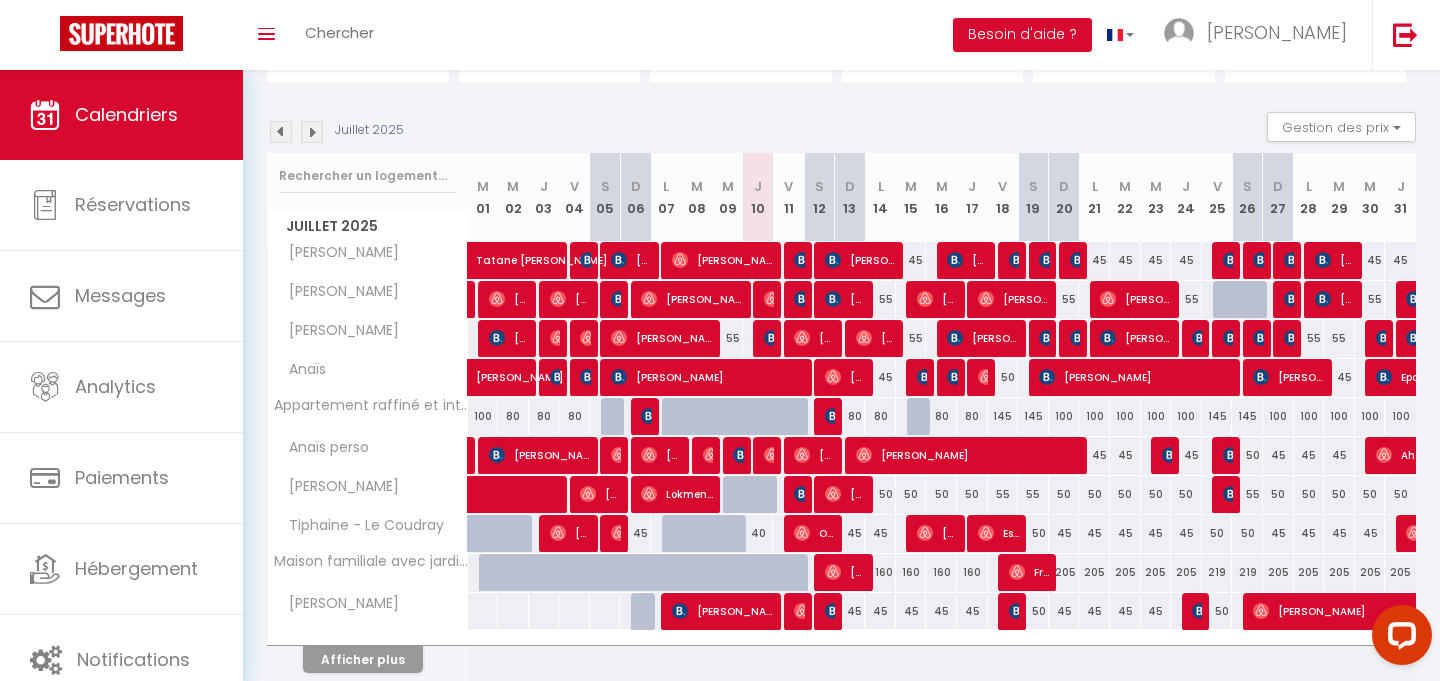 scroll, scrollTop: 177, scrollLeft: 0, axis: vertical 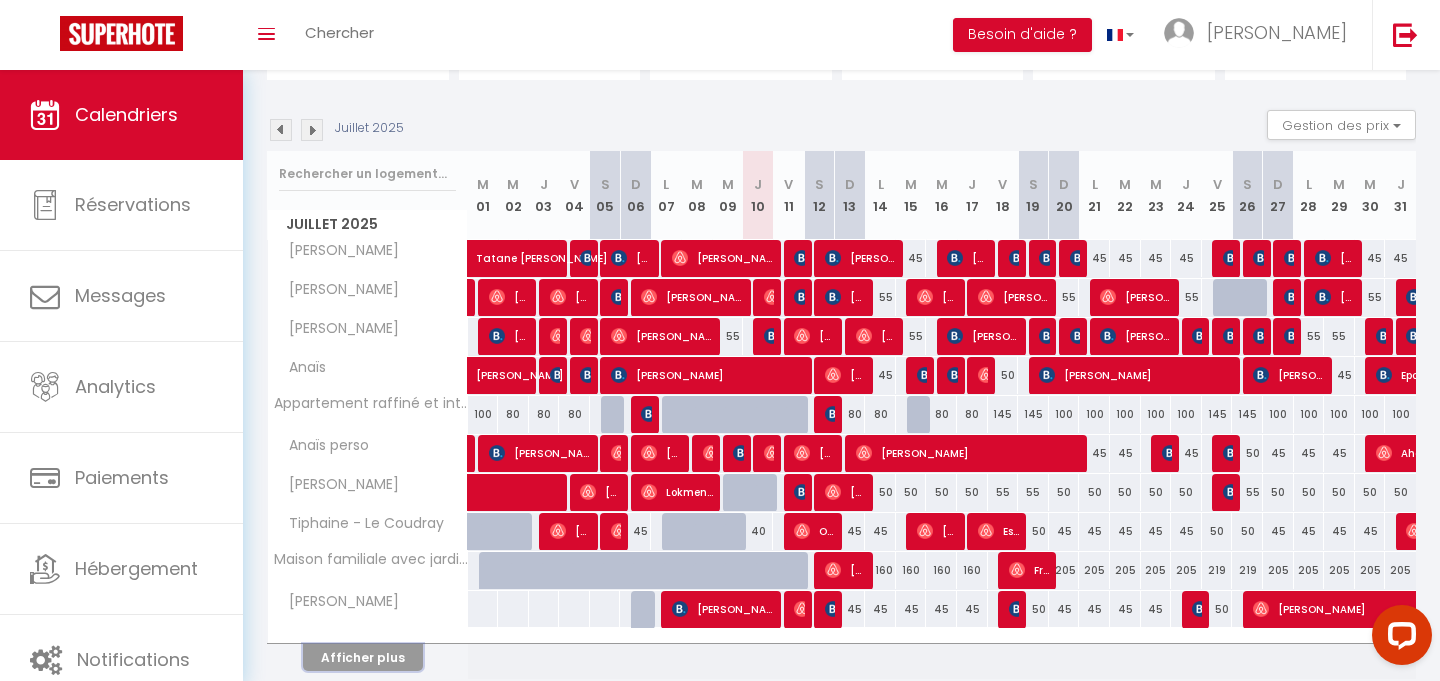 click on "Afficher plus" at bounding box center (363, 657) 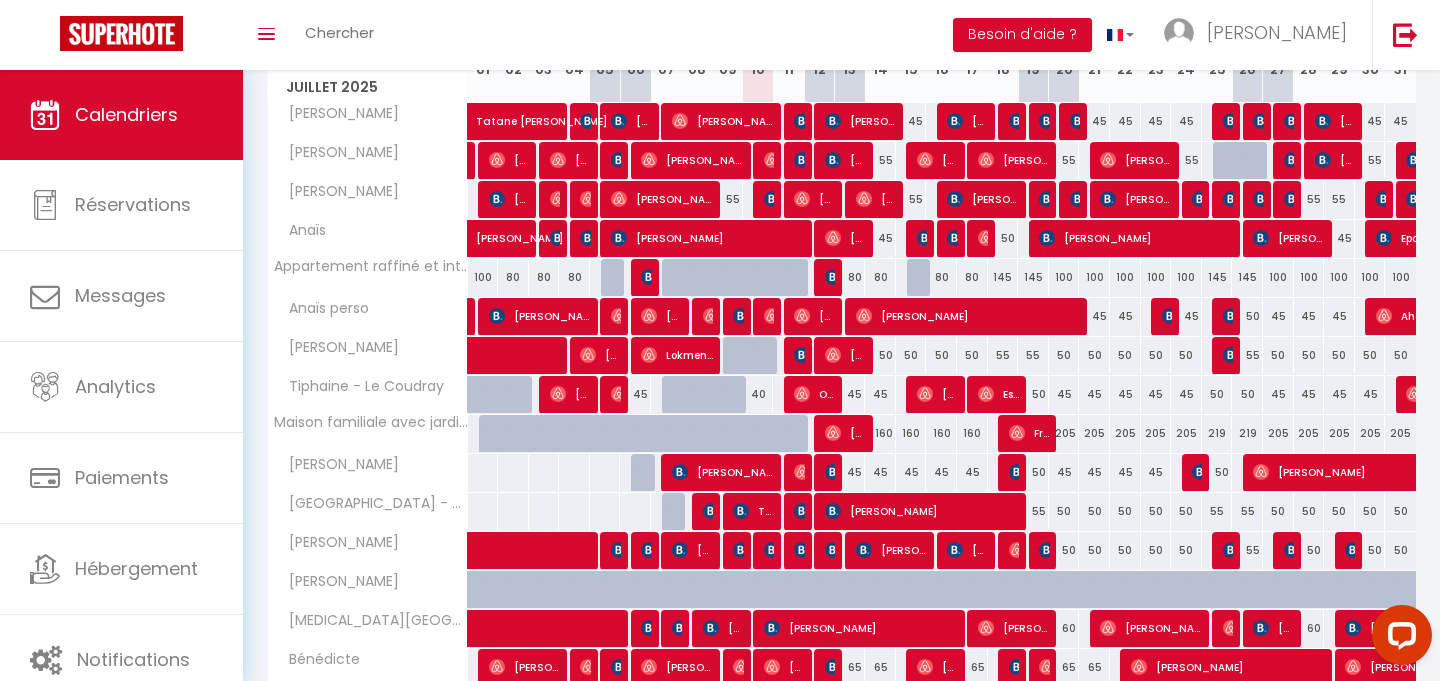 scroll, scrollTop: 276, scrollLeft: 0, axis: vertical 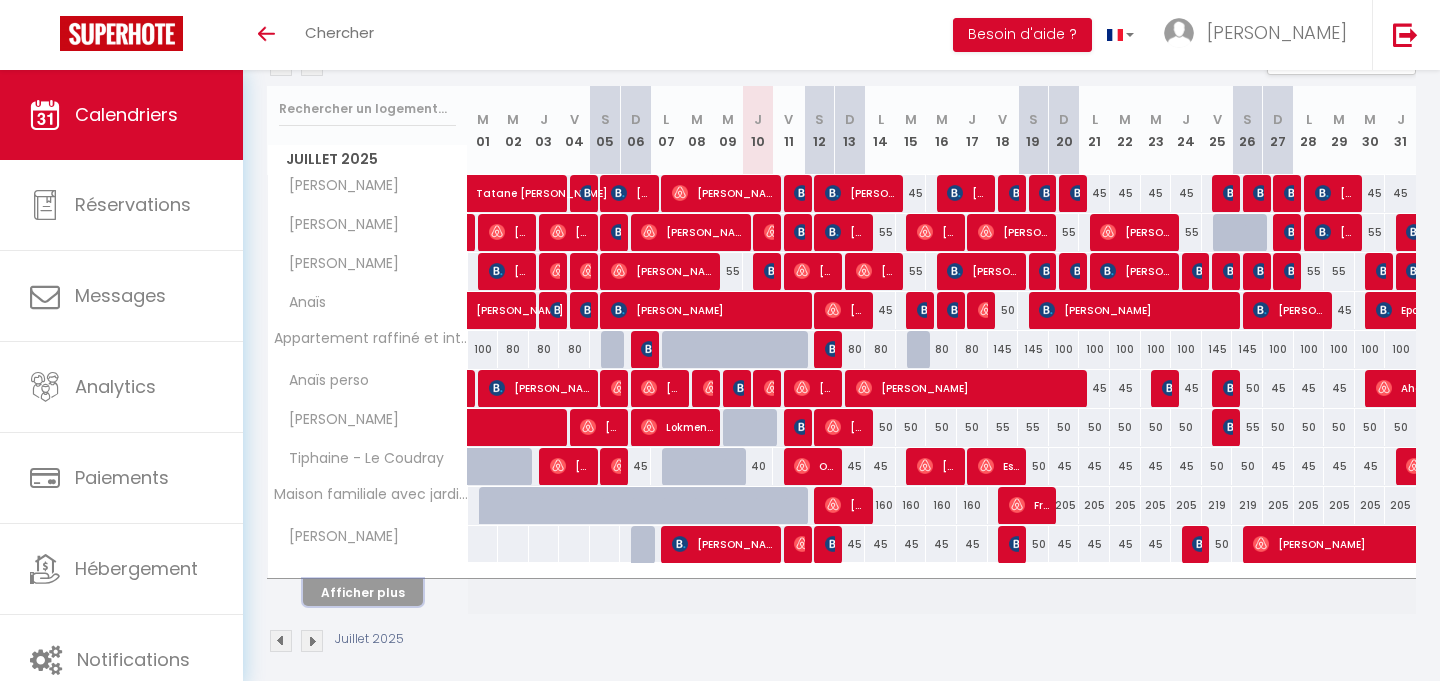 click on "Afficher plus" at bounding box center (363, 592) 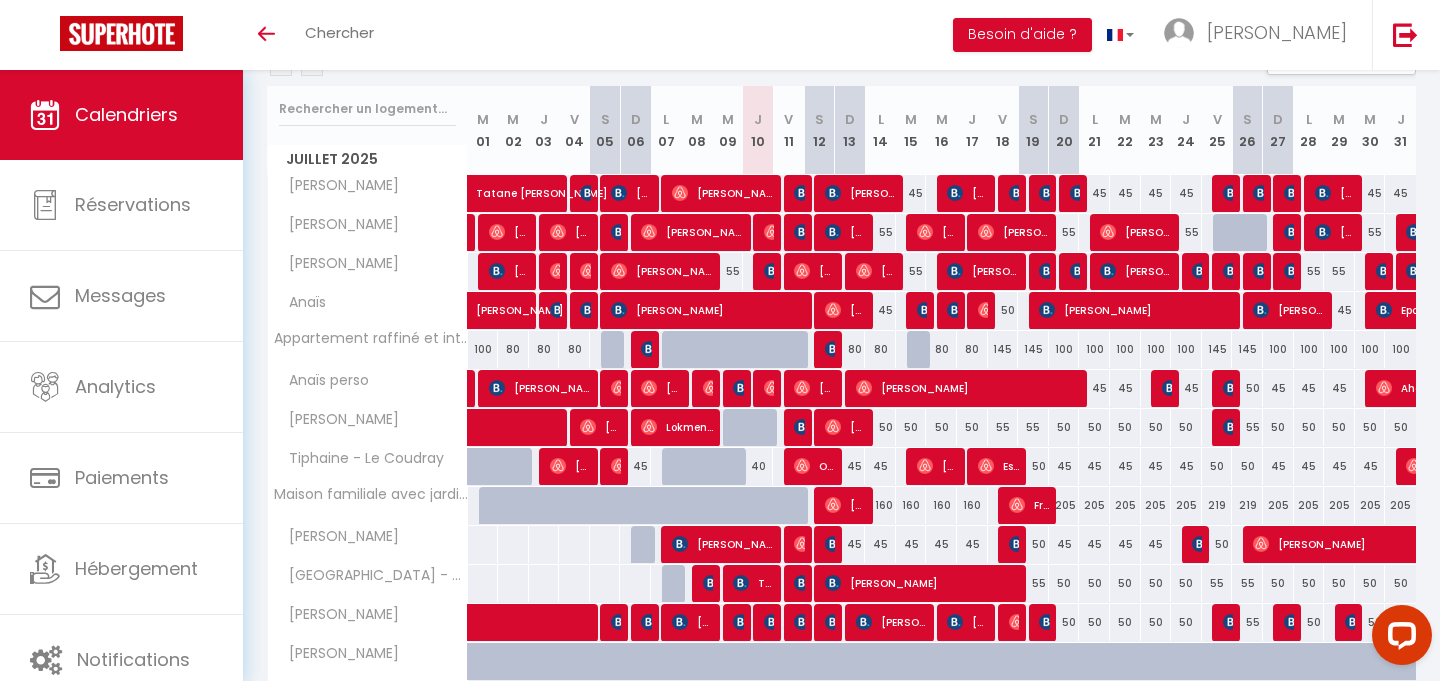 scroll, scrollTop: 0, scrollLeft: 0, axis: both 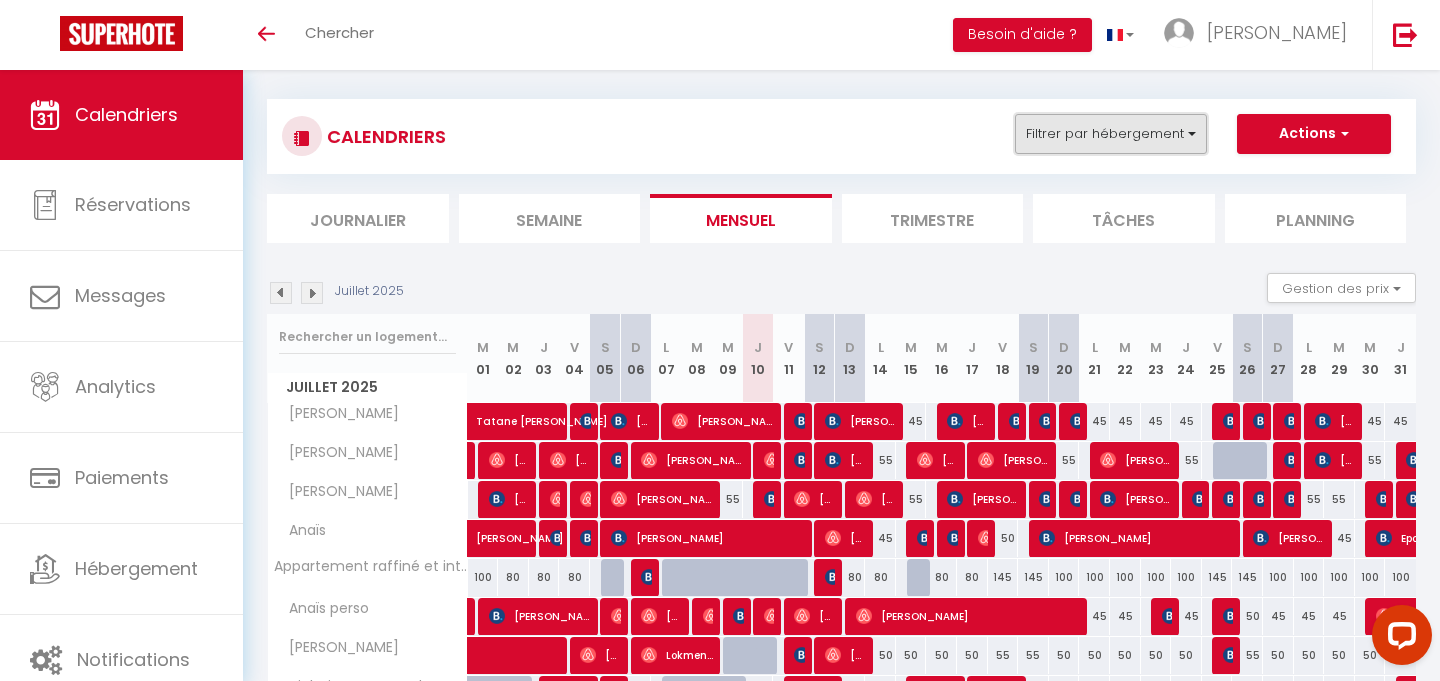 click on "Filtrer par hébergement" at bounding box center [1111, 134] 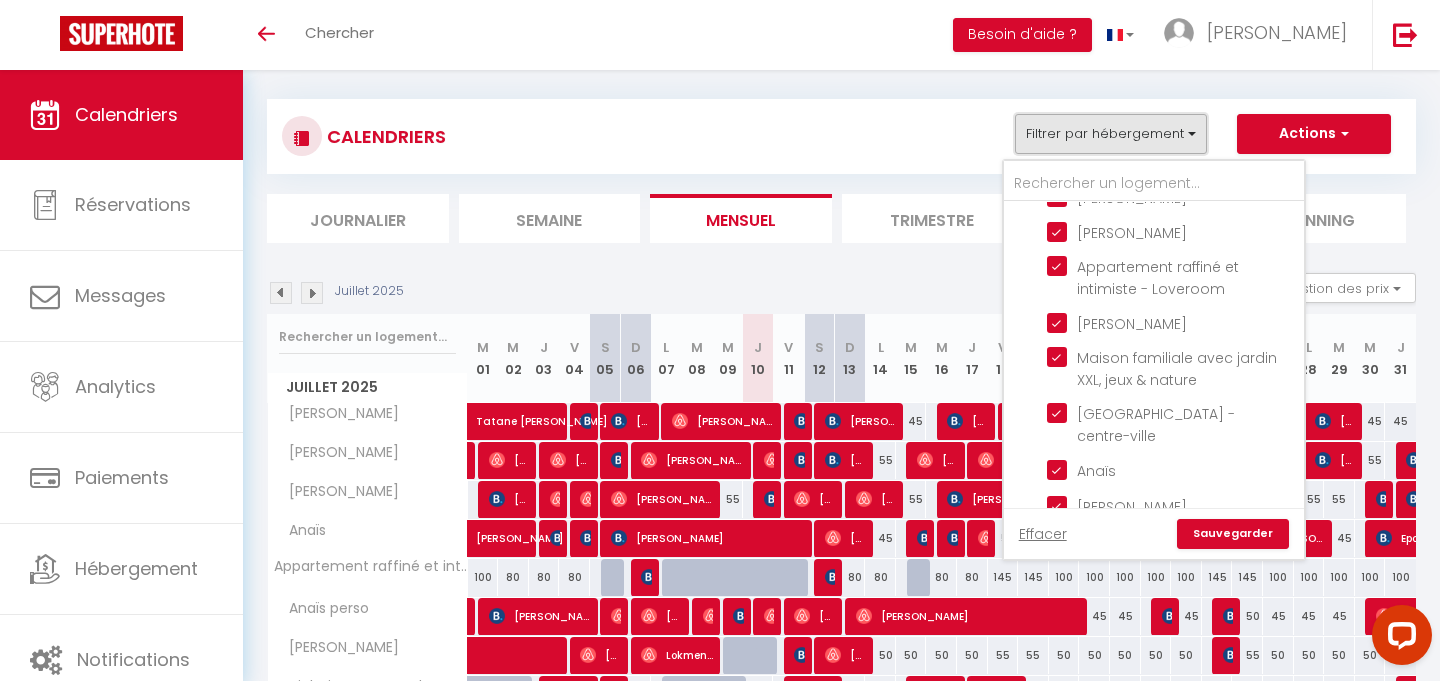 scroll, scrollTop: 334, scrollLeft: 0, axis: vertical 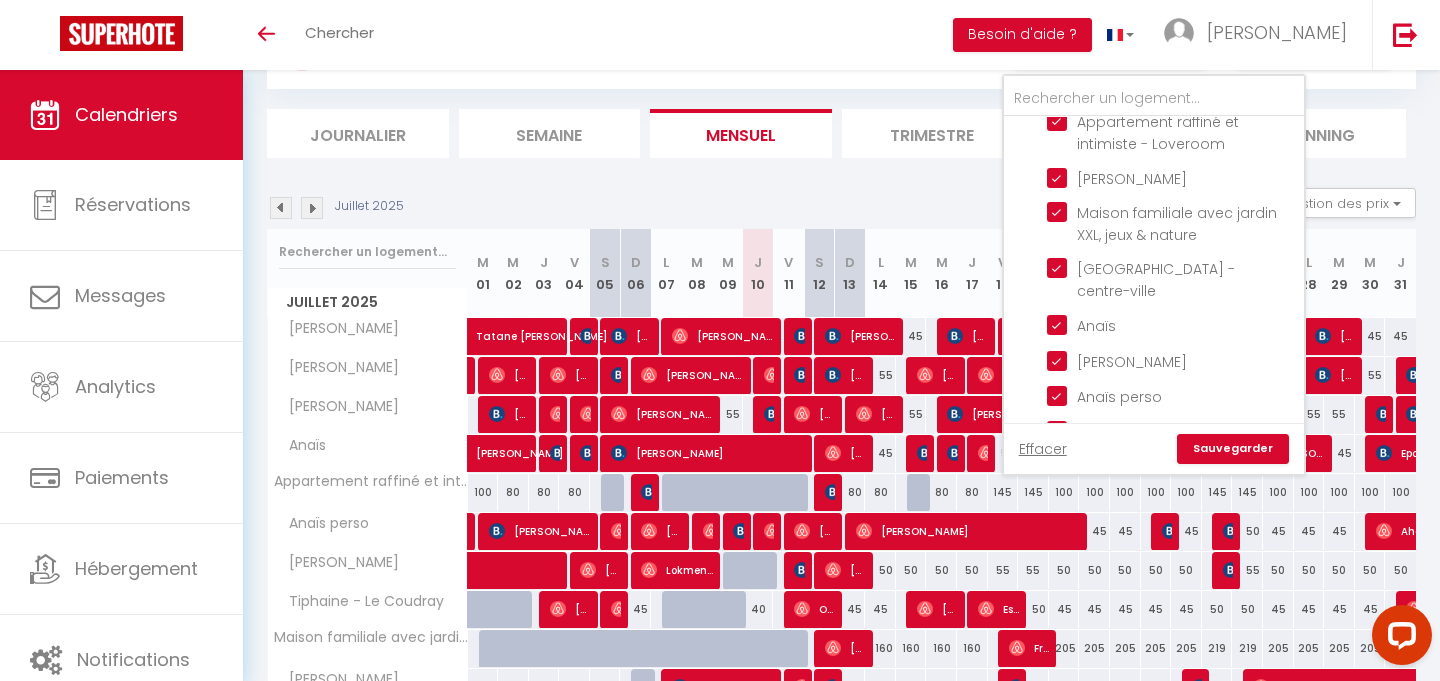 click on "[PERSON_NAME]" at bounding box center (1172, 465) 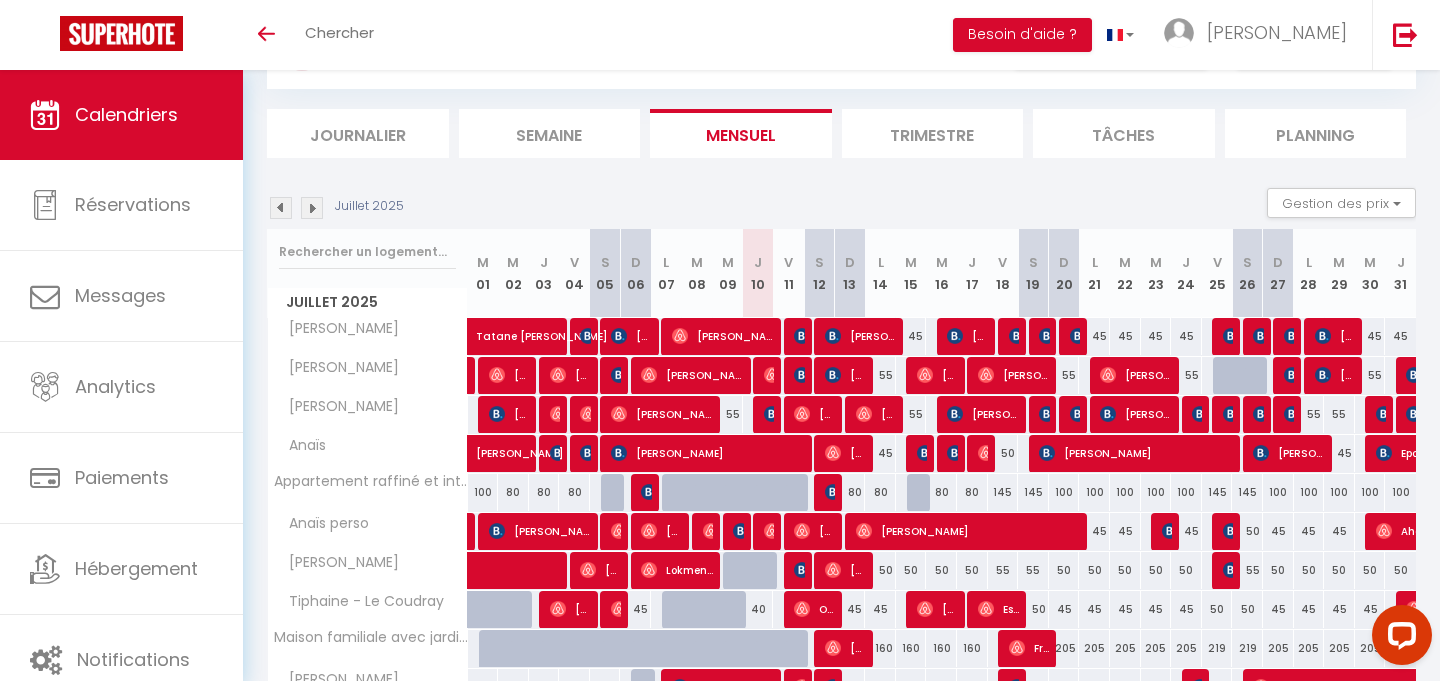 scroll, scrollTop: 257, scrollLeft: 0, axis: vertical 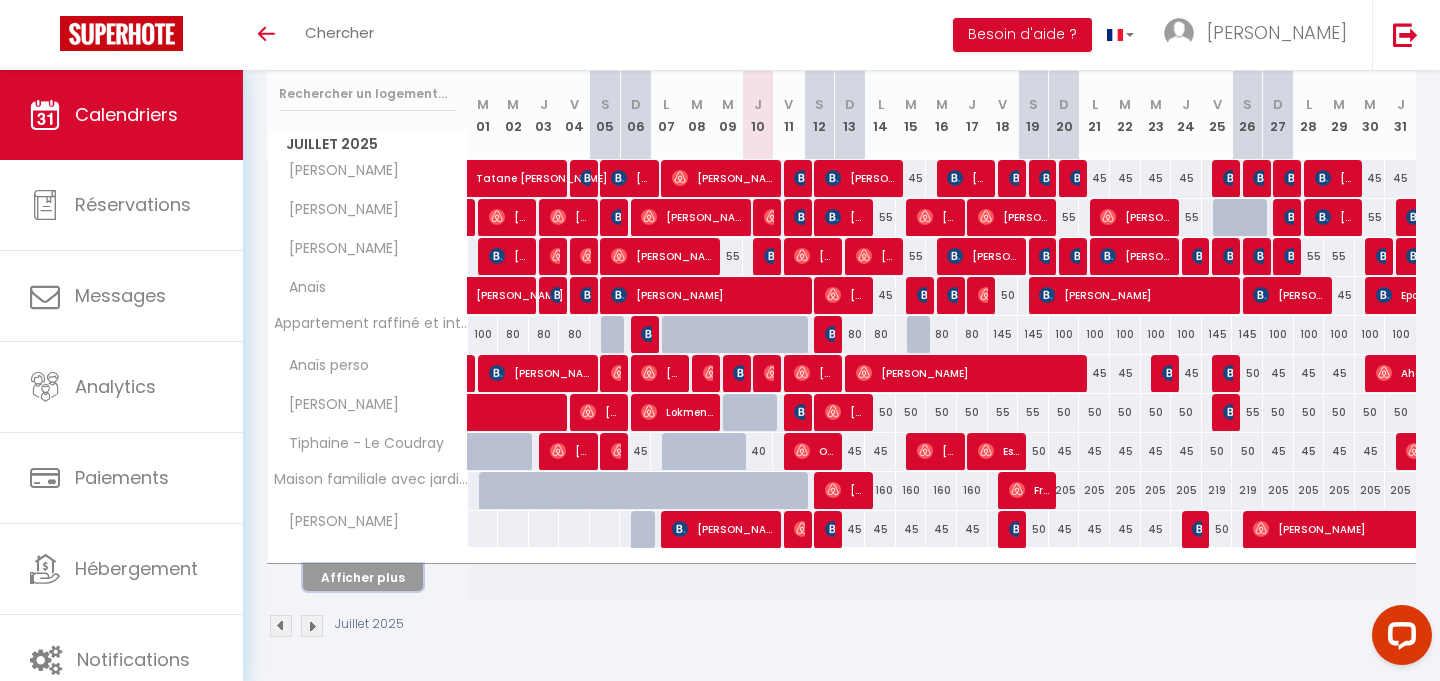 click on "Afficher plus" at bounding box center (363, 577) 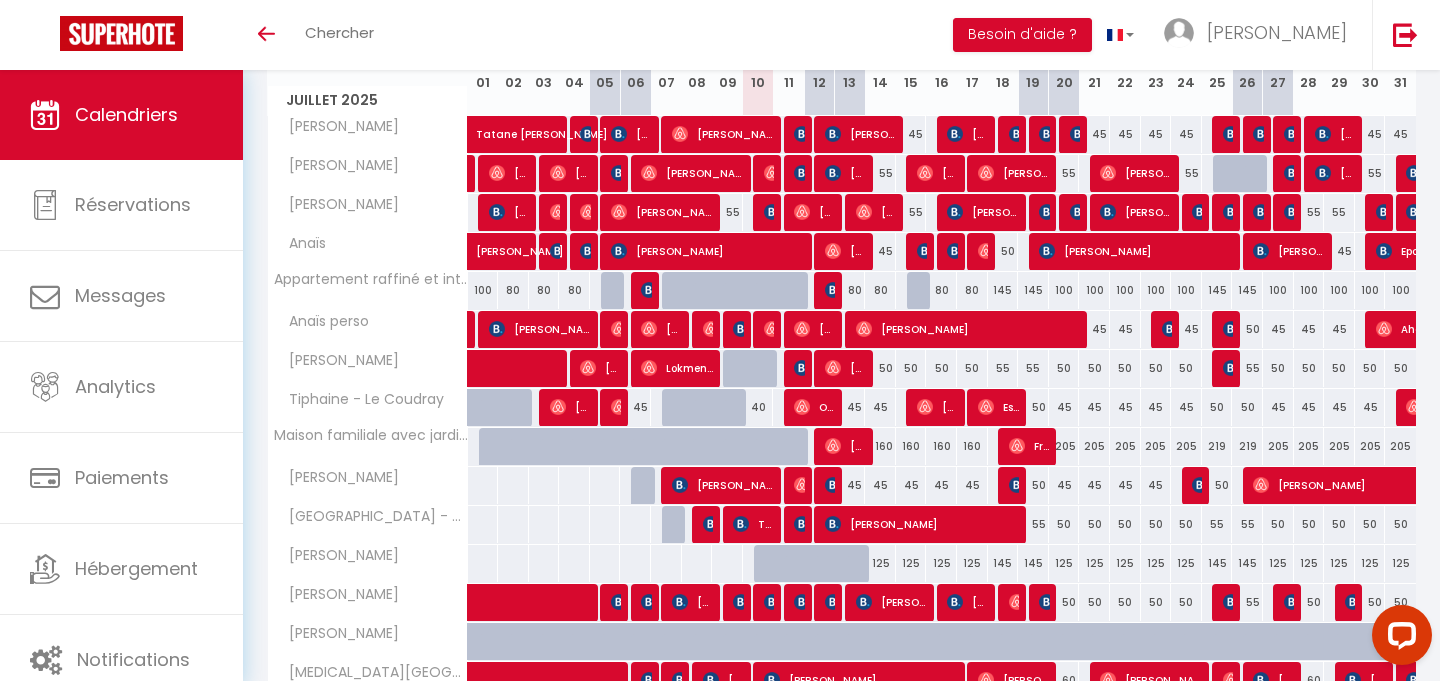 scroll, scrollTop: 0, scrollLeft: 0, axis: both 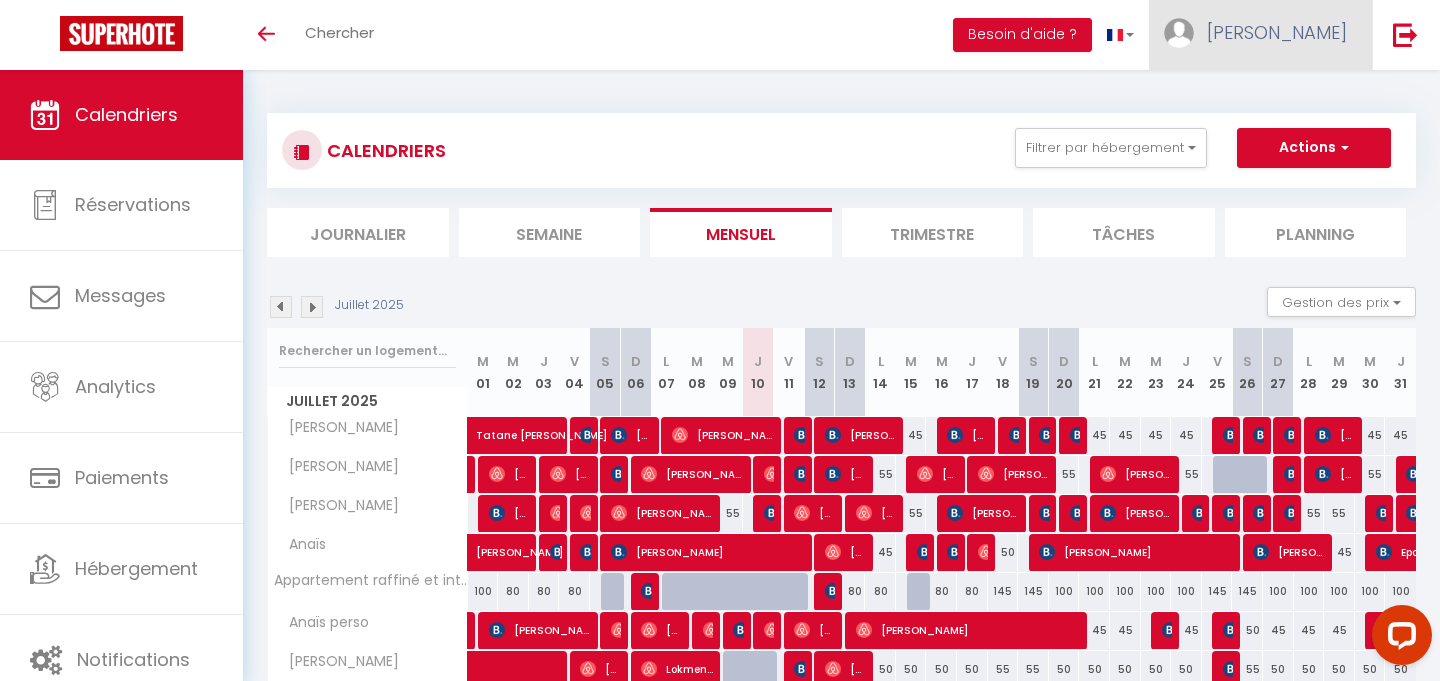 click on "[PERSON_NAME]" at bounding box center (1277, 32) 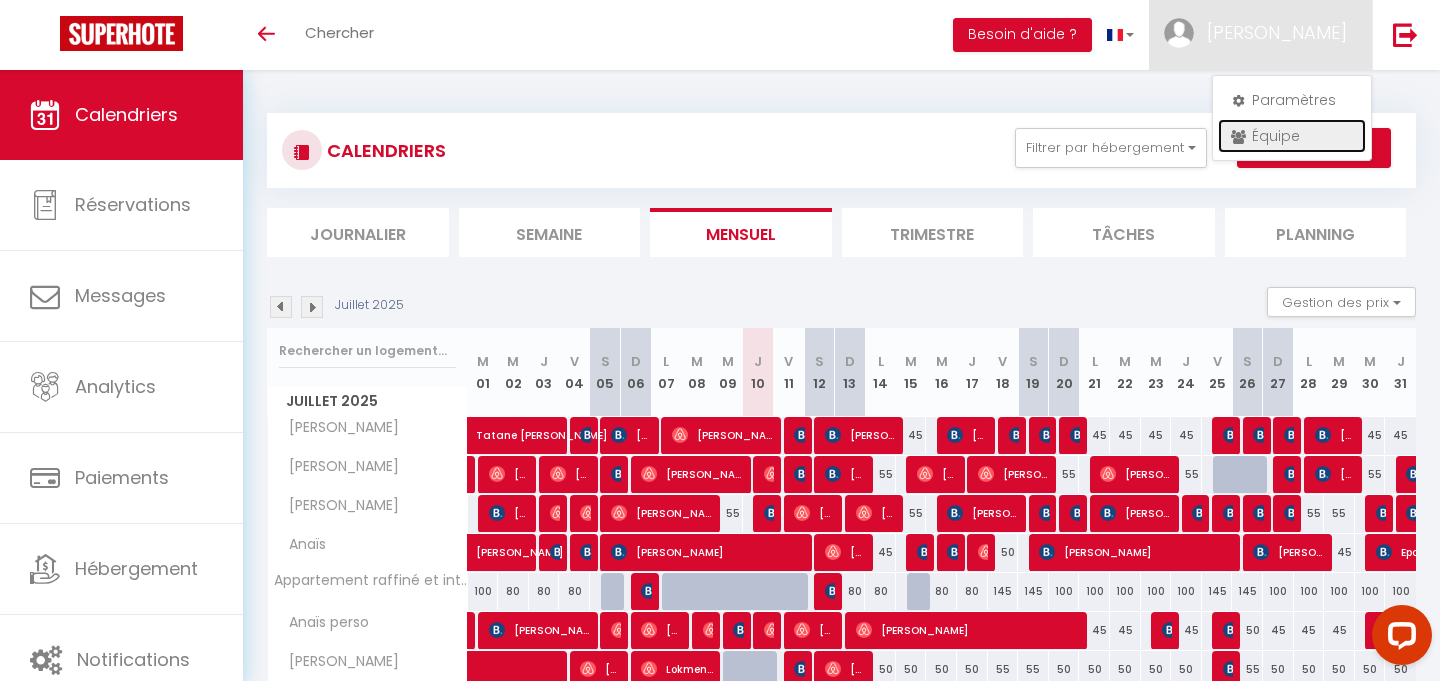 click on "Équipe" at bounding box center (1292, 136) 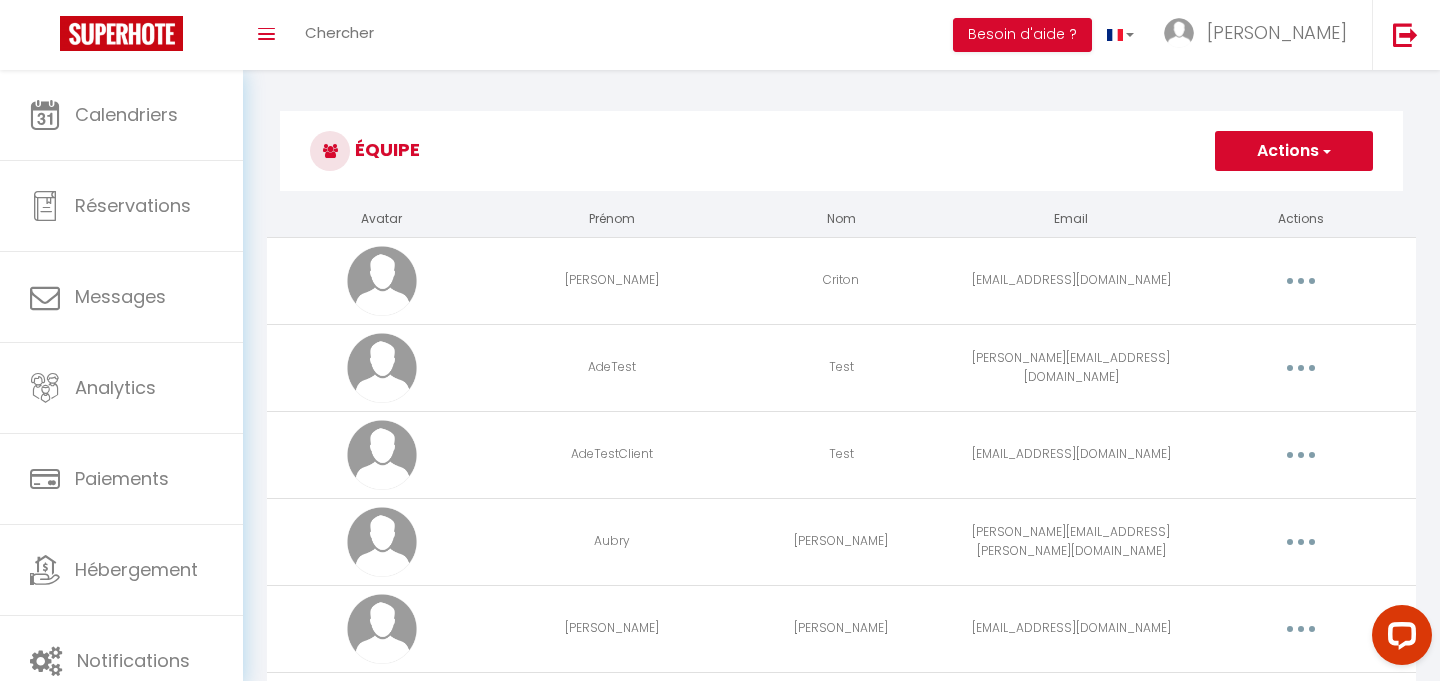 click on "Actions" at bounding box center (1294, 151) 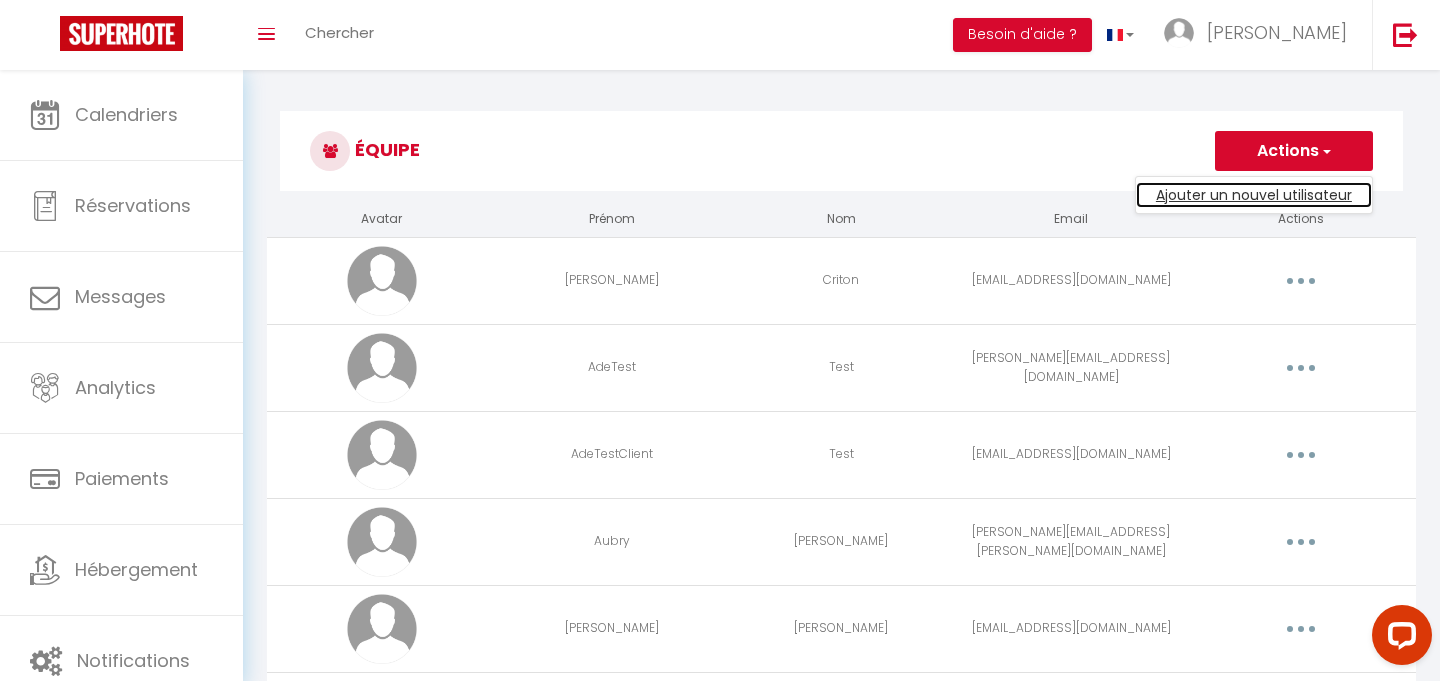 click on "Ajouter un nouvel utilisateur" at bounding box center (1254, 195) 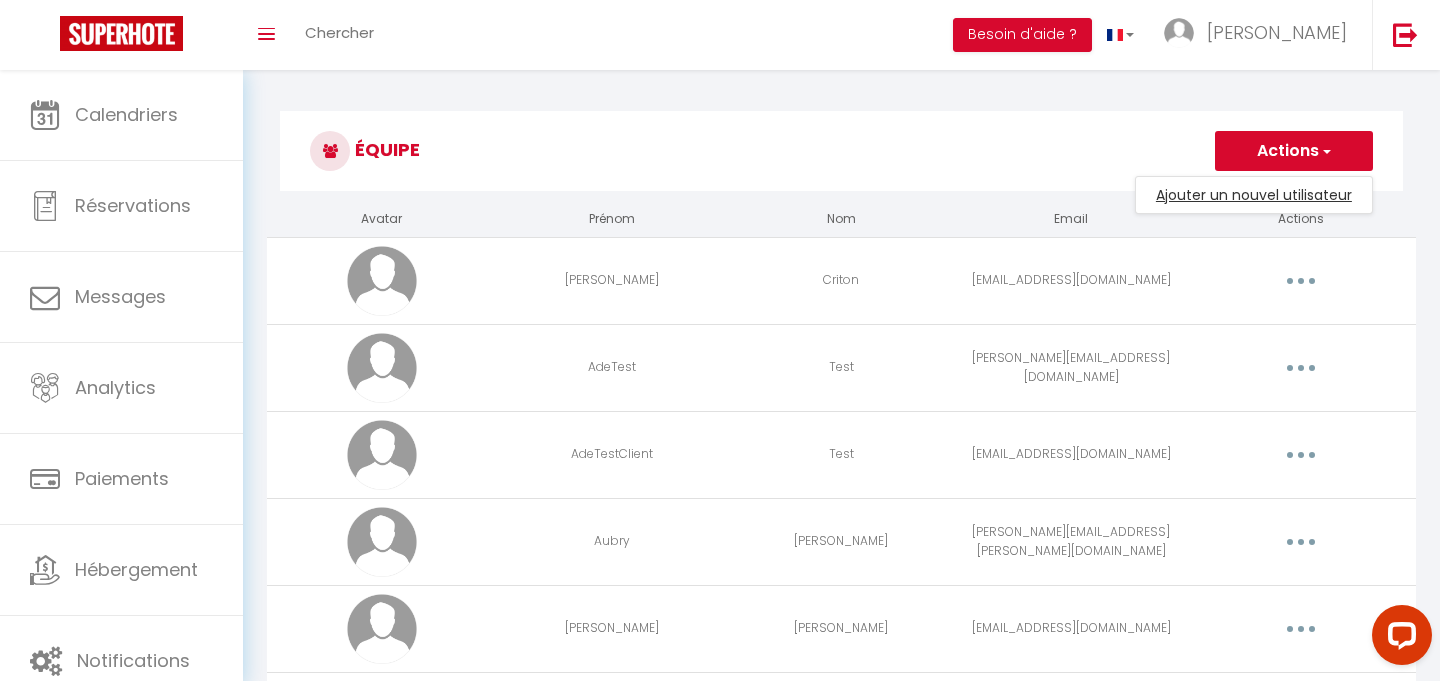 scroll, scrollTop: 70, scrollLeft: 0, axis: vertical 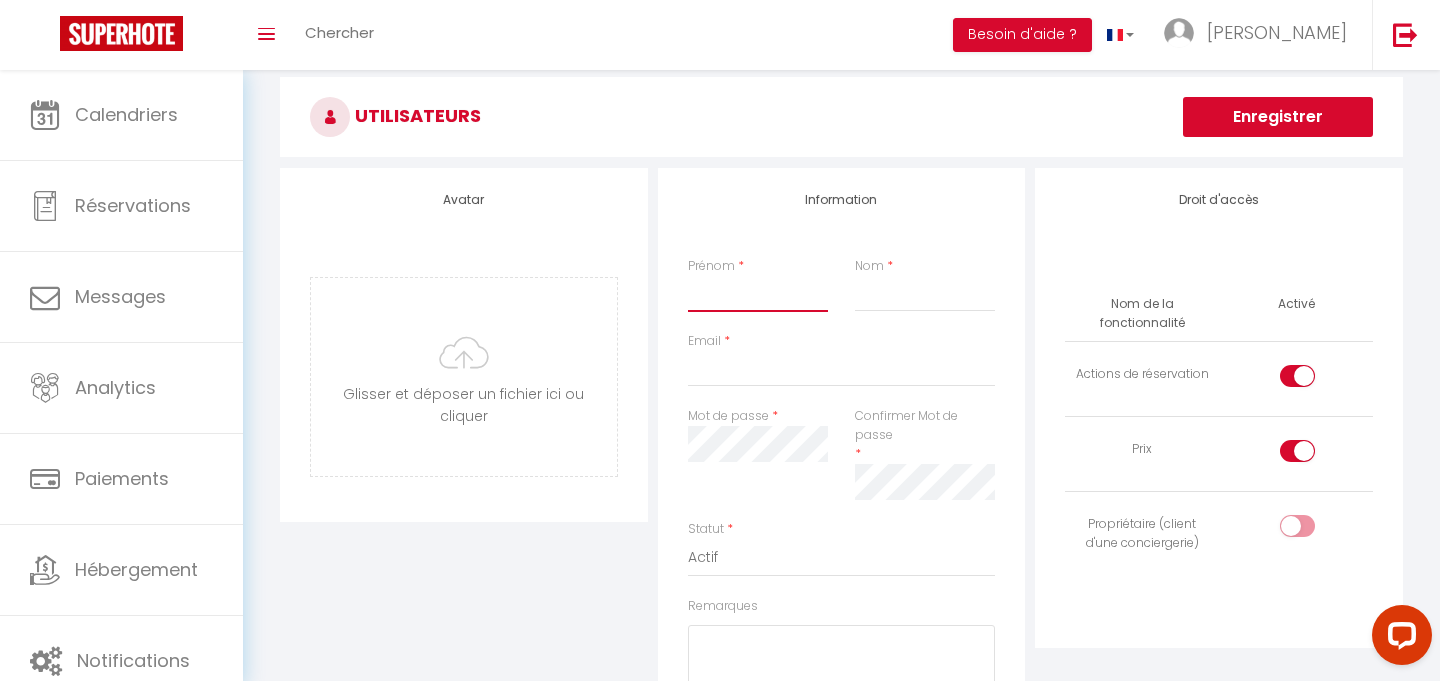 click on "Prénom" at bounding box center [758, 294] 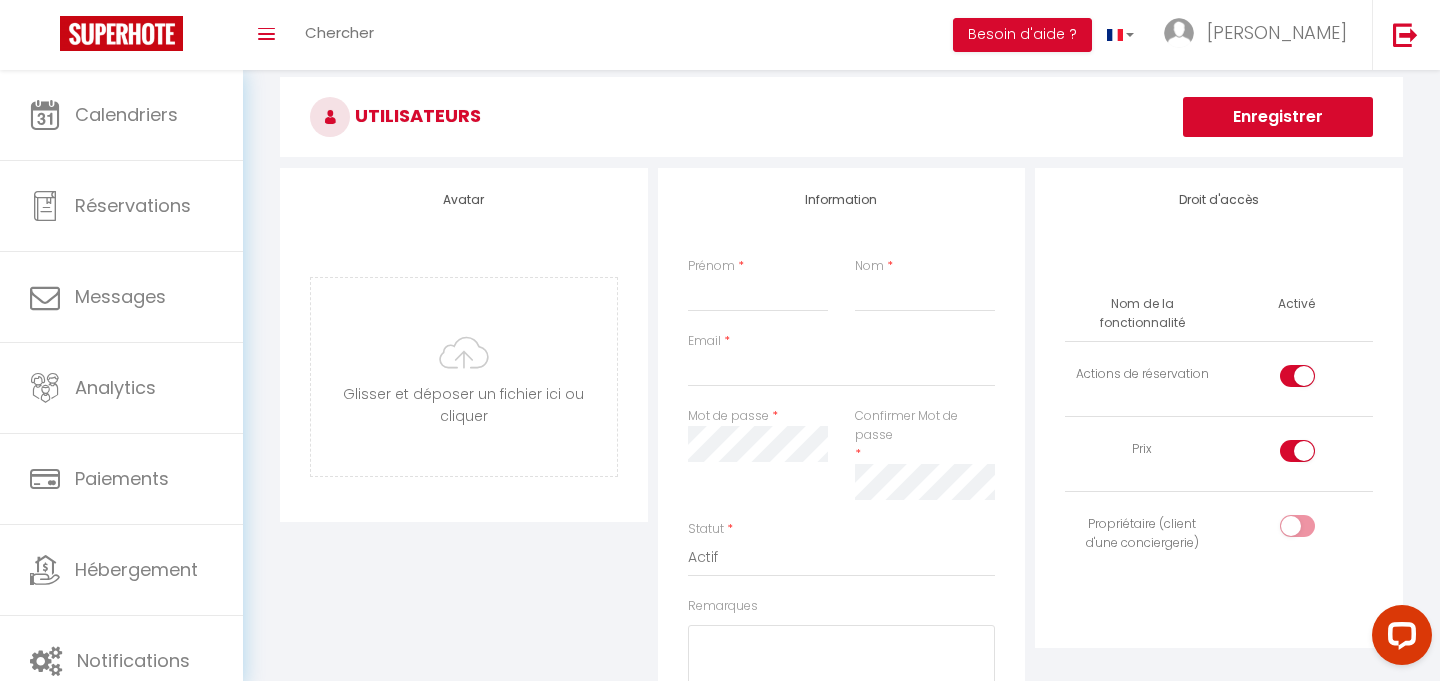 click on "Mot de passe   *" at bounding box center (758, 463) 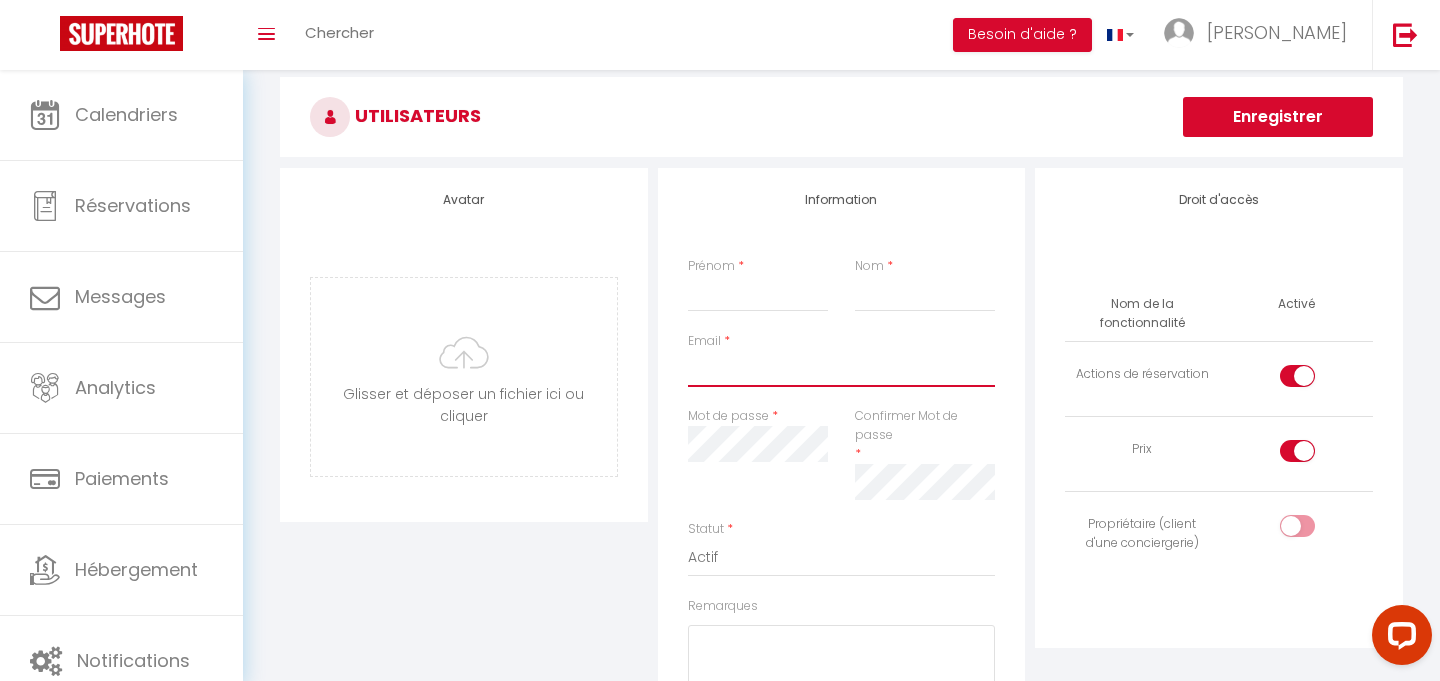 click on "Email" at bounding box center (842, 369) 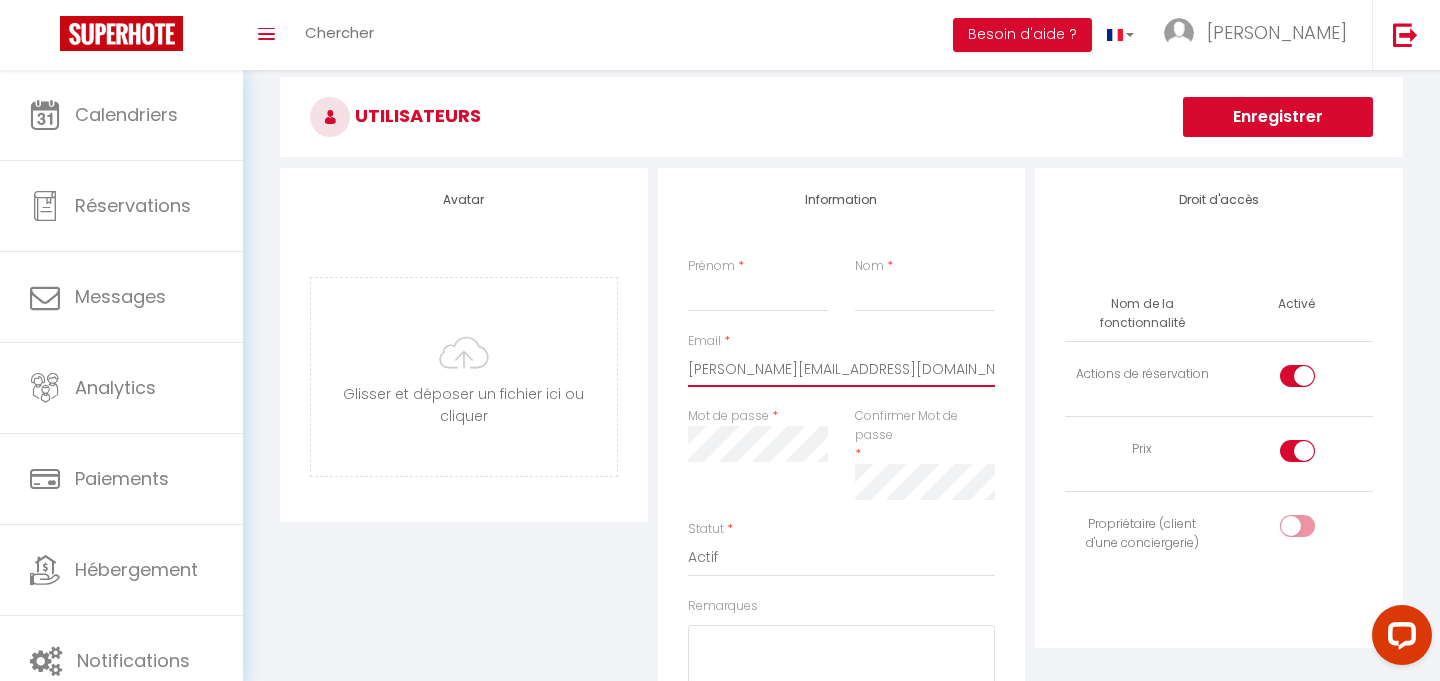 type on "melanie.alphonse1@gmail.com" 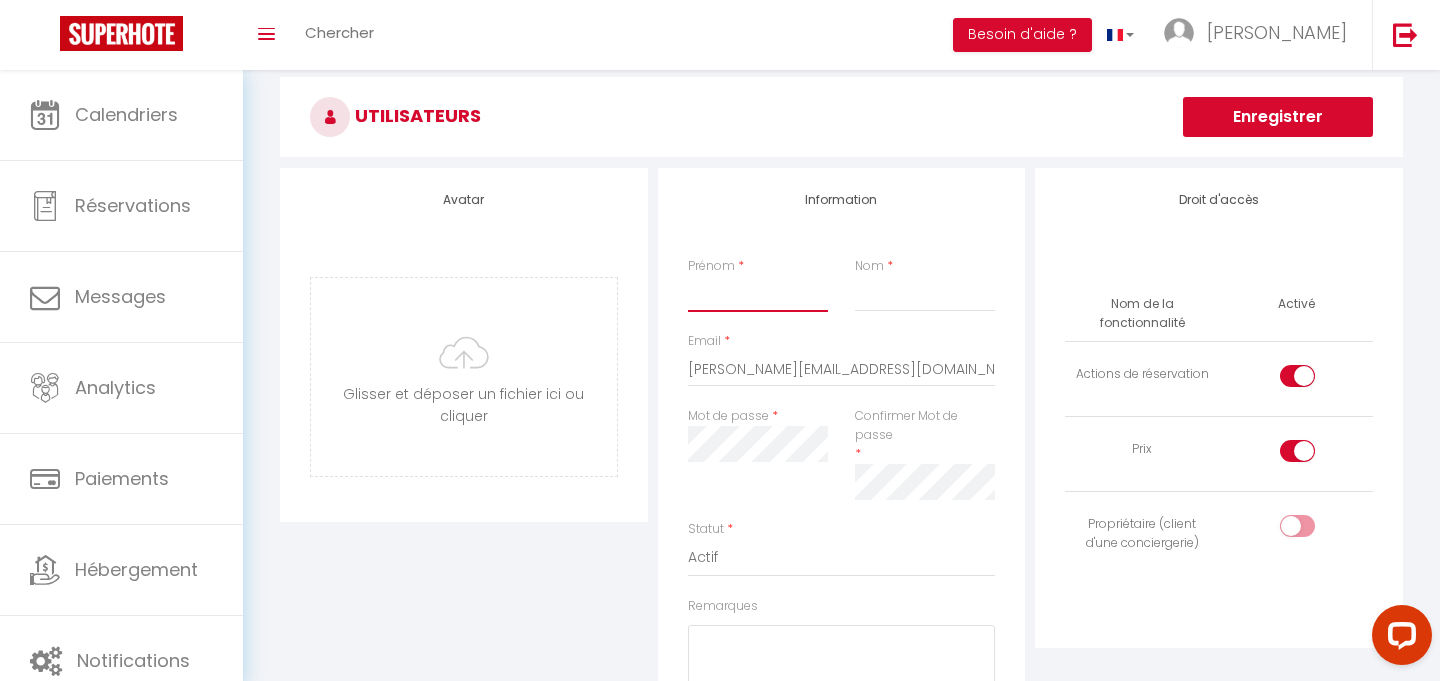click on "Prénom" at bounding box center [758, 294] 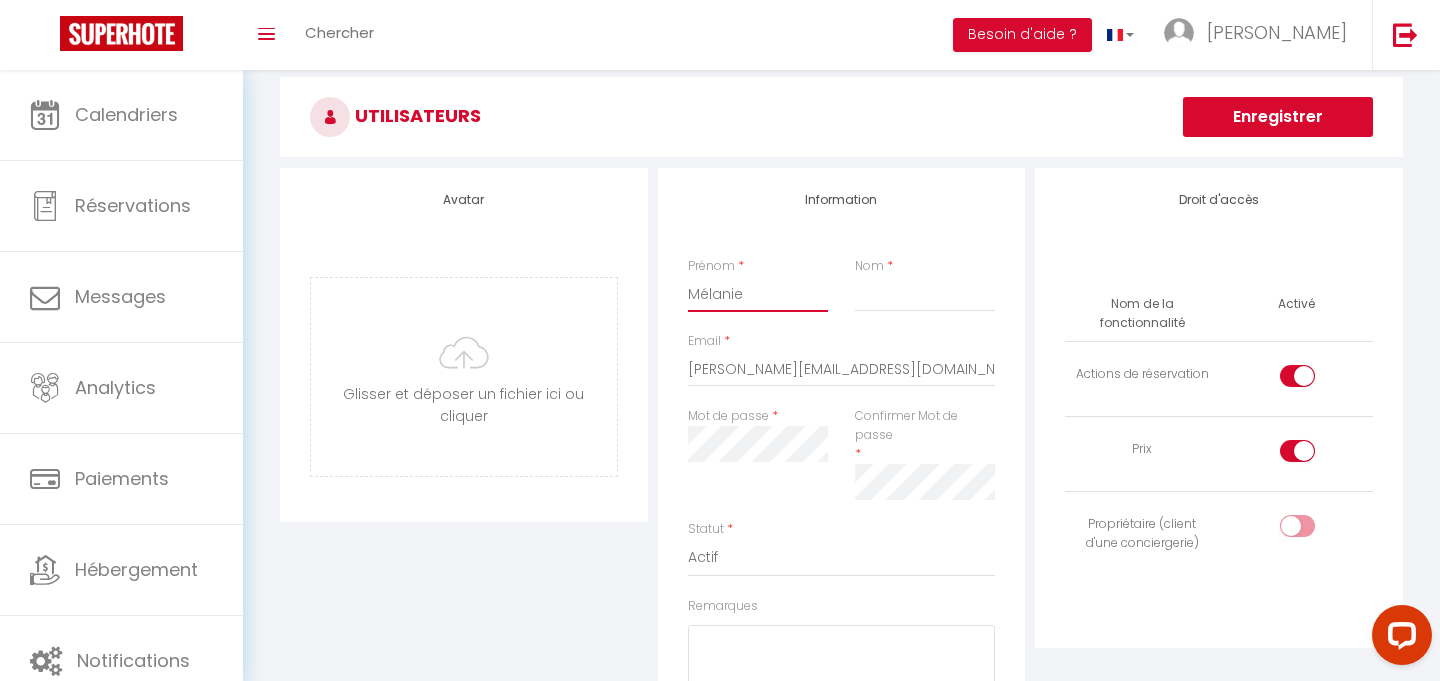 type on "Mélanie" 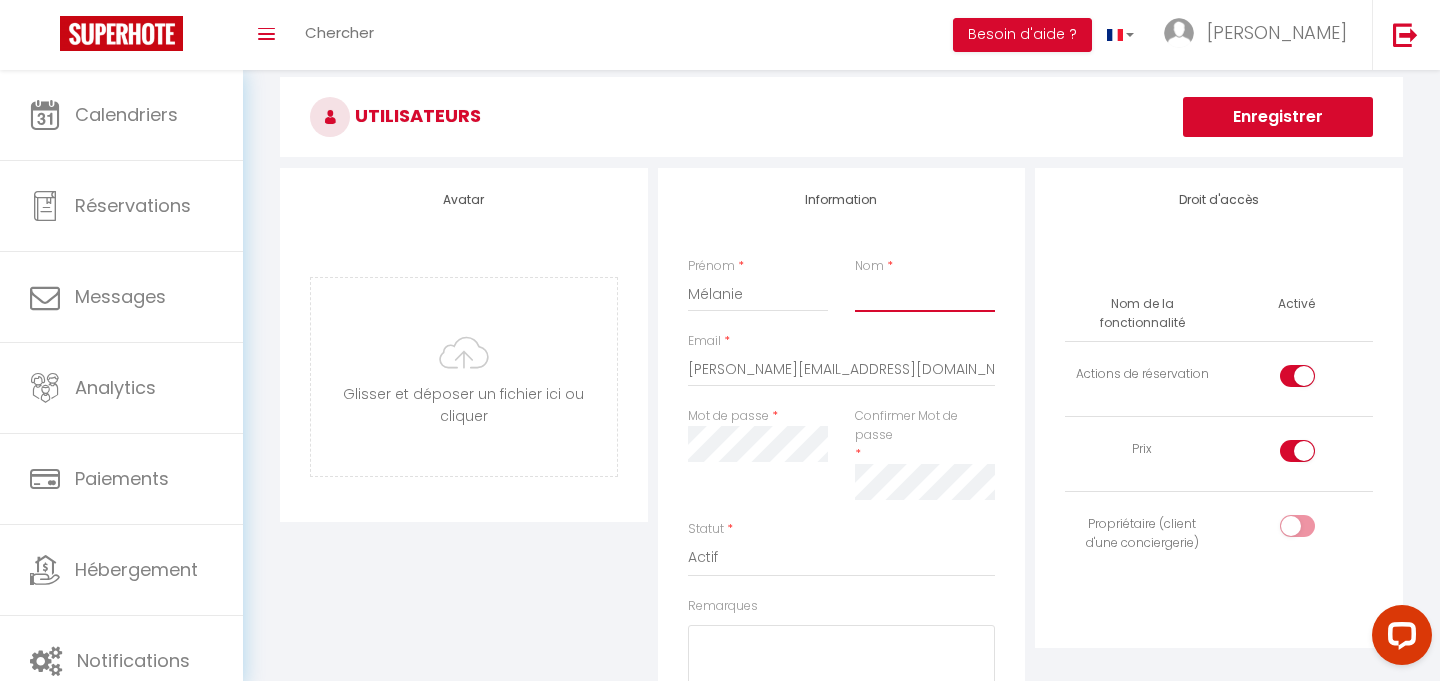 click on "Nom" at bounding box center [925, 294] 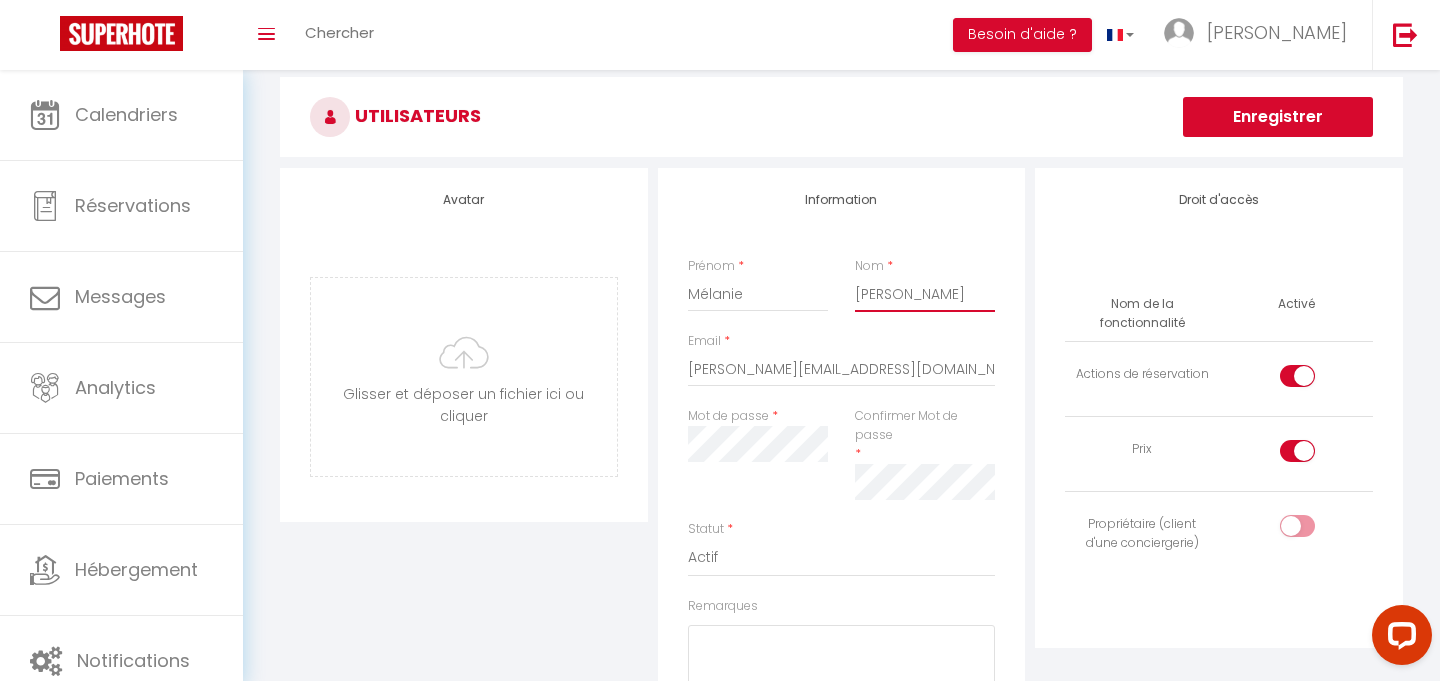 type on "Alphonse" 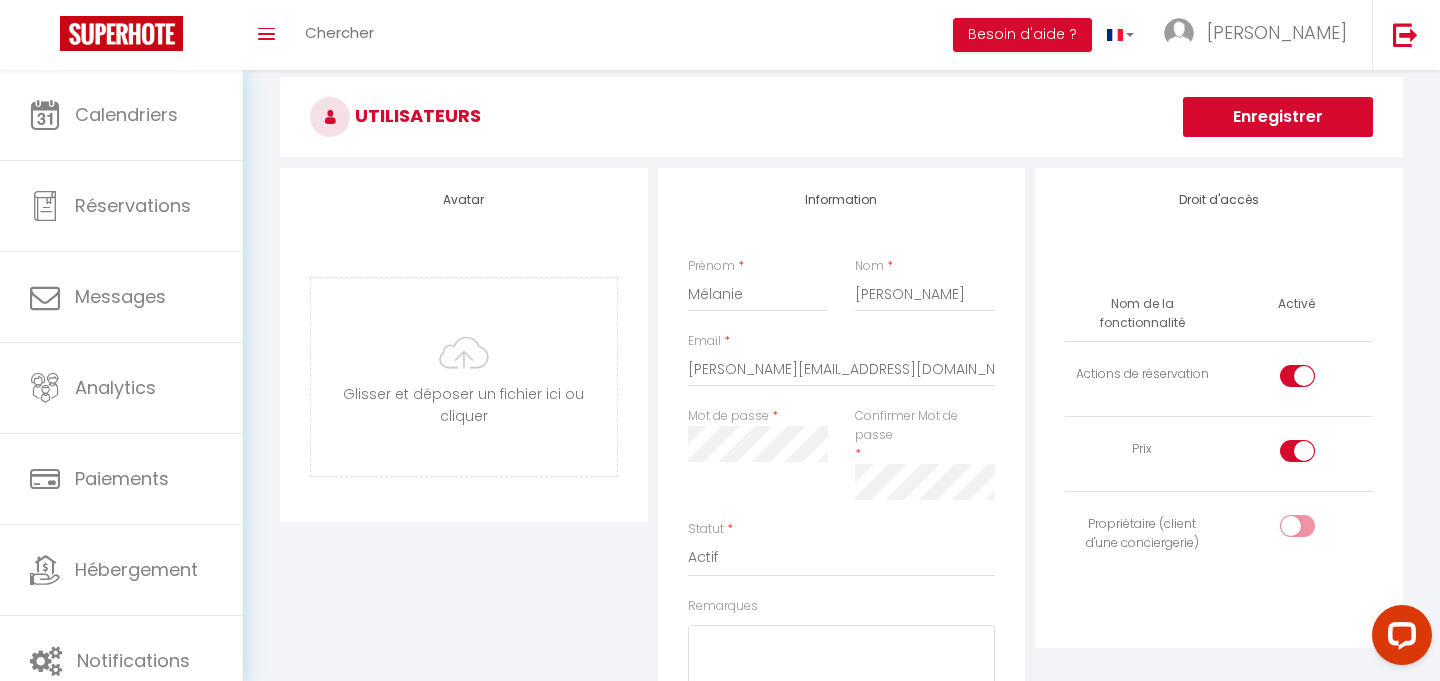 click at bounding box center (1314, 380) 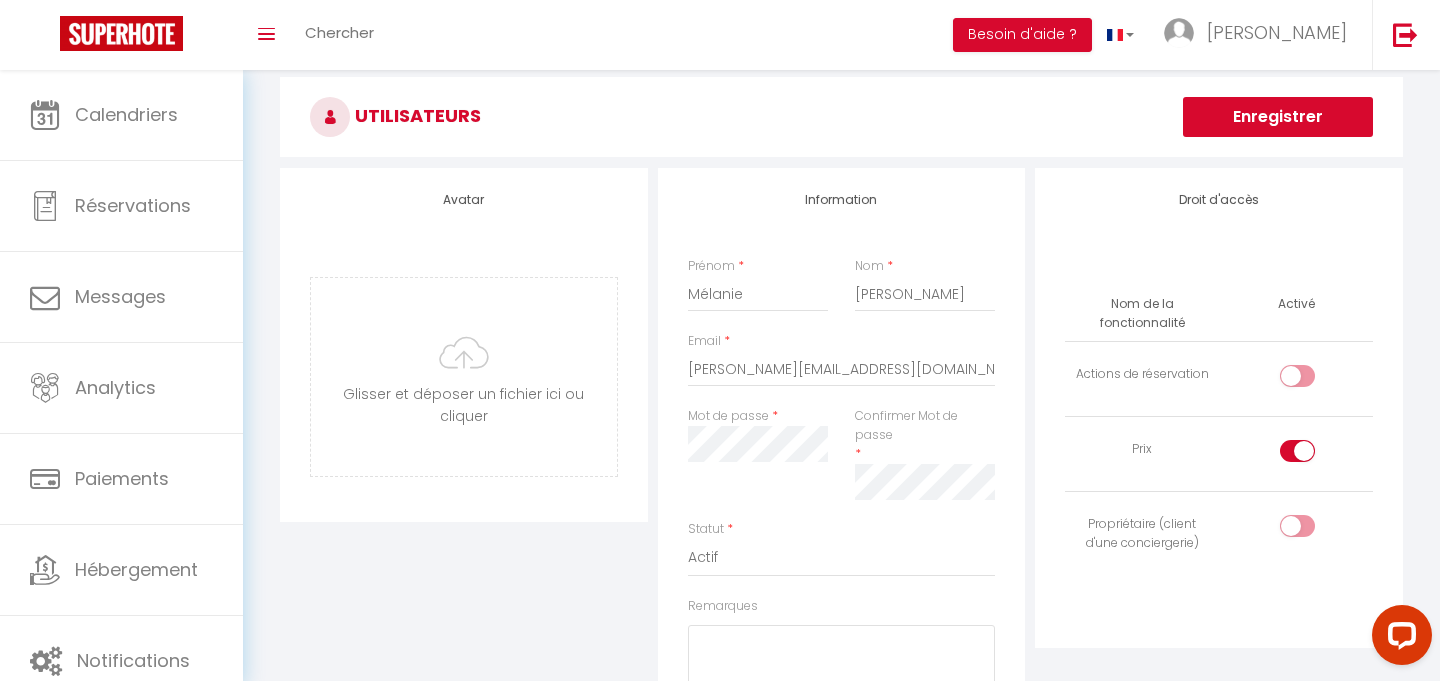 click at bounding box center (1314, 380) 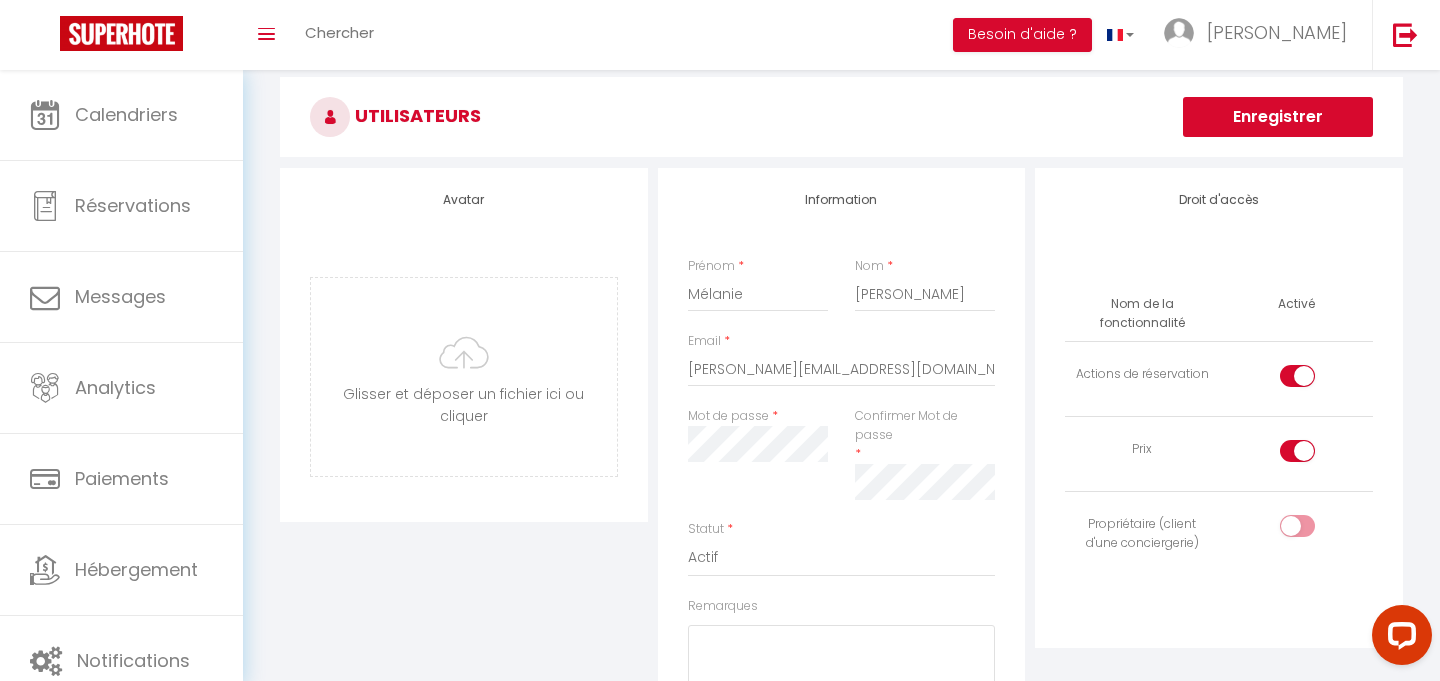 click at bounding box center (1314, 455) 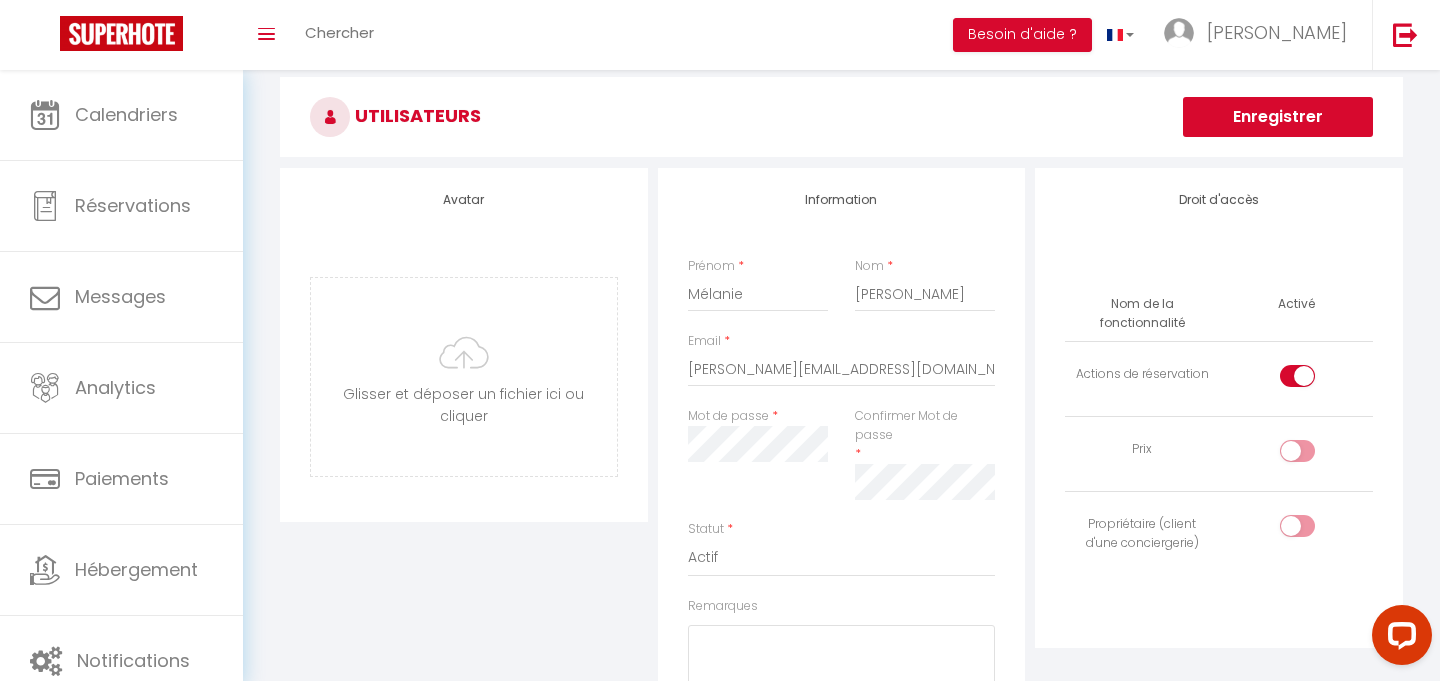 click at bounding box center (1314, 455) 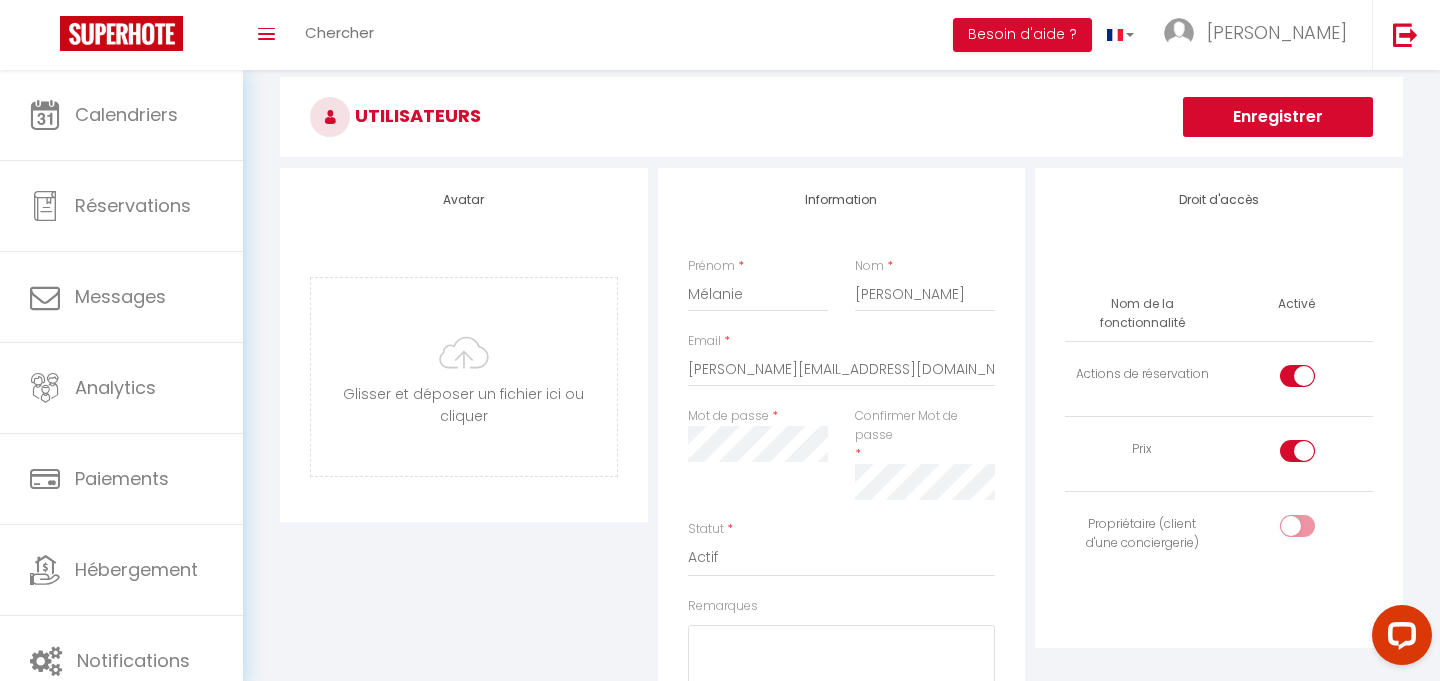 click at bounding box center (1314, 530) 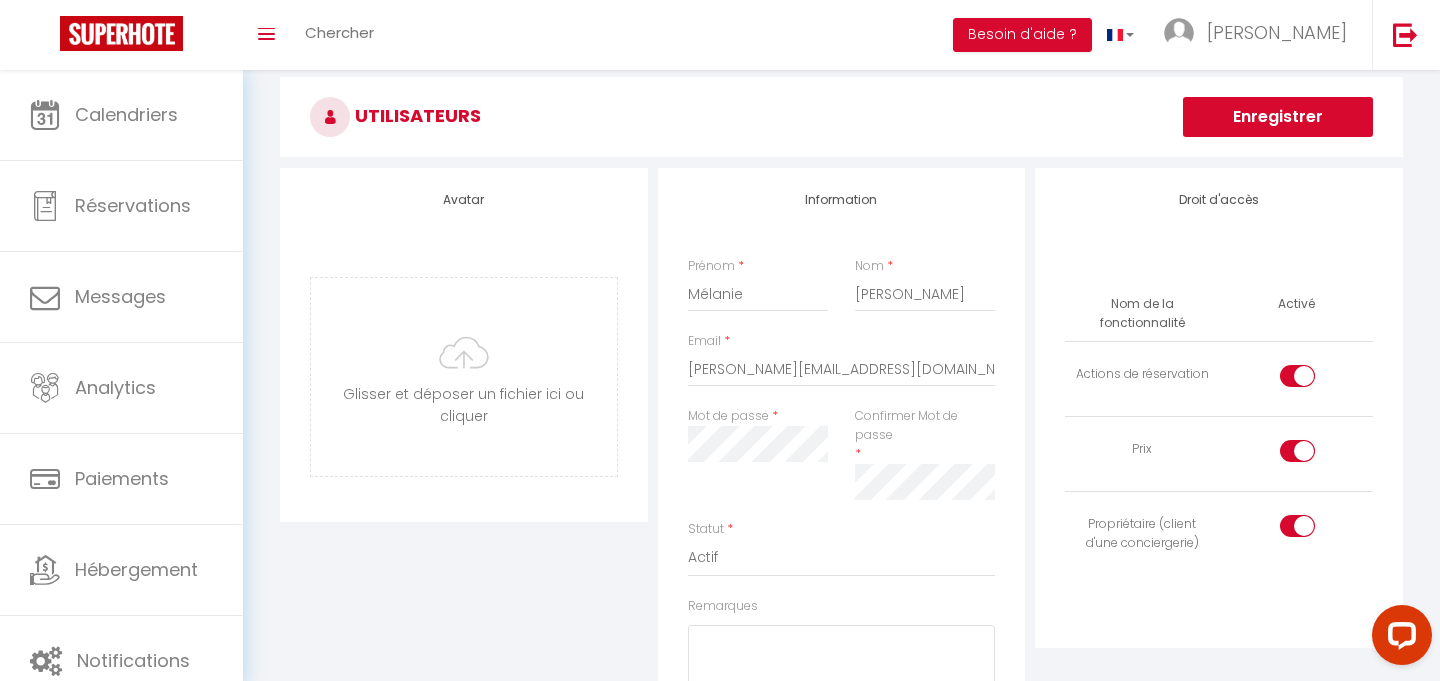 click at bounding box center (1314, 455) 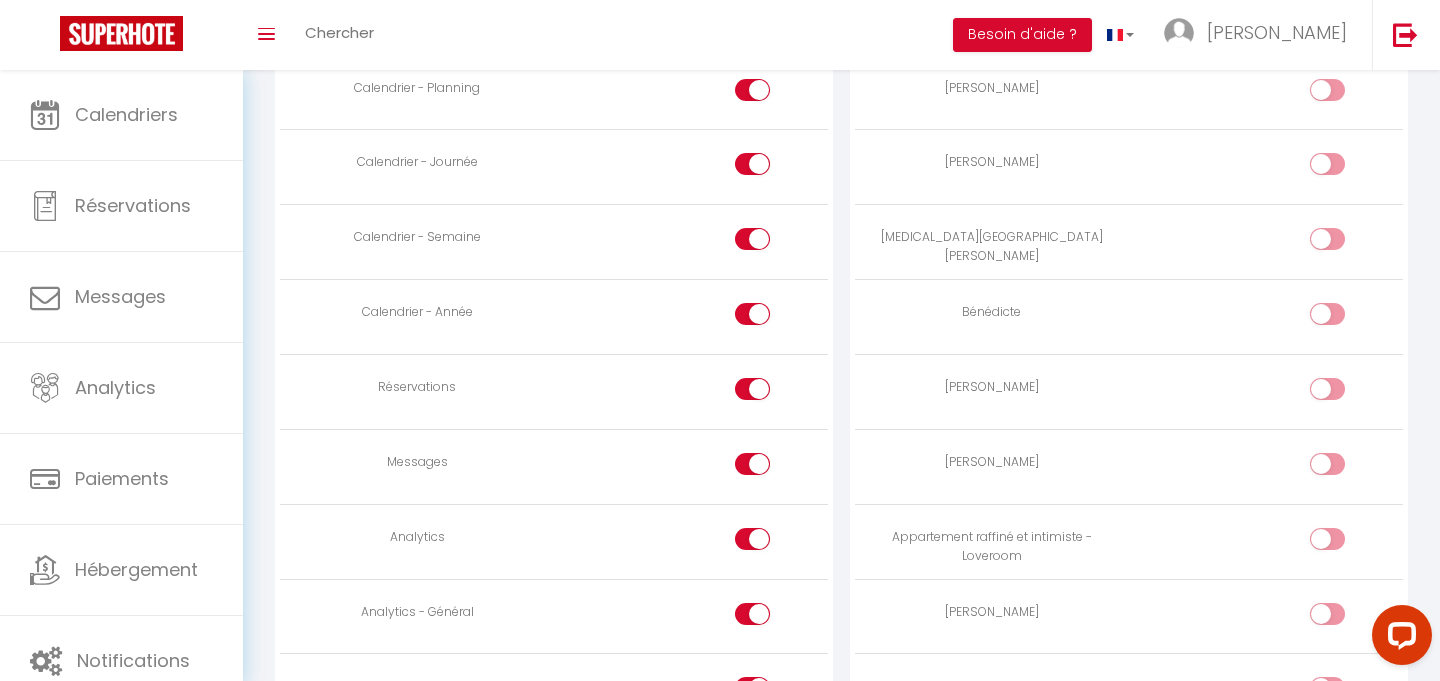 scroll, scrollTop: 1196, scrollLeft: 0, axis: vertical 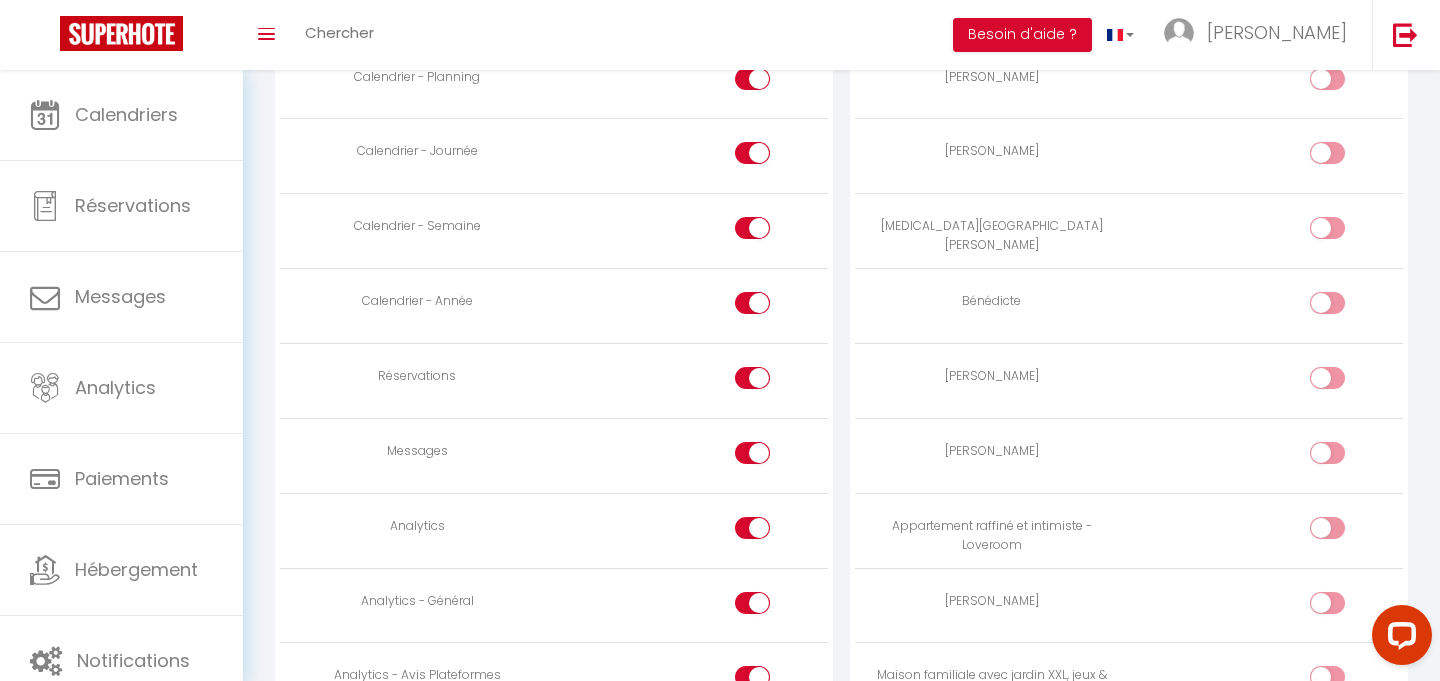 click at bounding box center (770, 457) 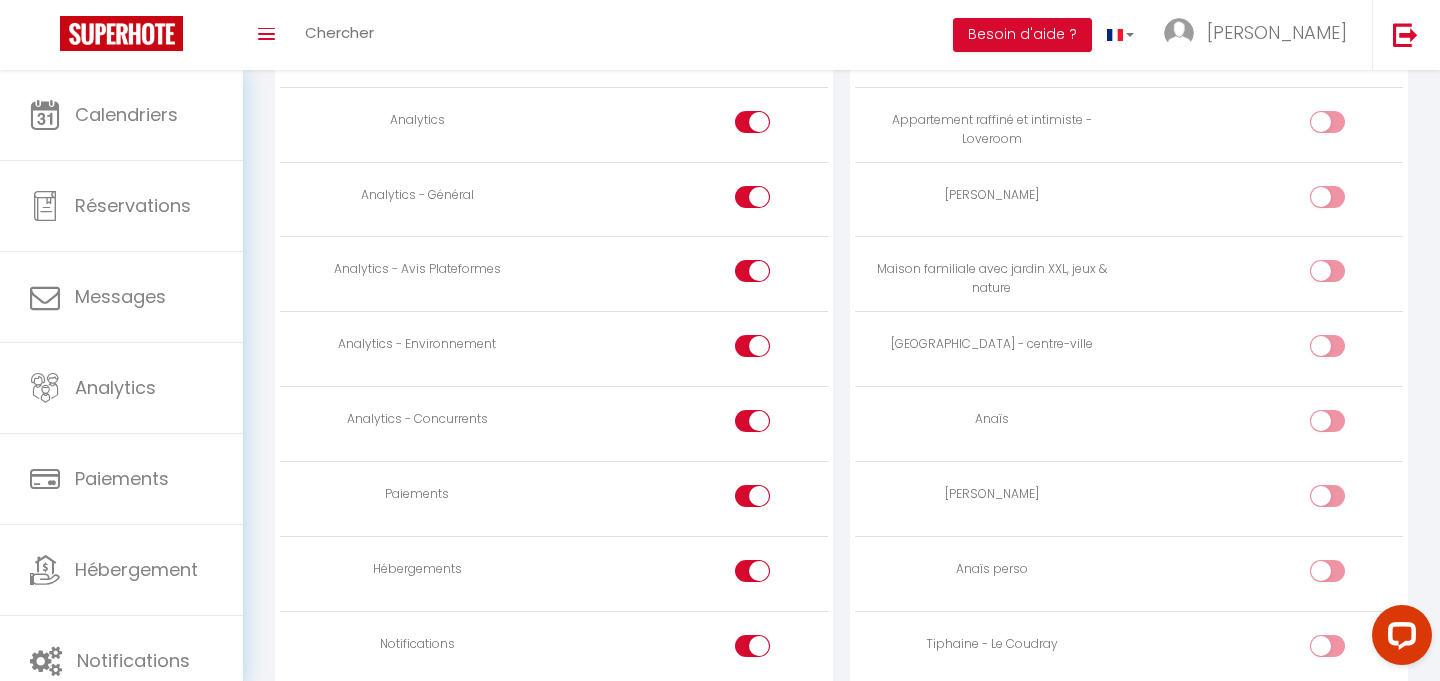 scroll, scrollTop: 1626, scrollLeft: 0, axis: vertical 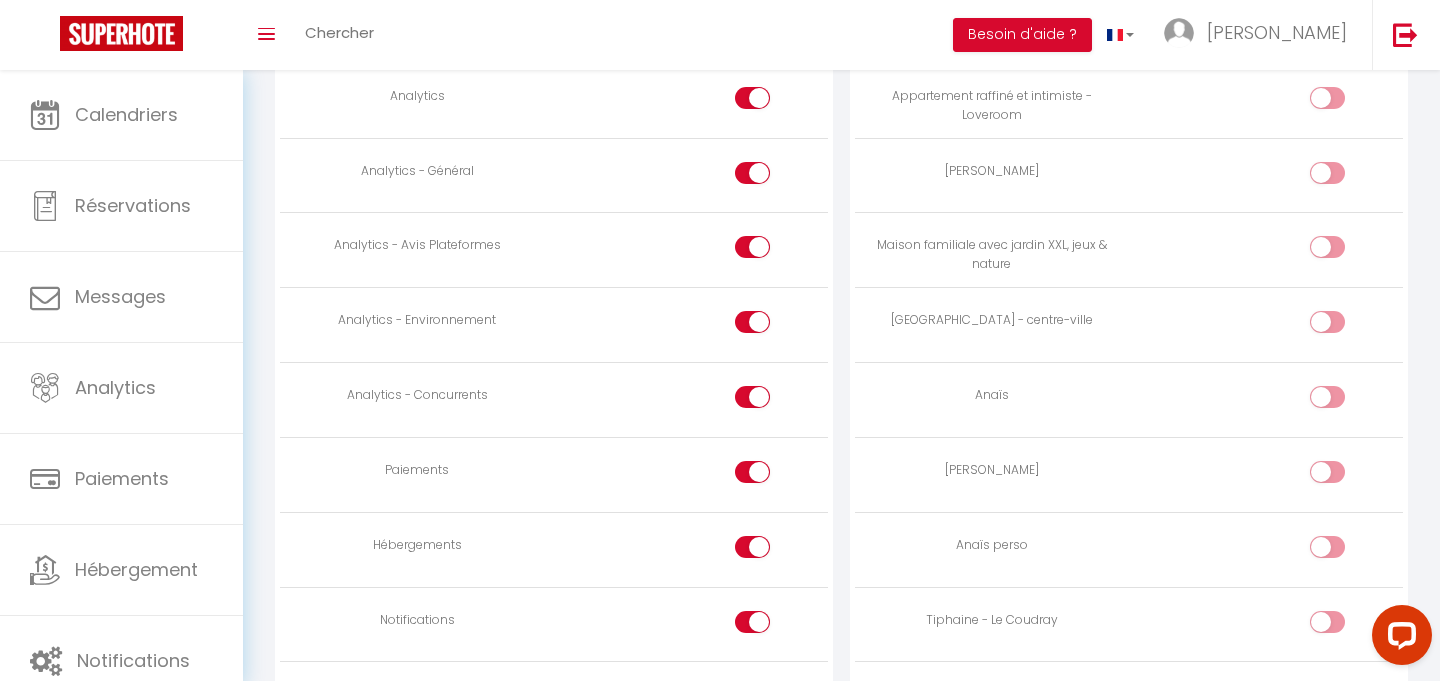 click at bounding box center [770, 476] 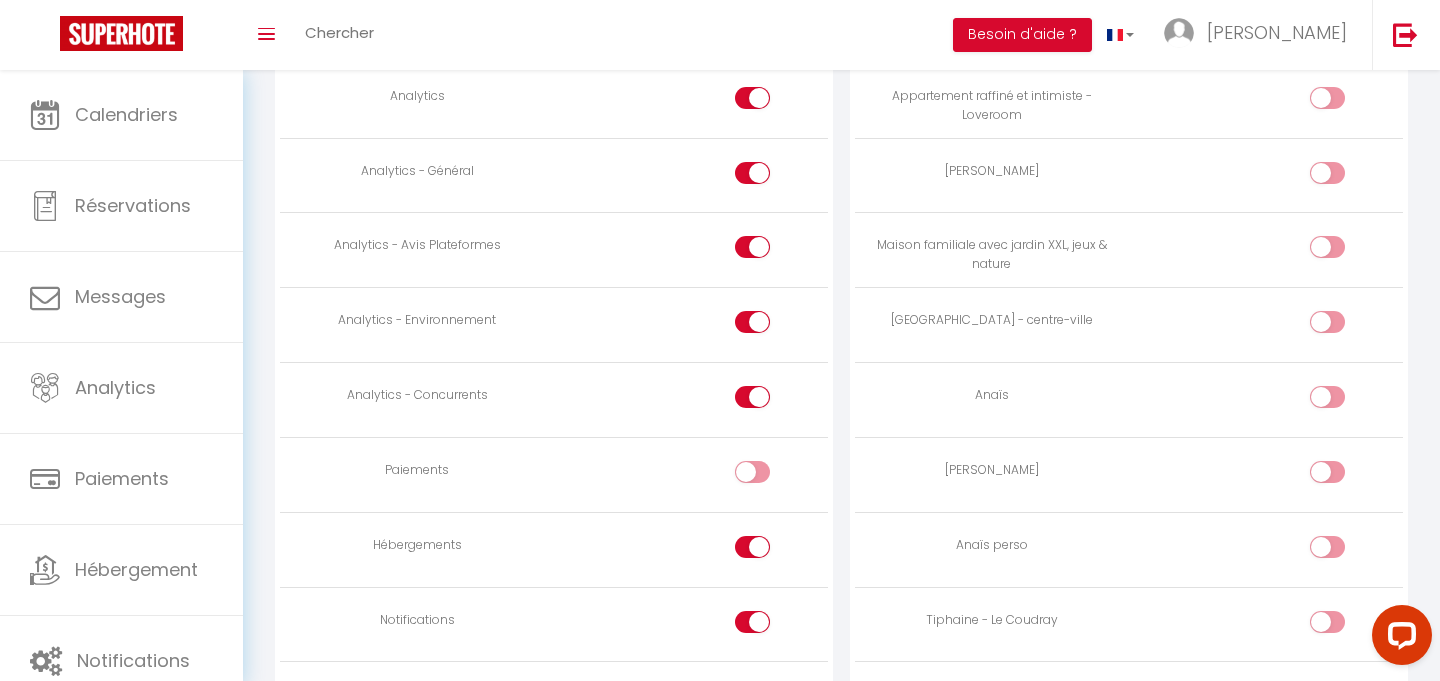 click at bounding box center (752, 547) 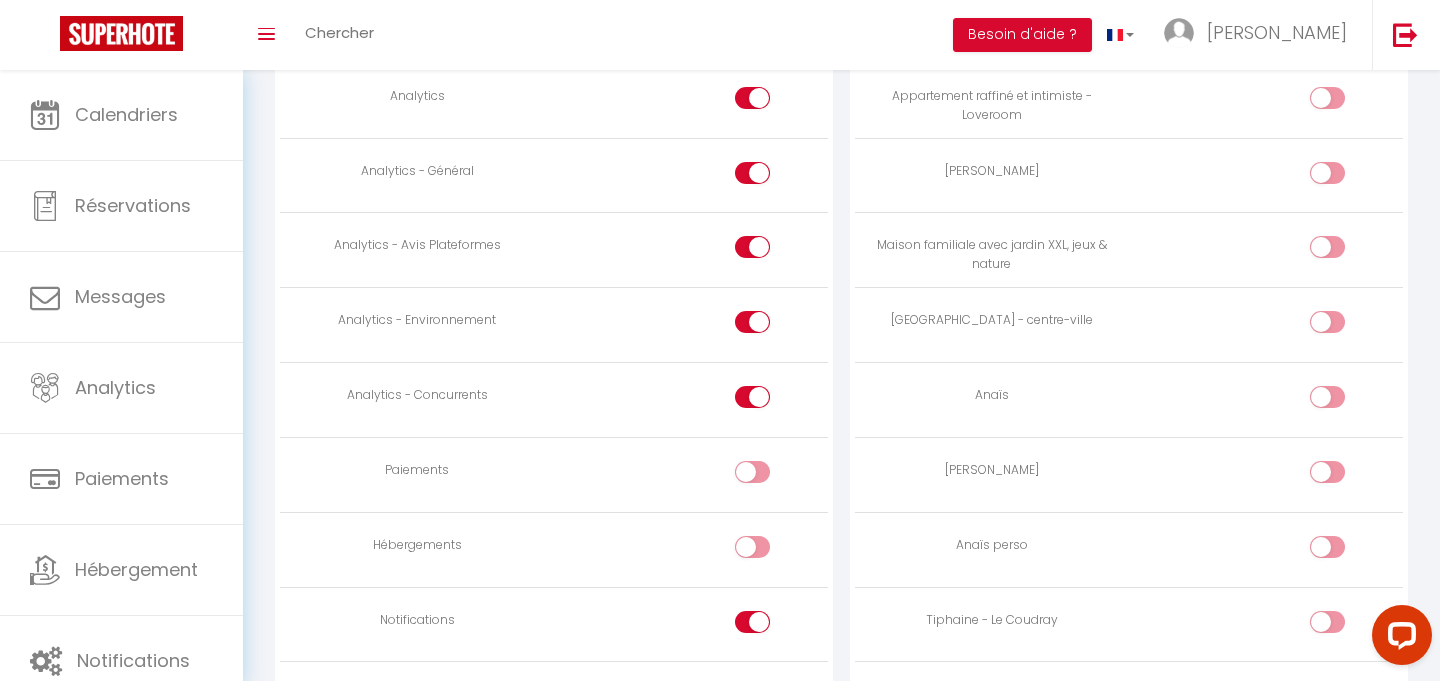 click at bounding box center (752, 622) 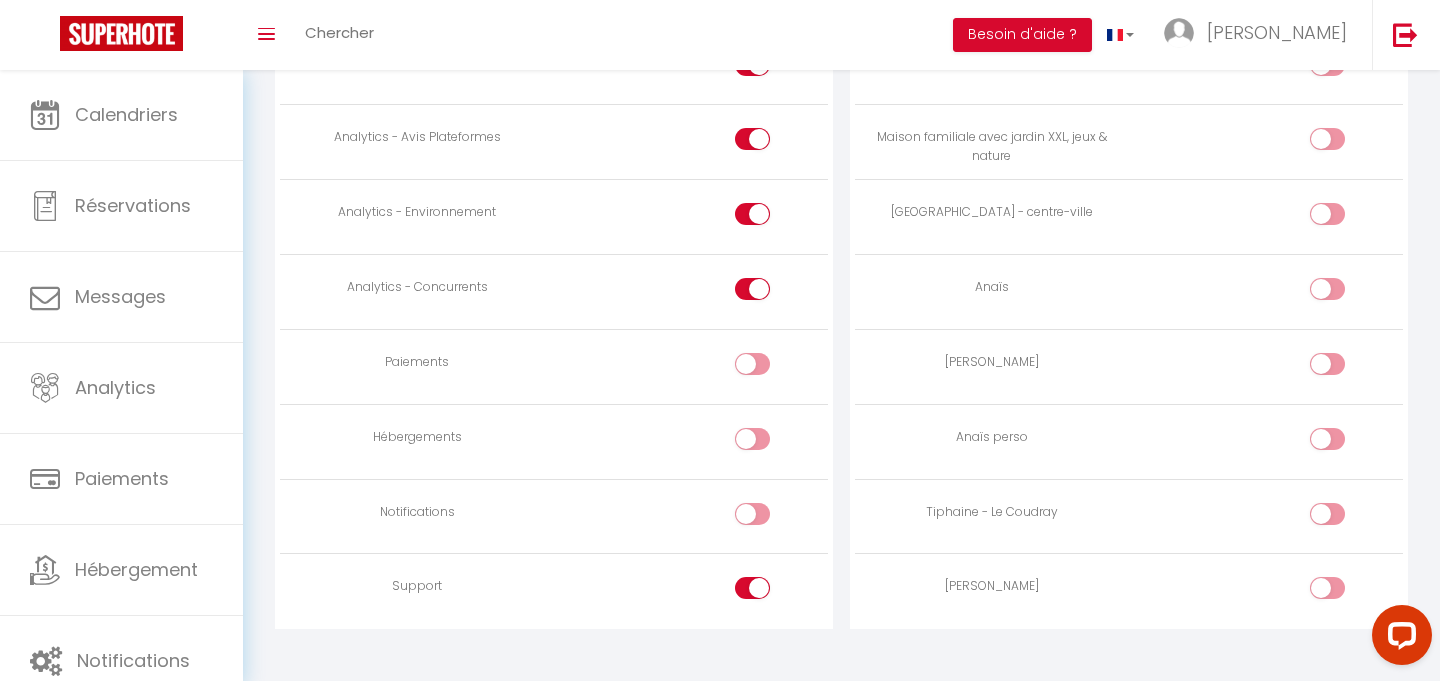 scroll, scrollTop: 1755, scrollLeft: 0, axis: vertical 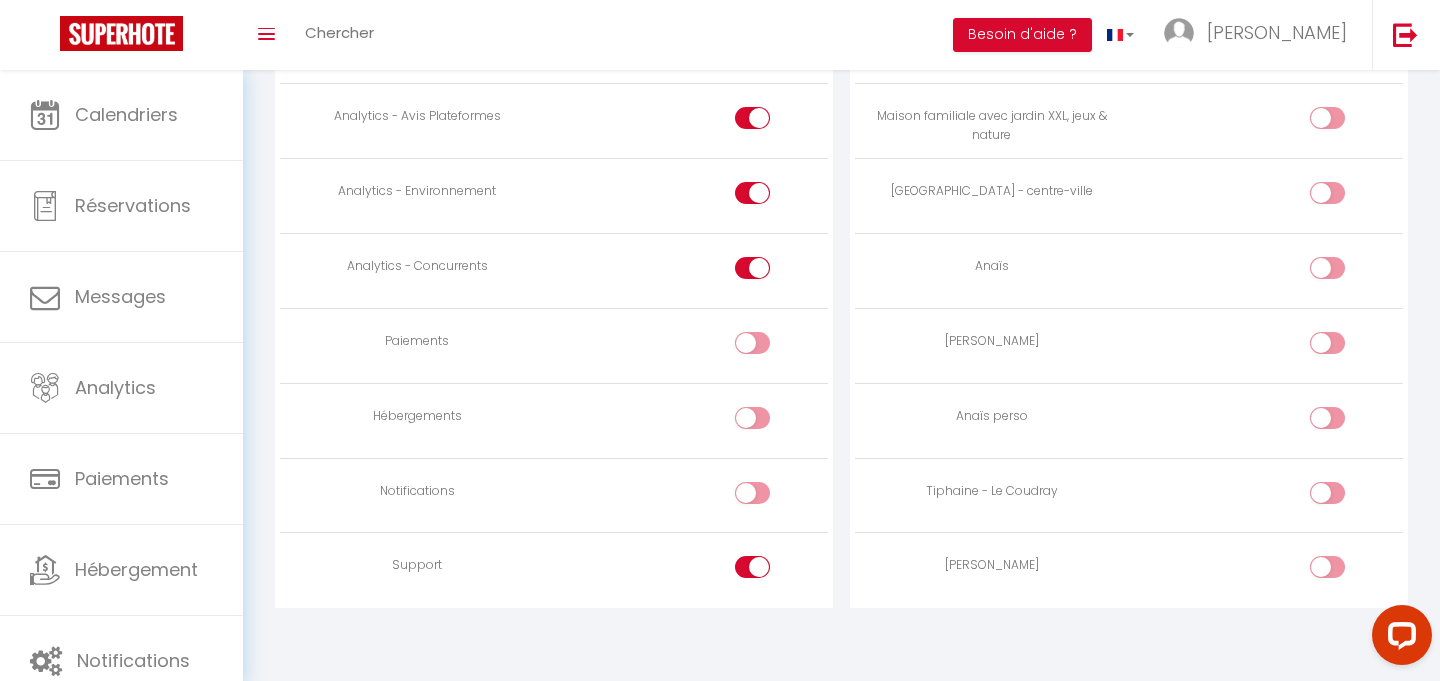 click at bounding box center (770, 571) 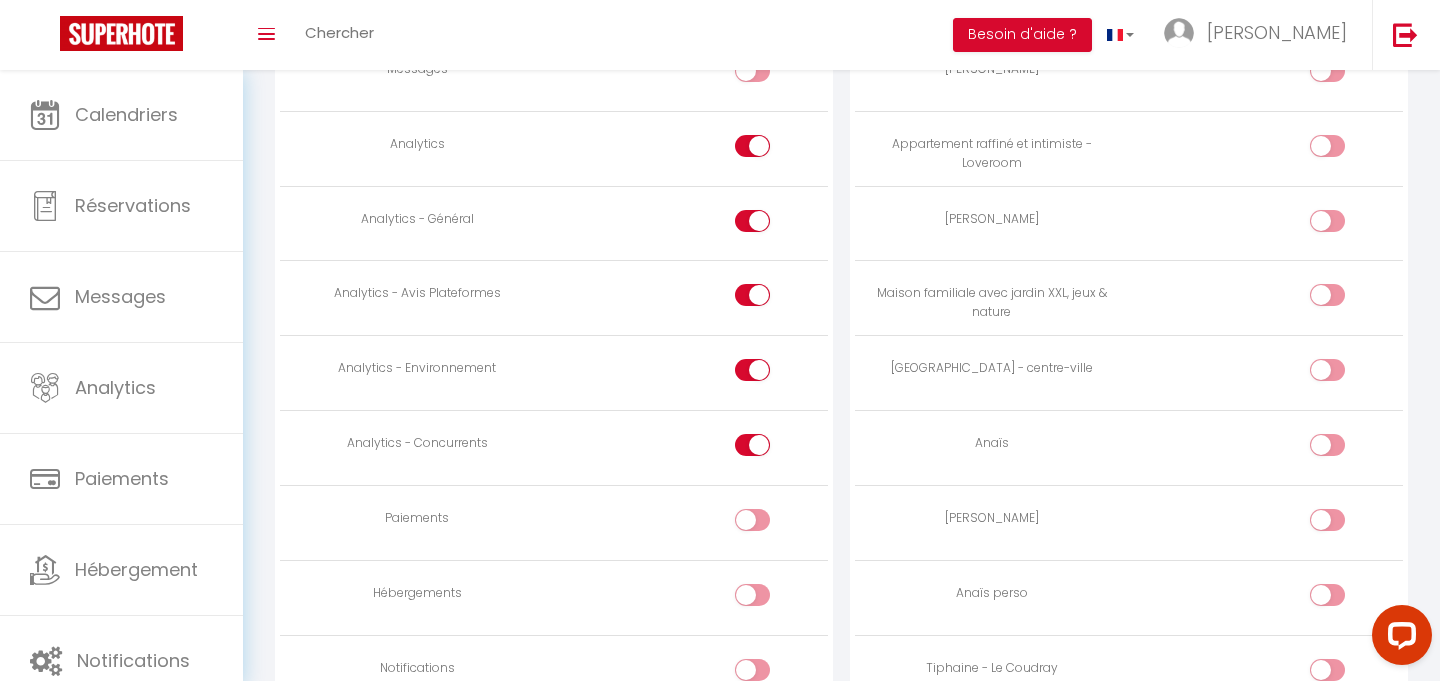 scroll, scrollTop: 1755, scrollLeft: 0, axis: vertical 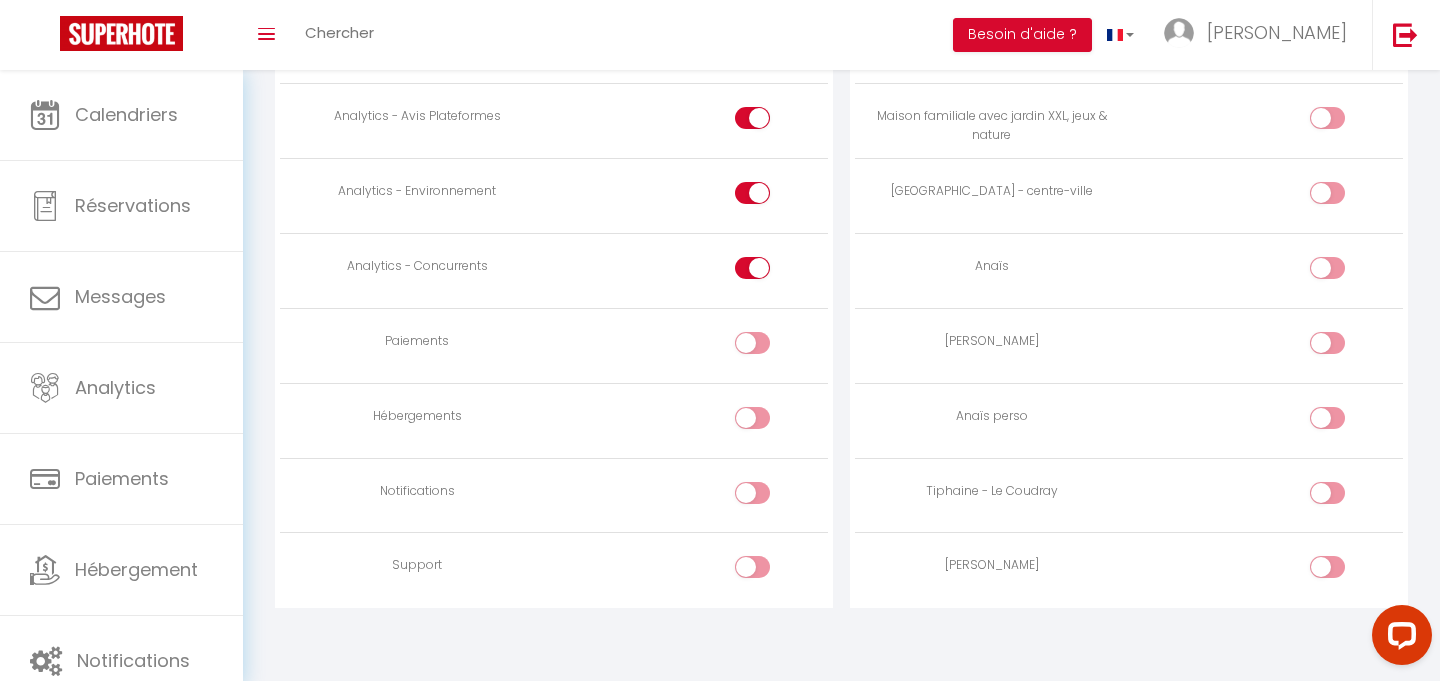 click at bounding box center (1327, 567) 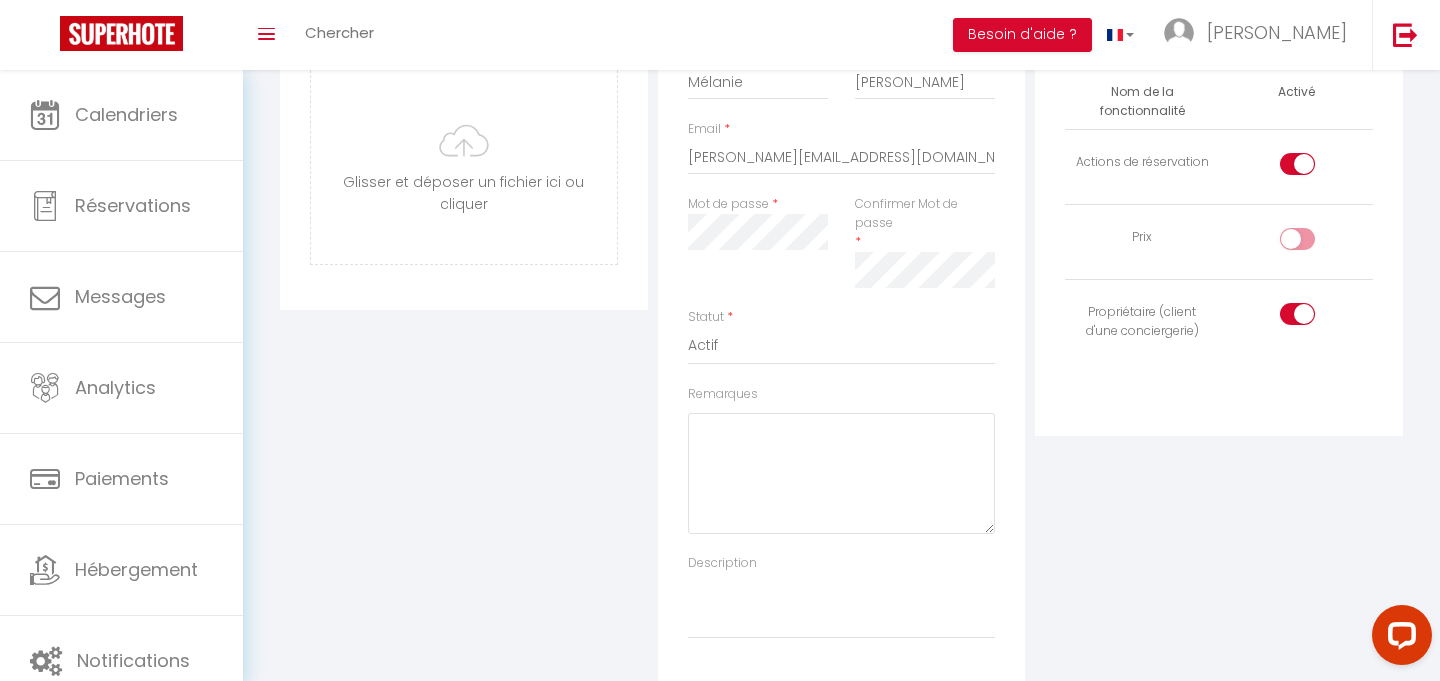 scroll, scrollTop: 0, scrollLeft: 0, axis: both 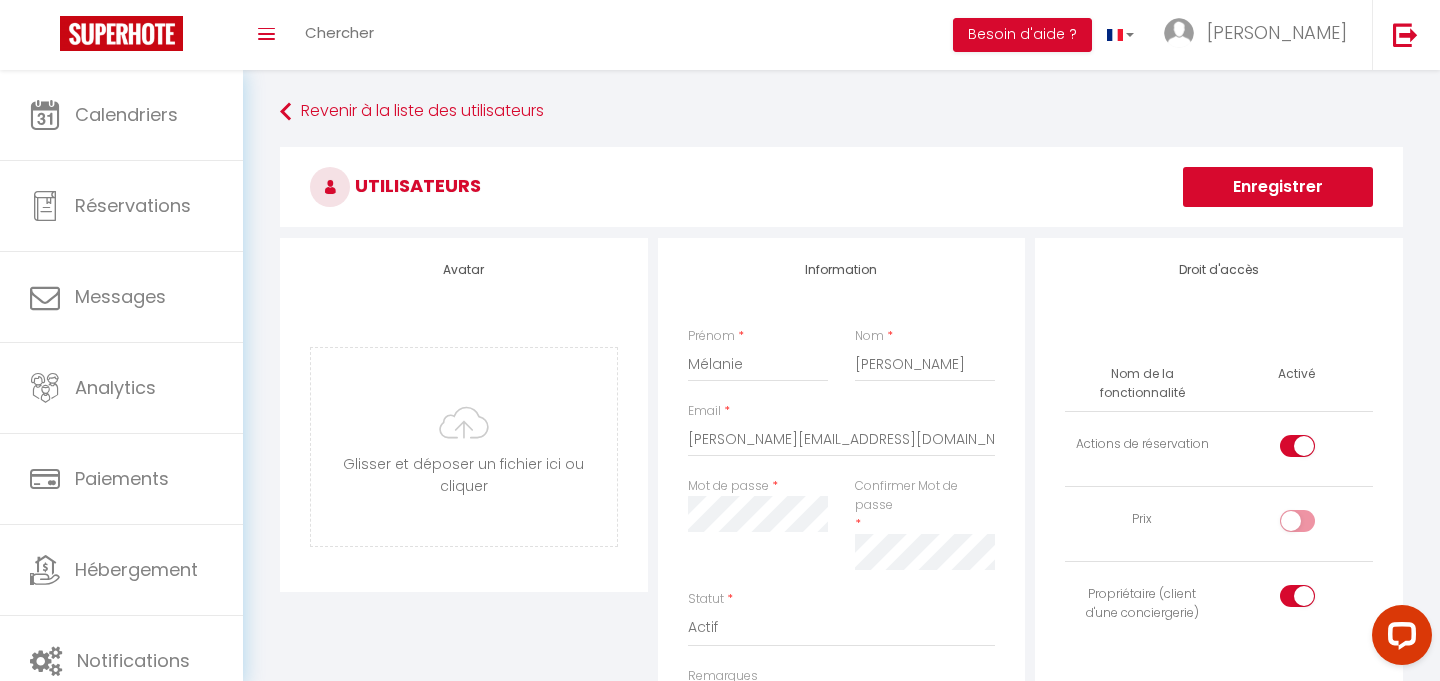 click on "Enregistrer" at bounding box center (1278, 187) 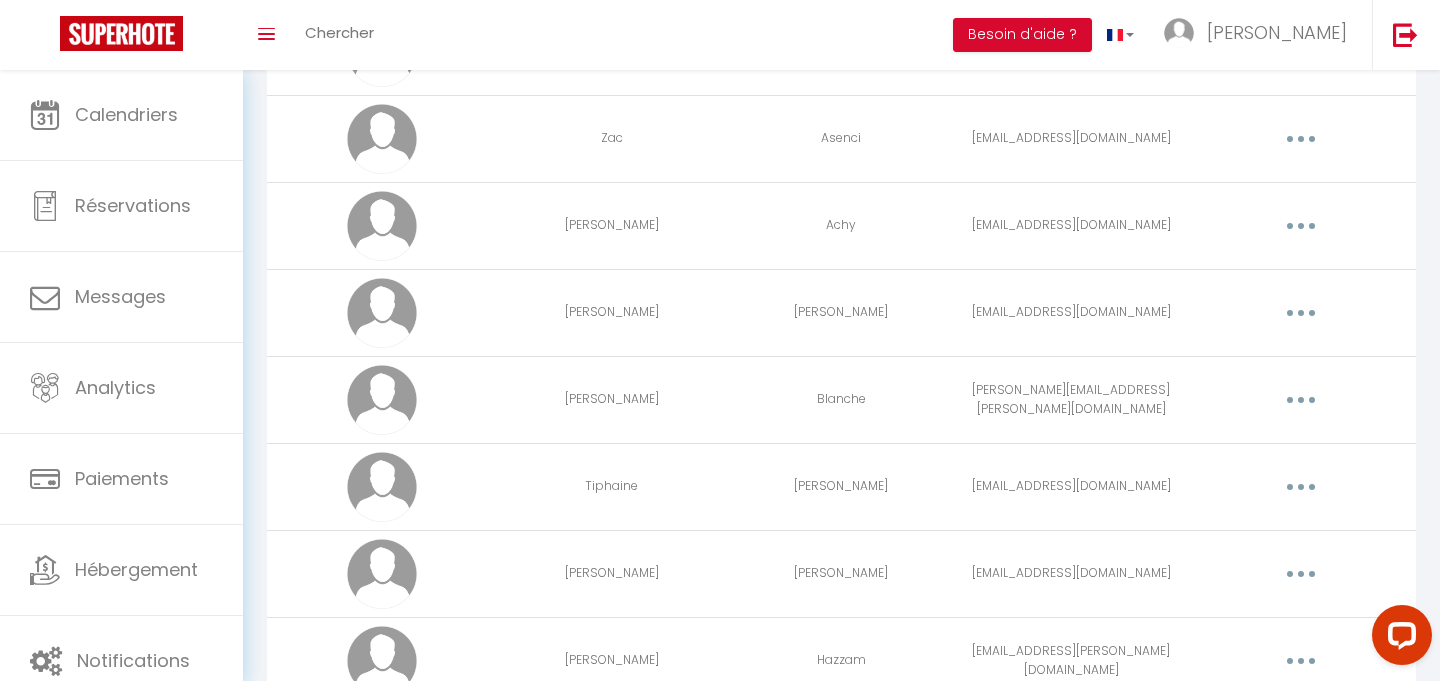 scroll, scrollTop: 1448, scrollLeft: 0, axis: vertical 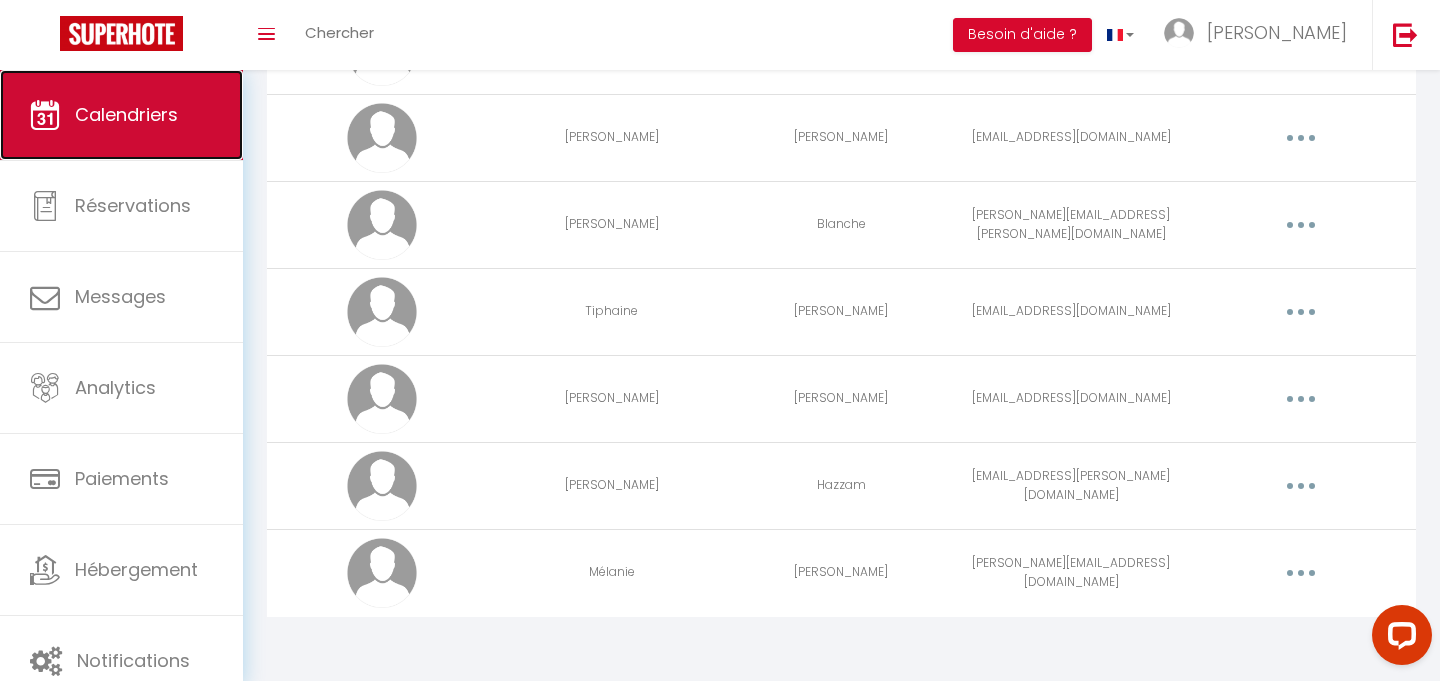 click on "Calendriers" at bounding box center [126, 114] 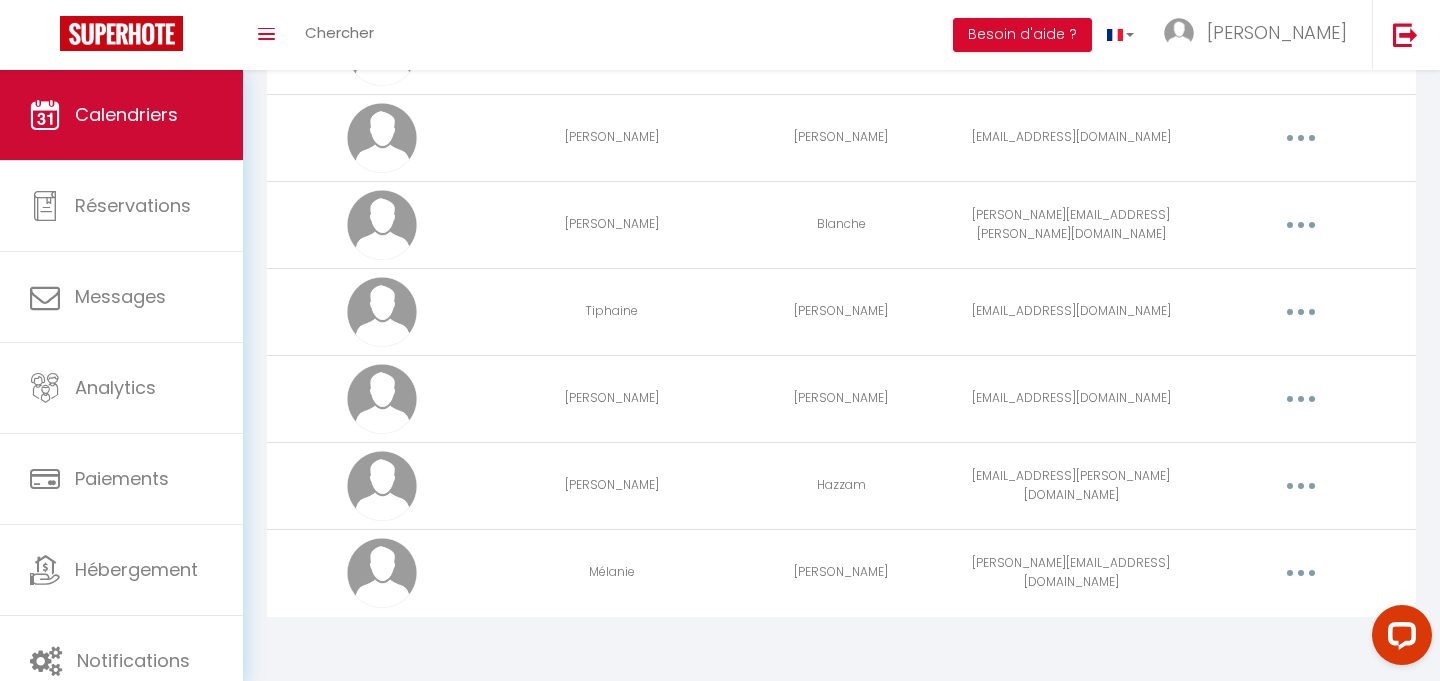 scroll, scrollTop: 0, scrollLeft: 0, axis: both 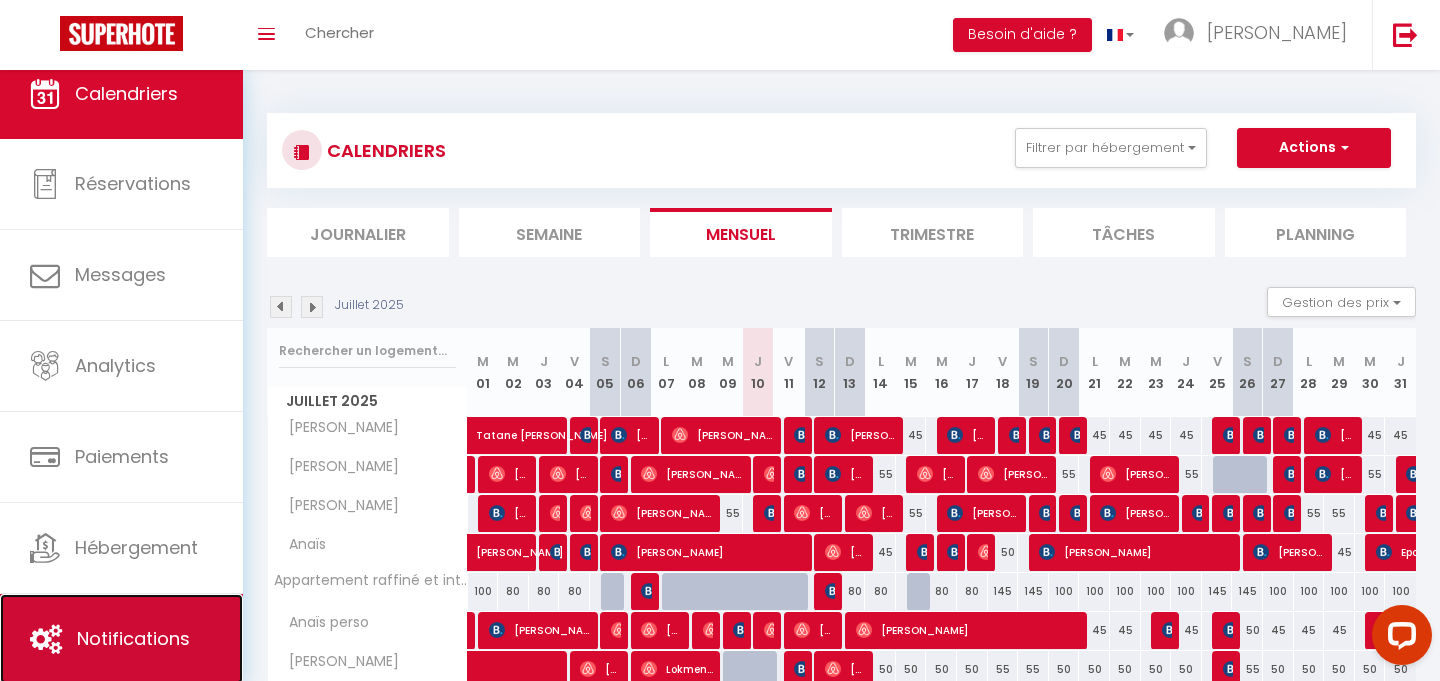 click on "Notifications" at bounding box center [121, 639] 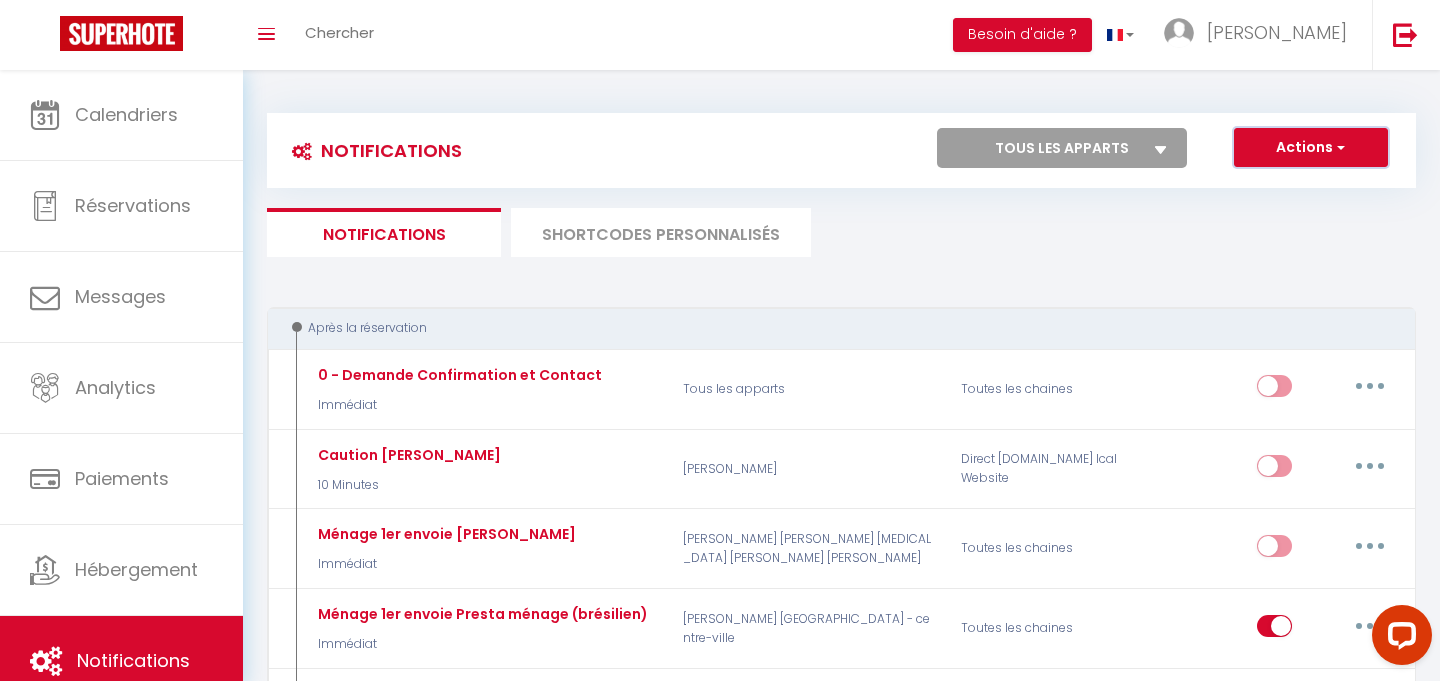 click on "Actions" at bounding box center (1311, 148) 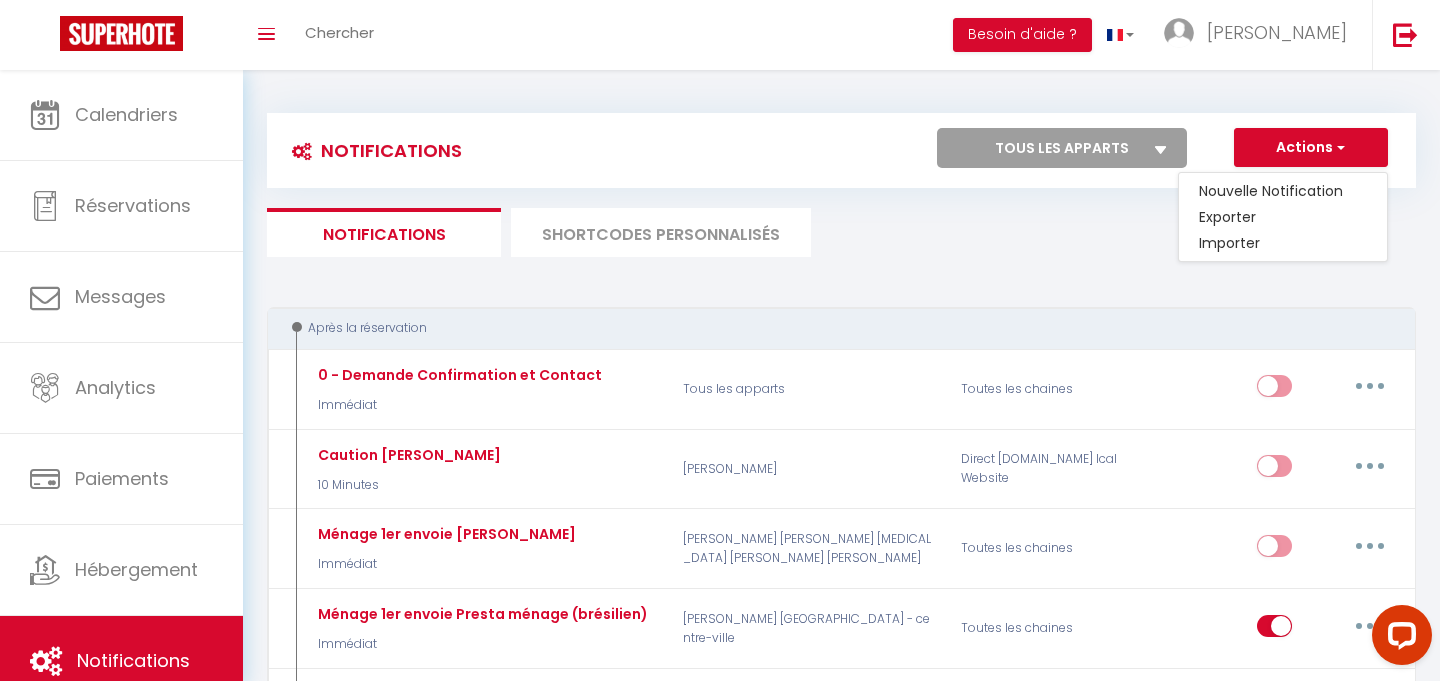 click on "Notifications
Actions
Nouvelle Notification    Exporter    Importer    Tous les apparts    Lubin Valentin Vanessa T3 rue Jean Laillet Bénédicte Pauline Pascal Appartement raffiné et intimiste - Loveroom Edouard Maison familiale avec jardin XXL, jeux & nature Tiphaine - centre-ville Anaïs Cécile Anaïs perso Tiphaine - Le Coudray Mélanie Ollé
Actions
Nouveau shortcode personnalisé    Notifications   SHORTCODES PERSONNALISÉS
Après la réservation
0 - Demande Confirmation et Contact    Immédiat     Tous les apparts   Toutes les chaines     Editer   Dupliquer   Tester   Supprimer         Caution Lubin    10 Minutes     Lubin
Direct
Booking.com
Ical
Website
Editer   Dupliquer   Tester   Supprimer         Ménage 1er envoie Alex    Immédiat       Toutes les chaines     Editer   Dupliquer   Tester   Supprimer" at bounding box center [841, 4781] 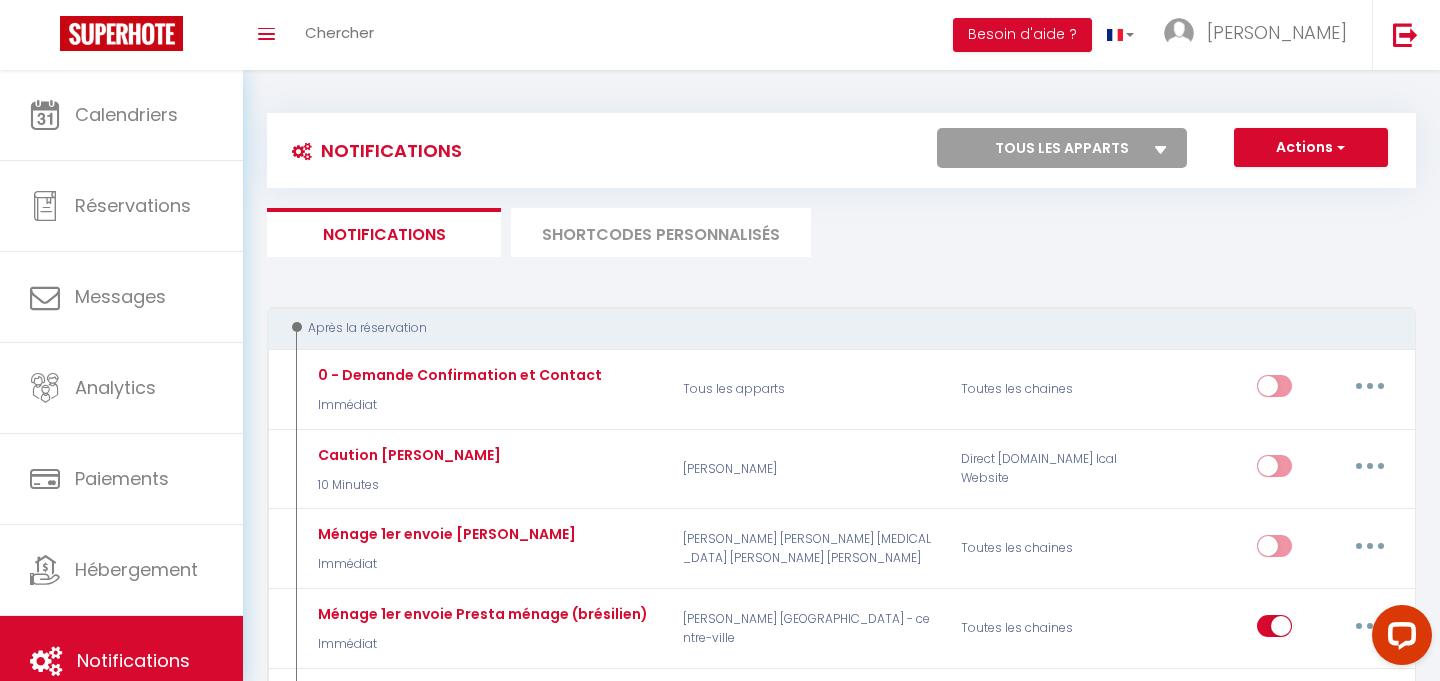 scroll, scrollTop: 307, scrollLeft: 0, axis: vertical 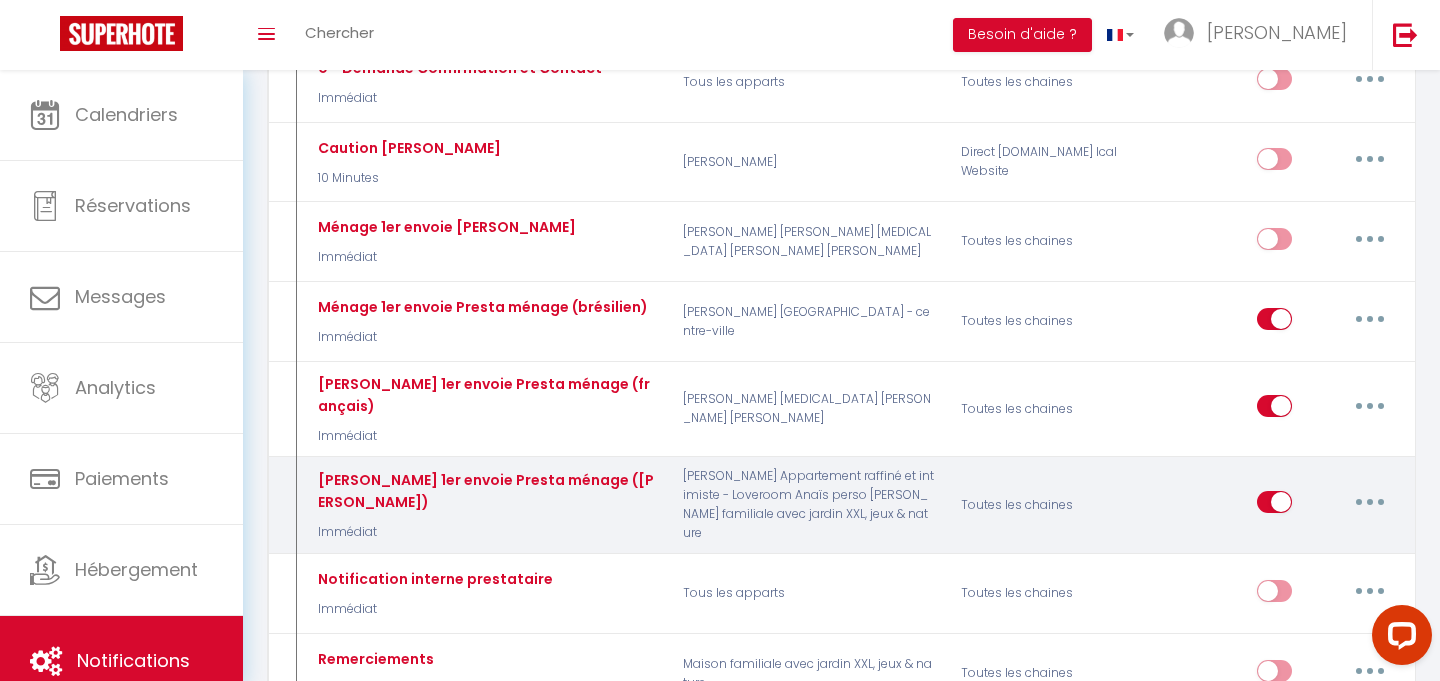 click at bounding box center (1370, 502) 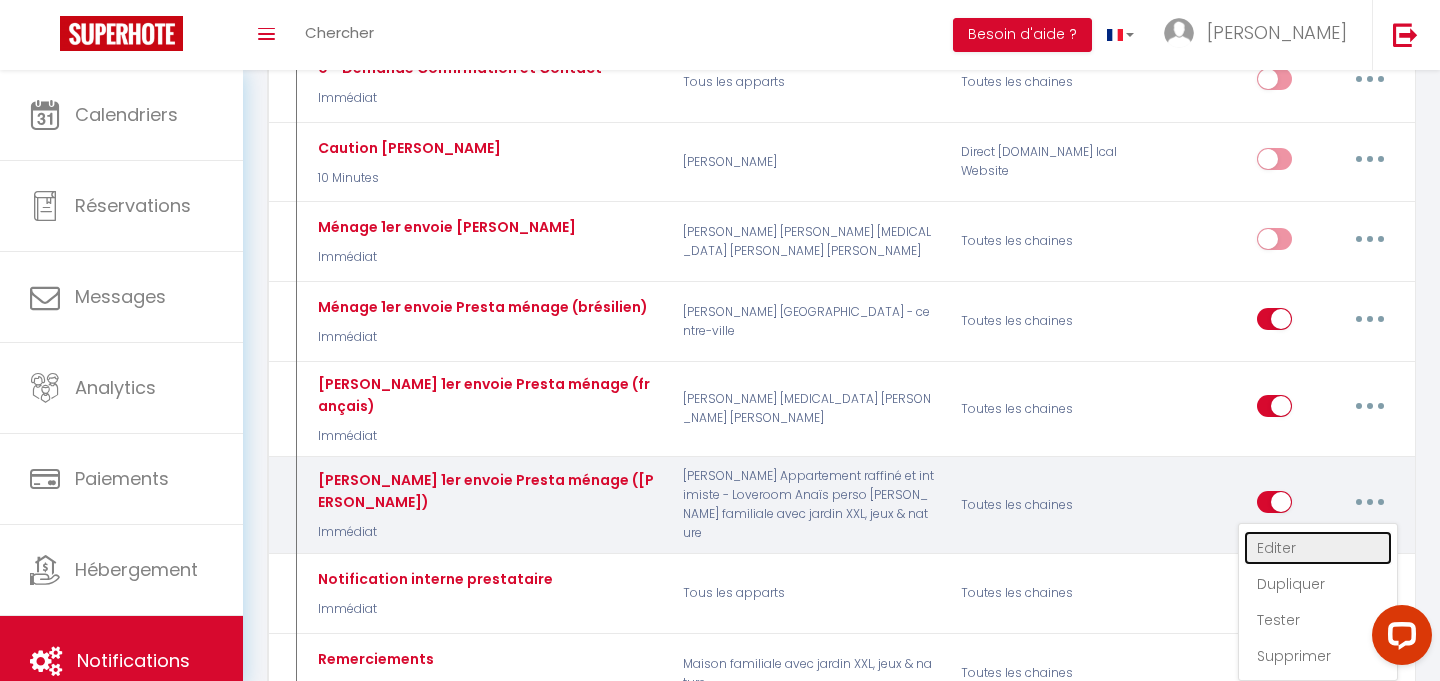 click on "Editer" at bounding box center (1318, 548) 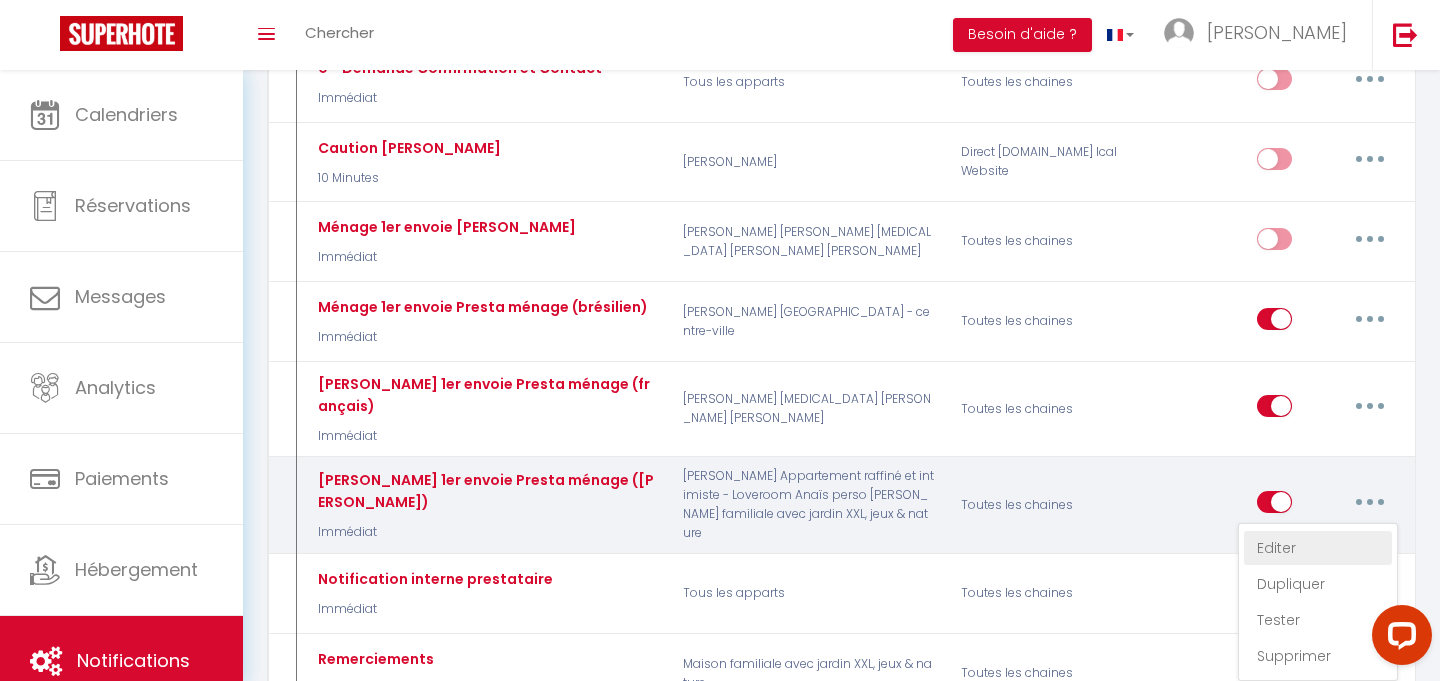 type on "Ménage 1er envoie Presta ménage (Michaël)" 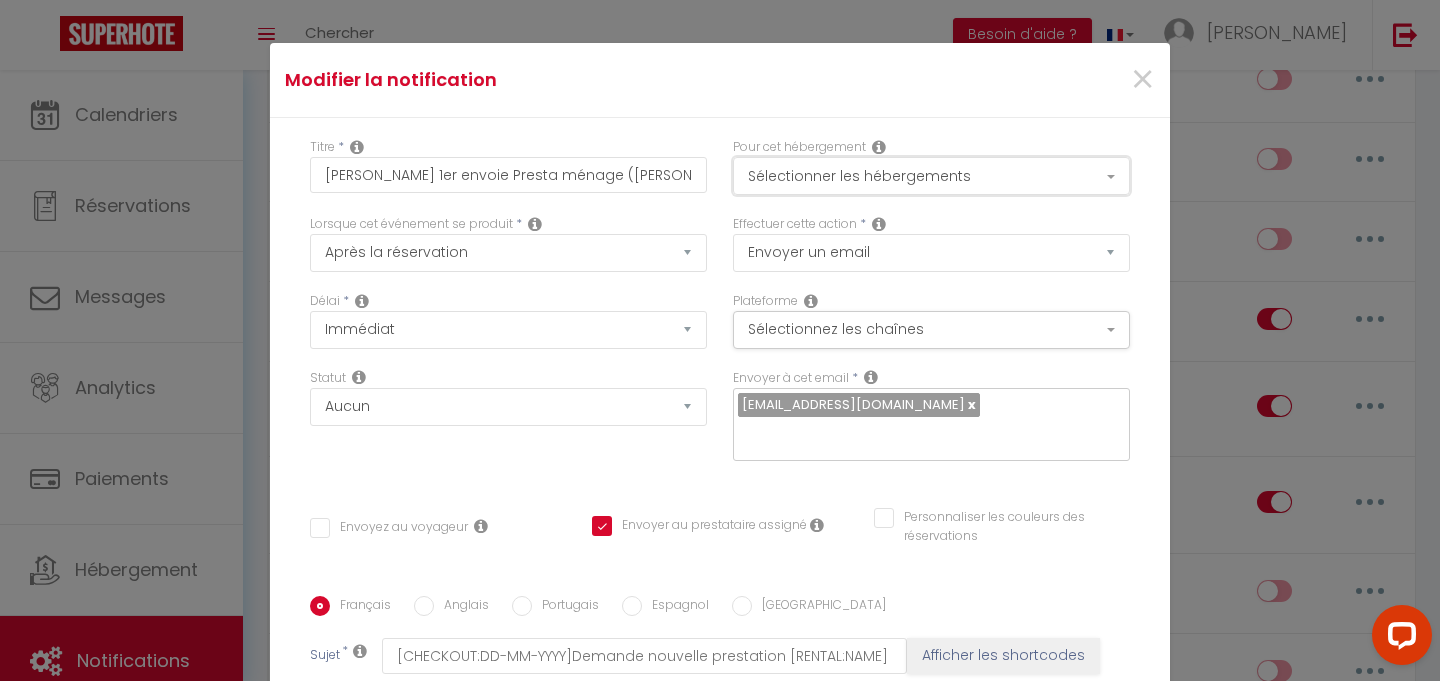 click on "Sélectionner les hébergements" at bounding box center (931, 176) 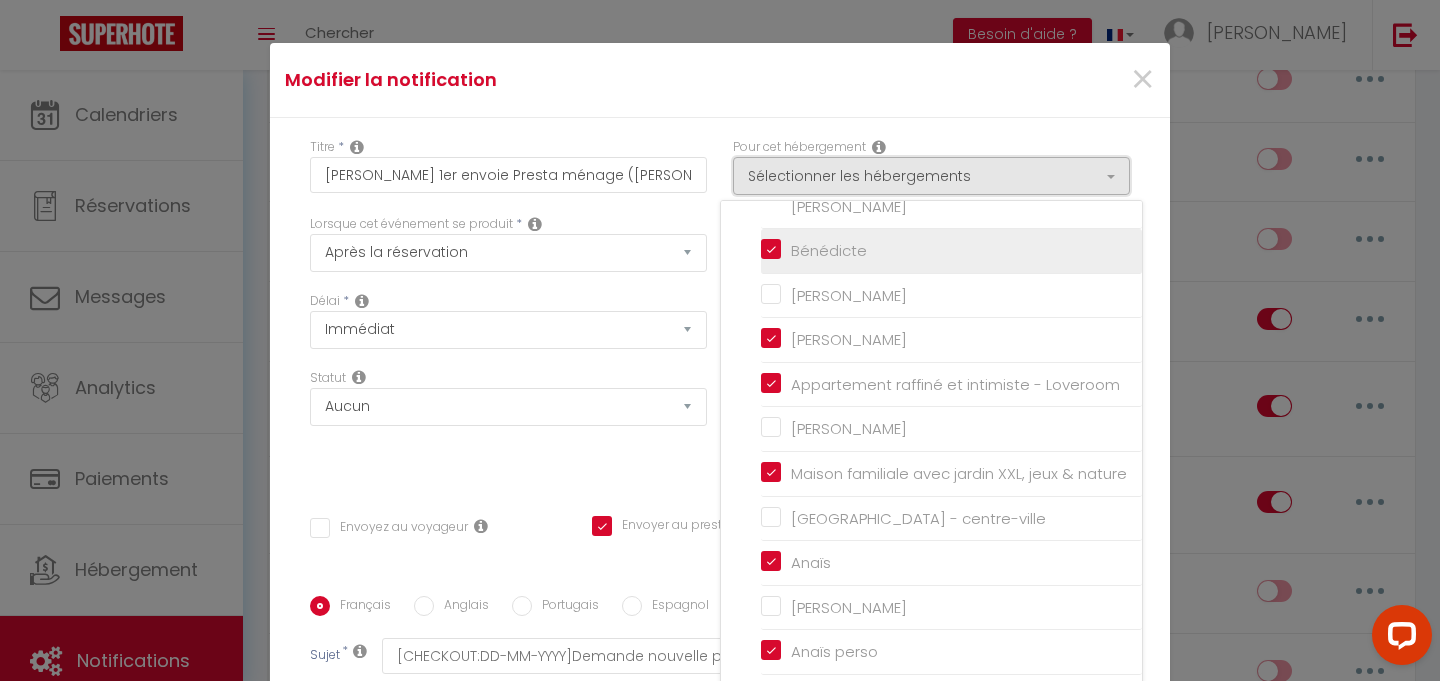 scroll, scrollTop: 324, scrollLeft: 0, axis: vertical 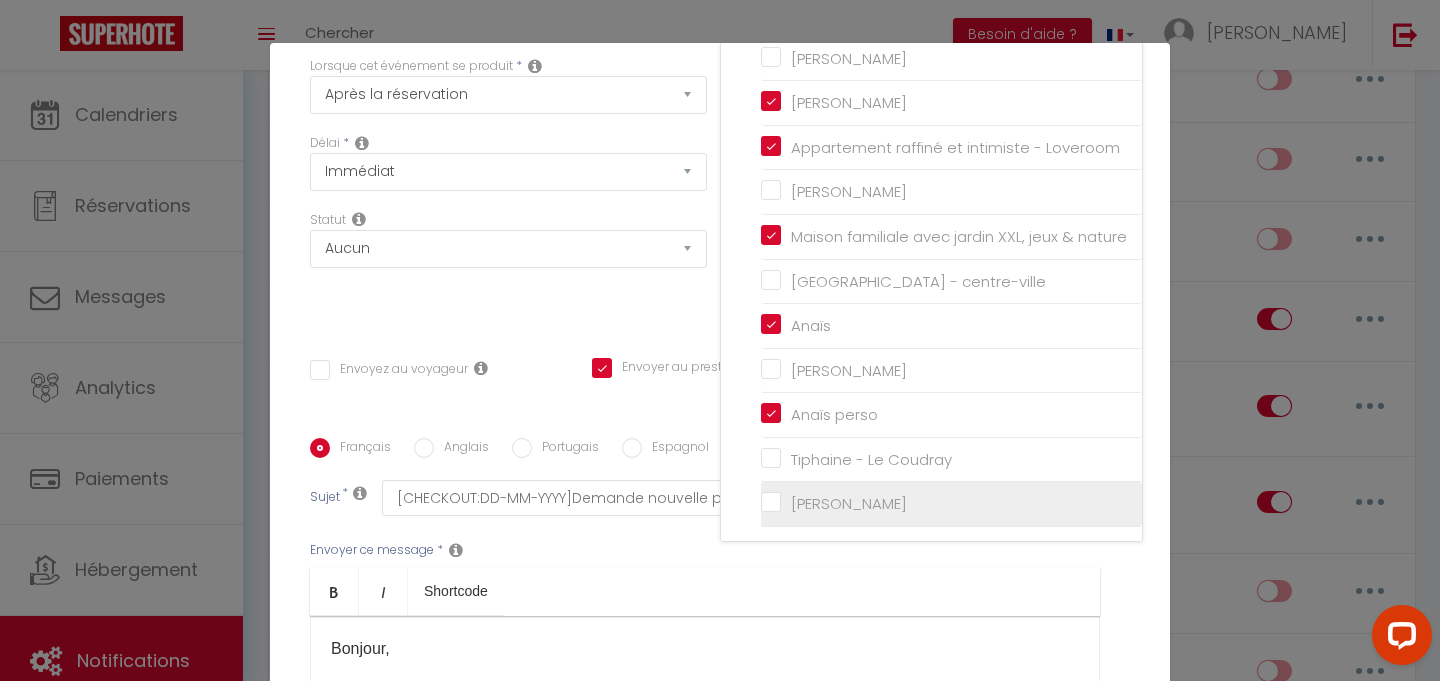click on "[PERSON_NAME]" at bounding box center (951, 504) 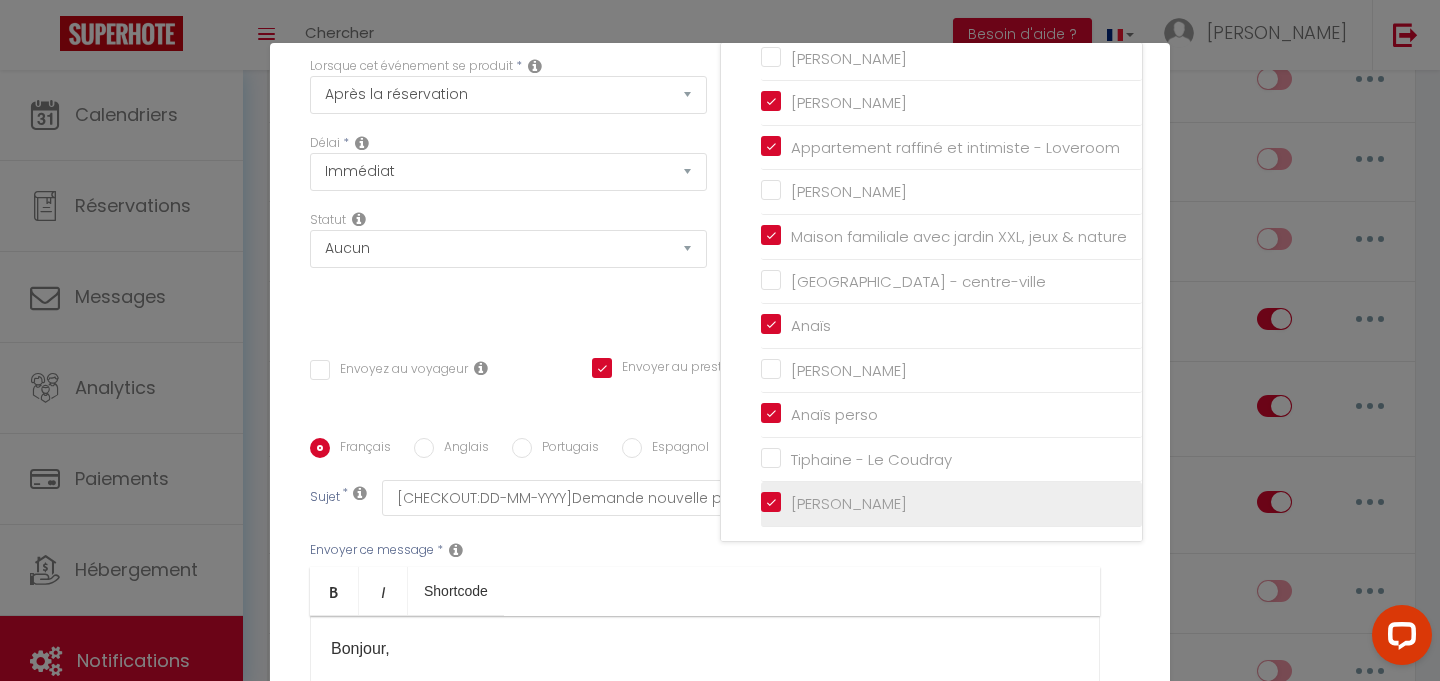 checkbox on "false" 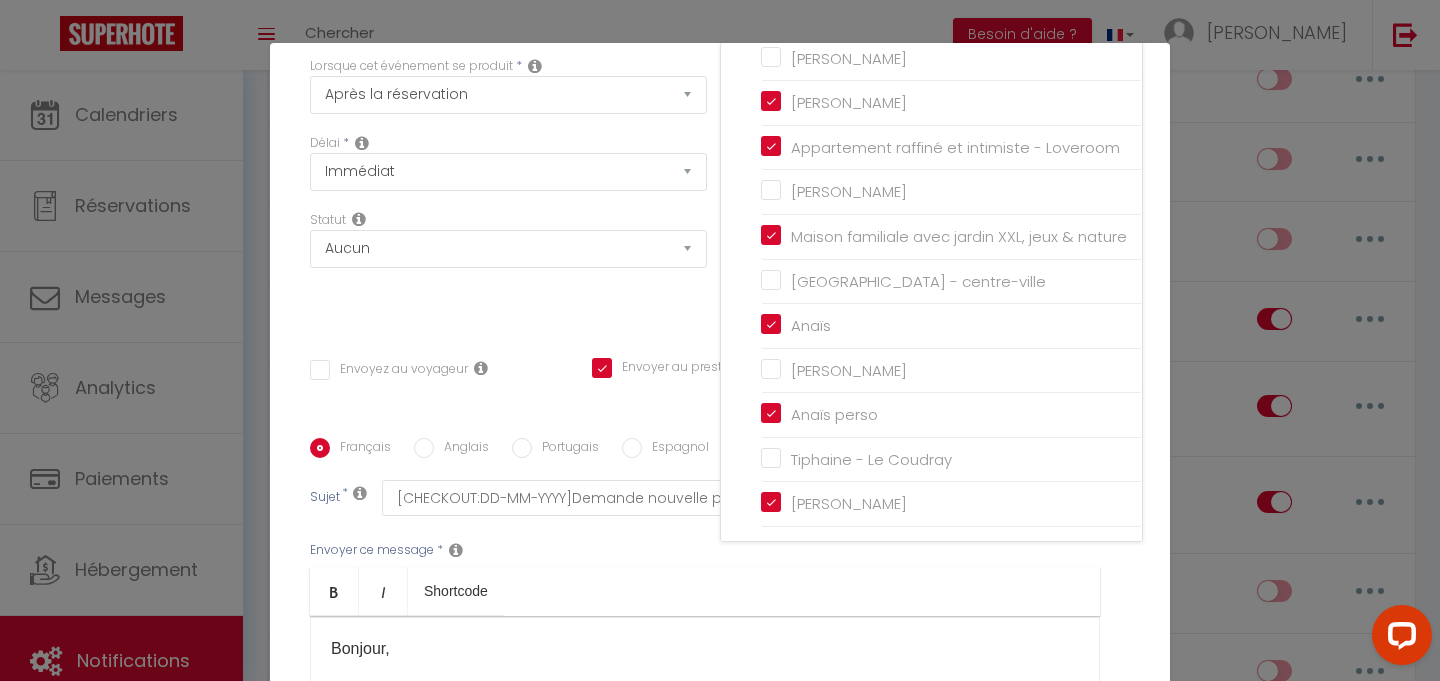 click on "Titre   *     Ménage 1er envoie Presta ménage (Michaël)   Pour cet hébergement
Sélectionner les hébergements
Tous les apparts
Autres
Lubin
Valentin
Vanessa
T3 rue Jean Laillet
Bénédicte
Pauline
Pascal
Lorsque cet événement se produit   *      Après la réservation" at bounding box center (720, 438) 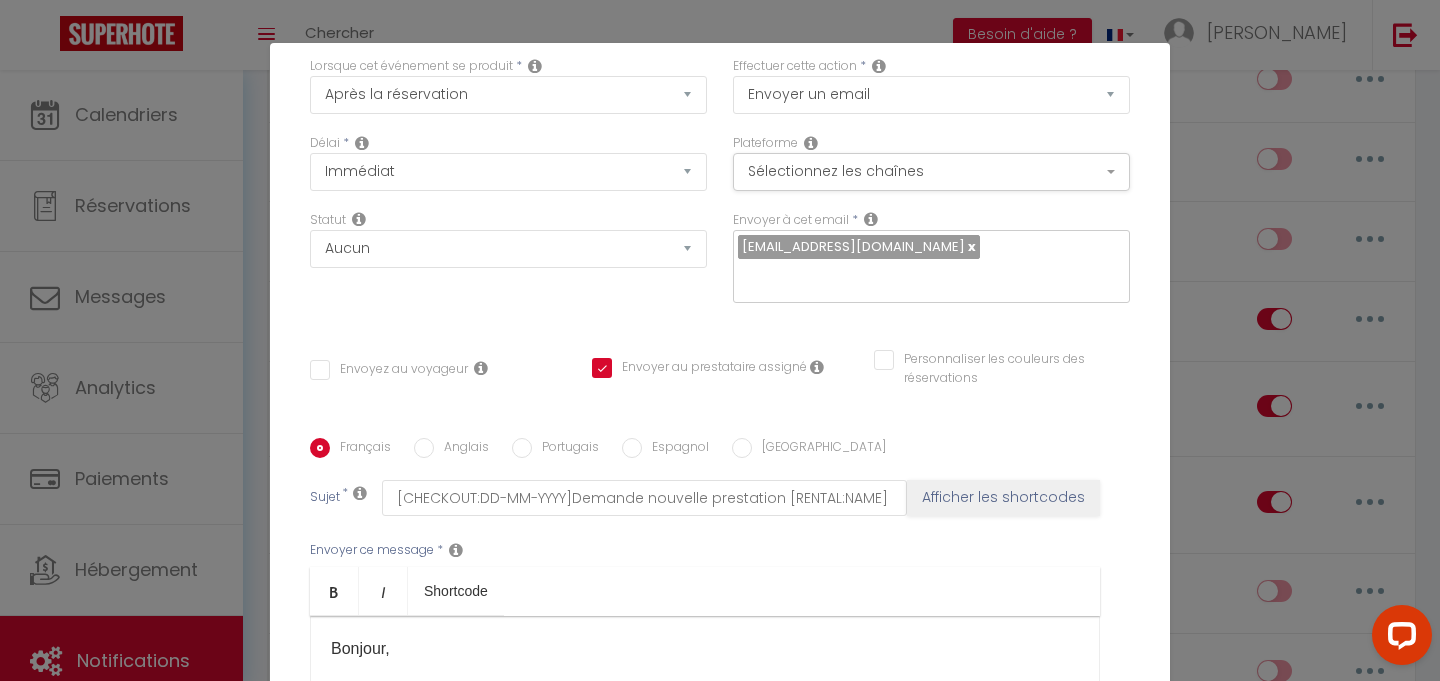 scroll, scrollTop: 384, scrollLeft: 0, axis: vertical 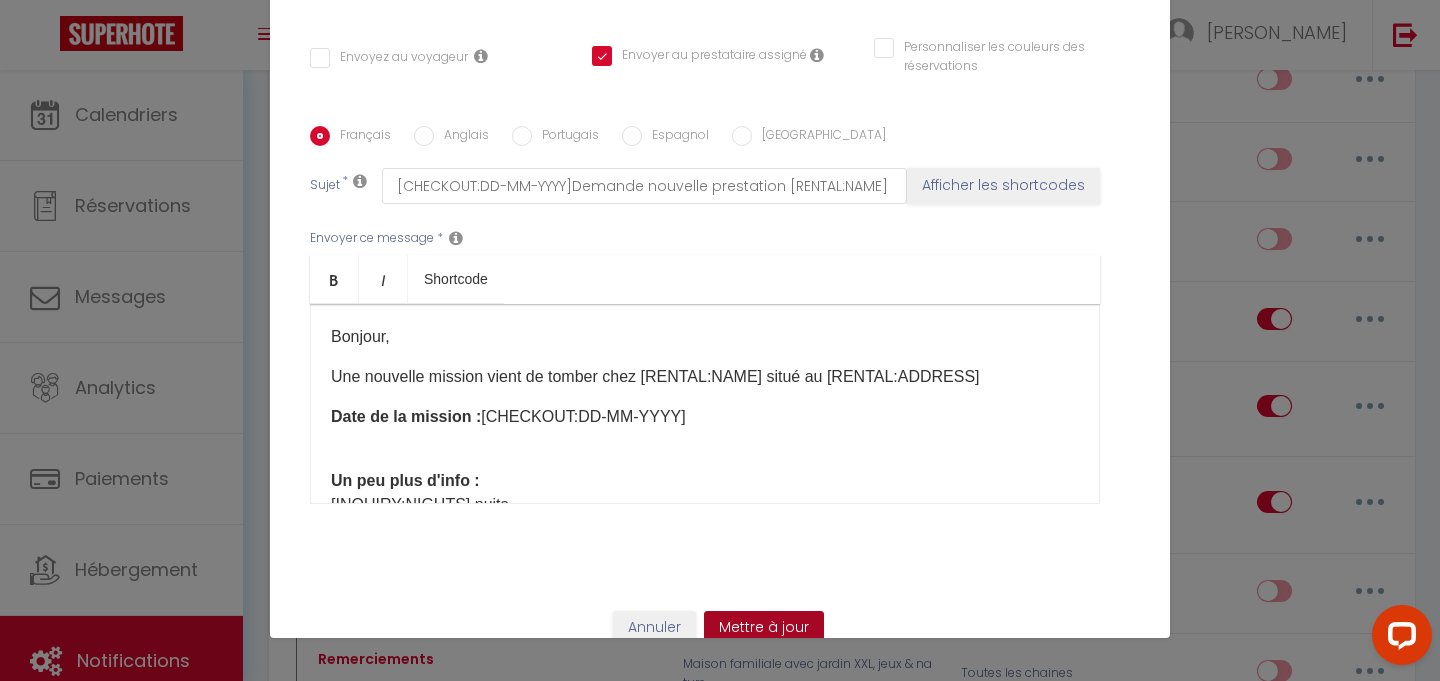 click on "Mettre à jour" at bounding box center (764, 628) 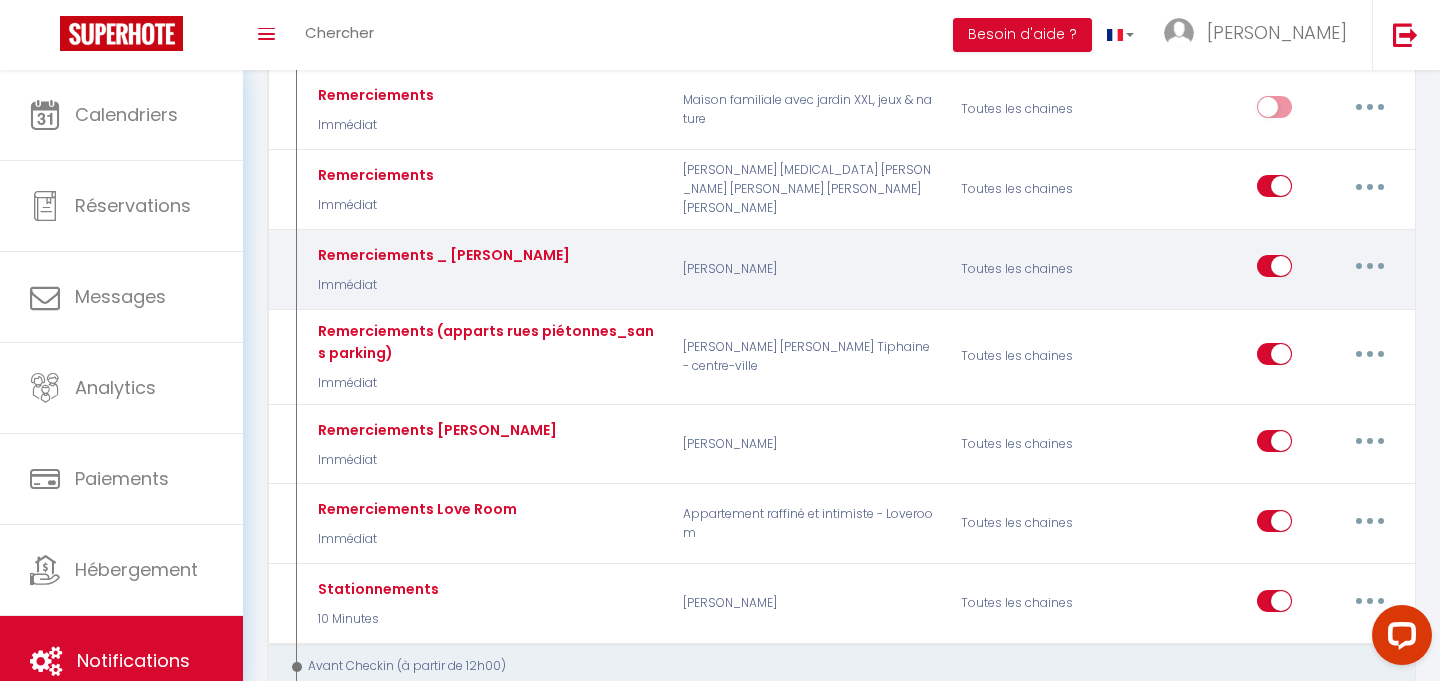 scroll, scrollTop: 854, scrollLeft: 0, axis: vertical 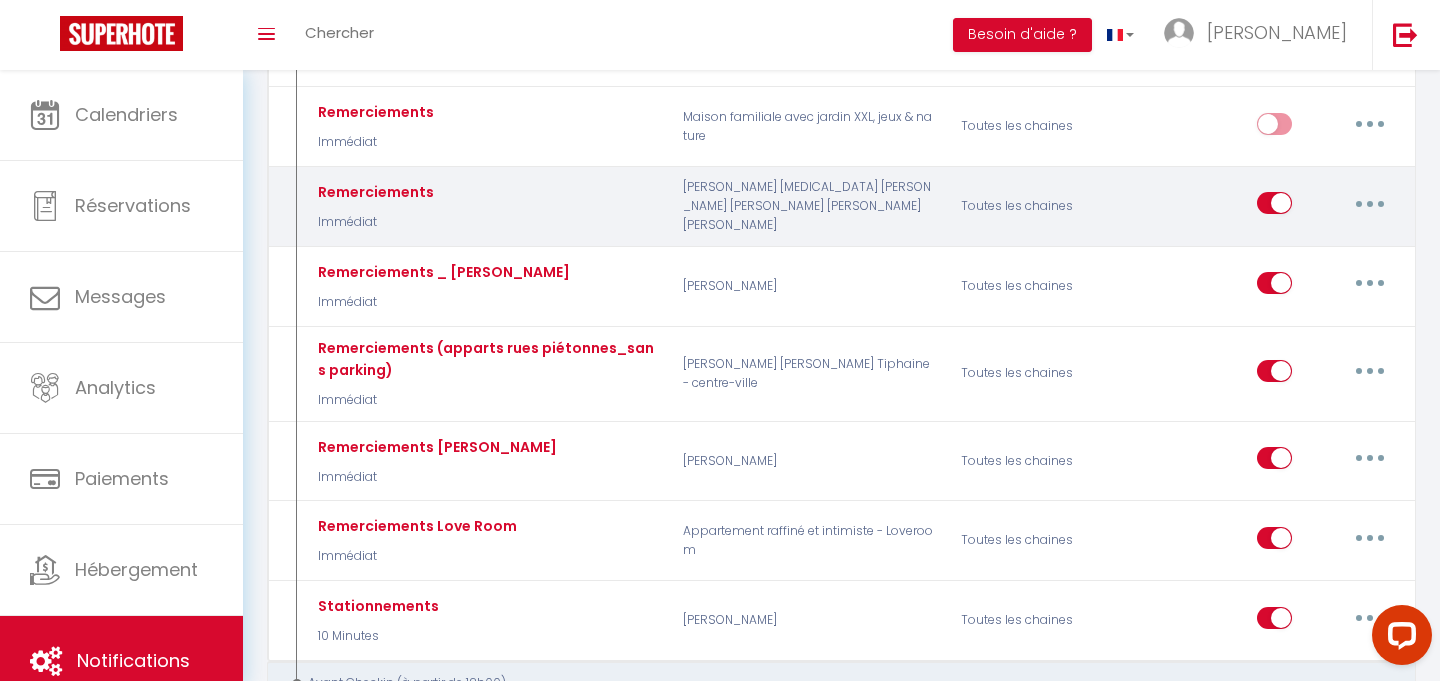 click at bounding box center (1370, 204) 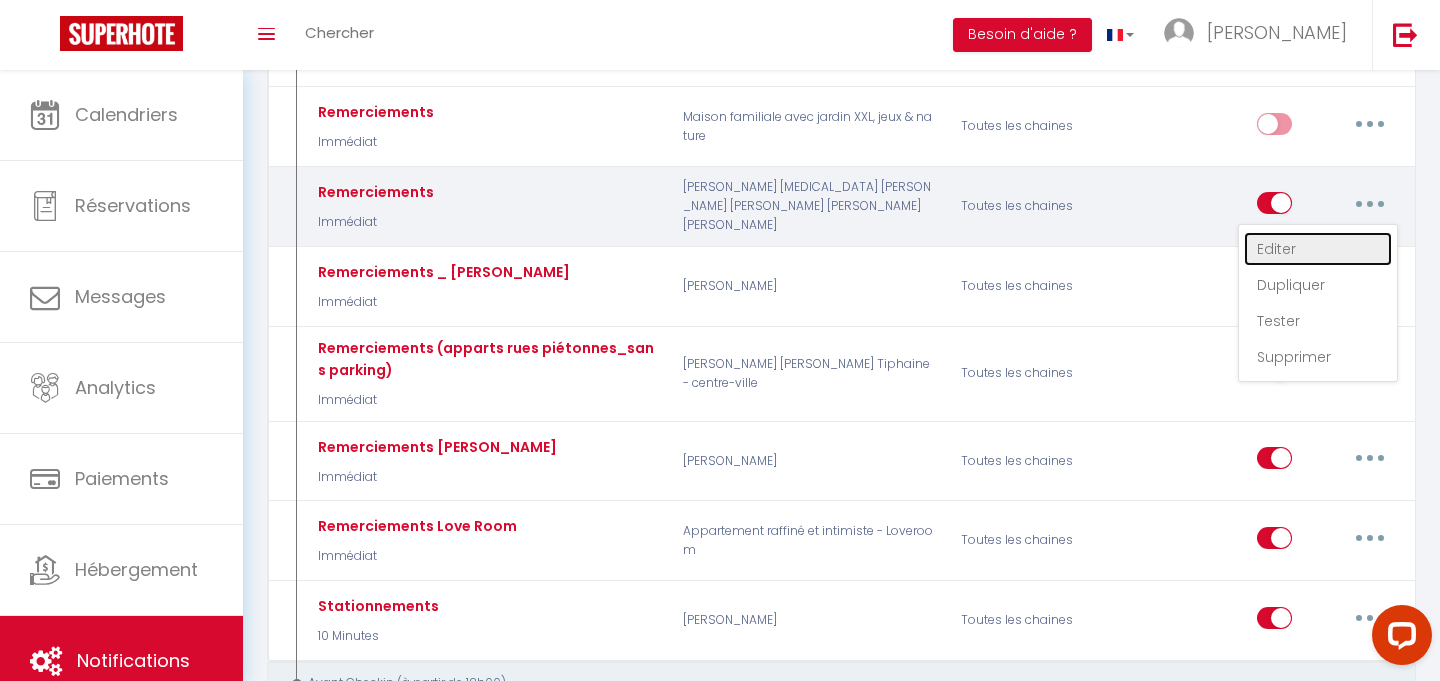 click on "Editer" at bounding box center (1318, 249) 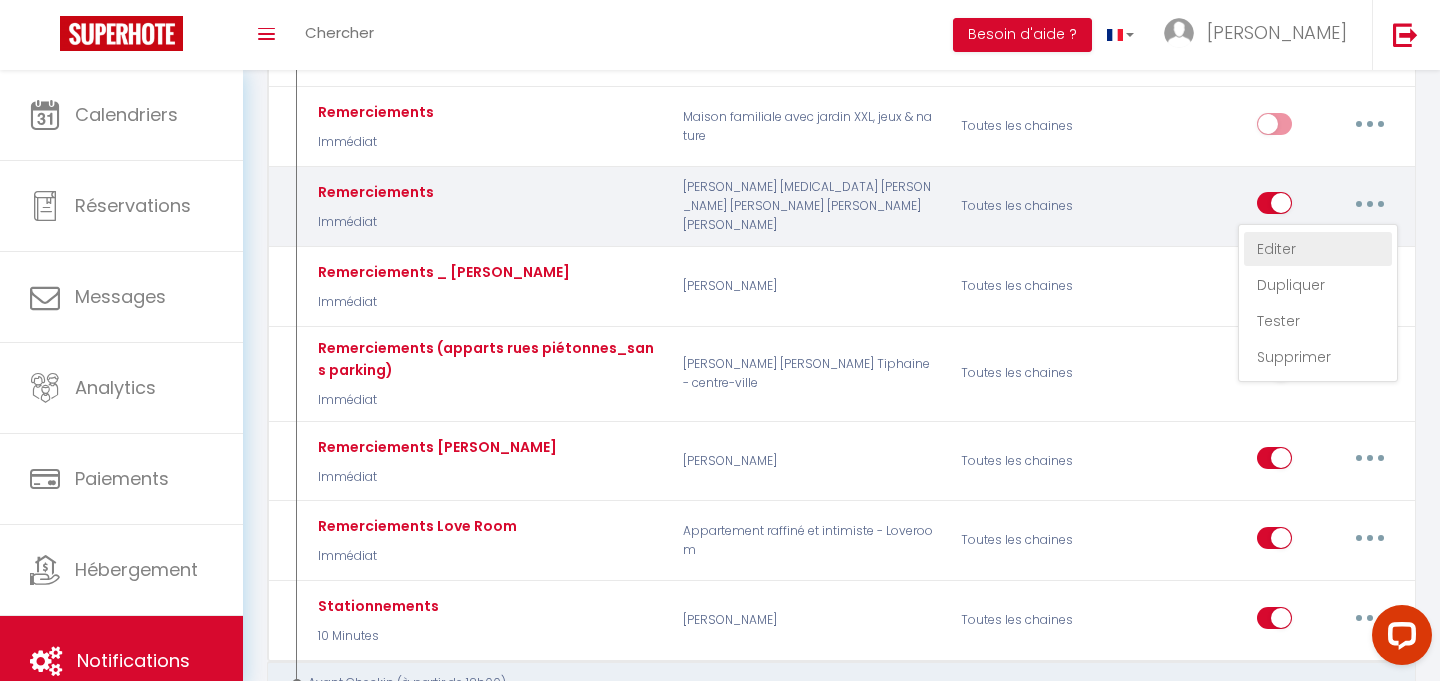 type on "Remerciements" 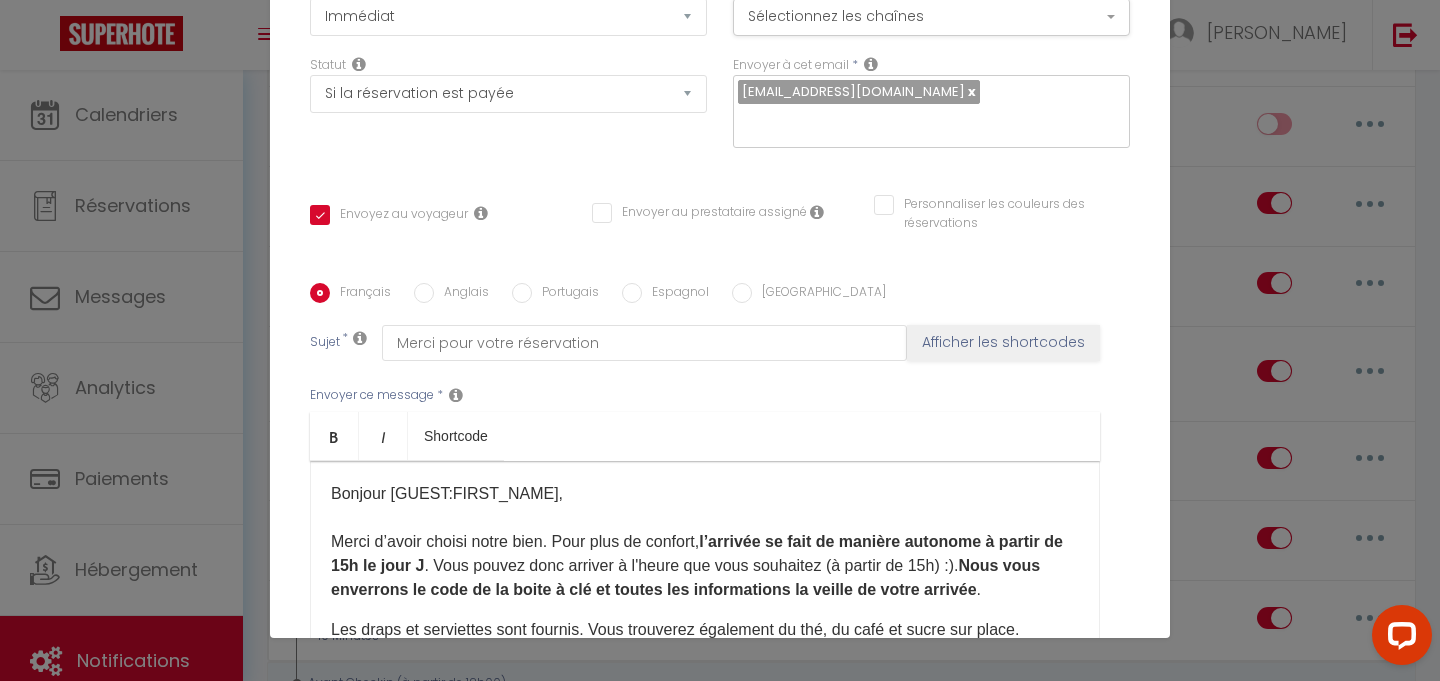 scroll, scrollTop: 412, scrollLeft: 0, axis: vertical 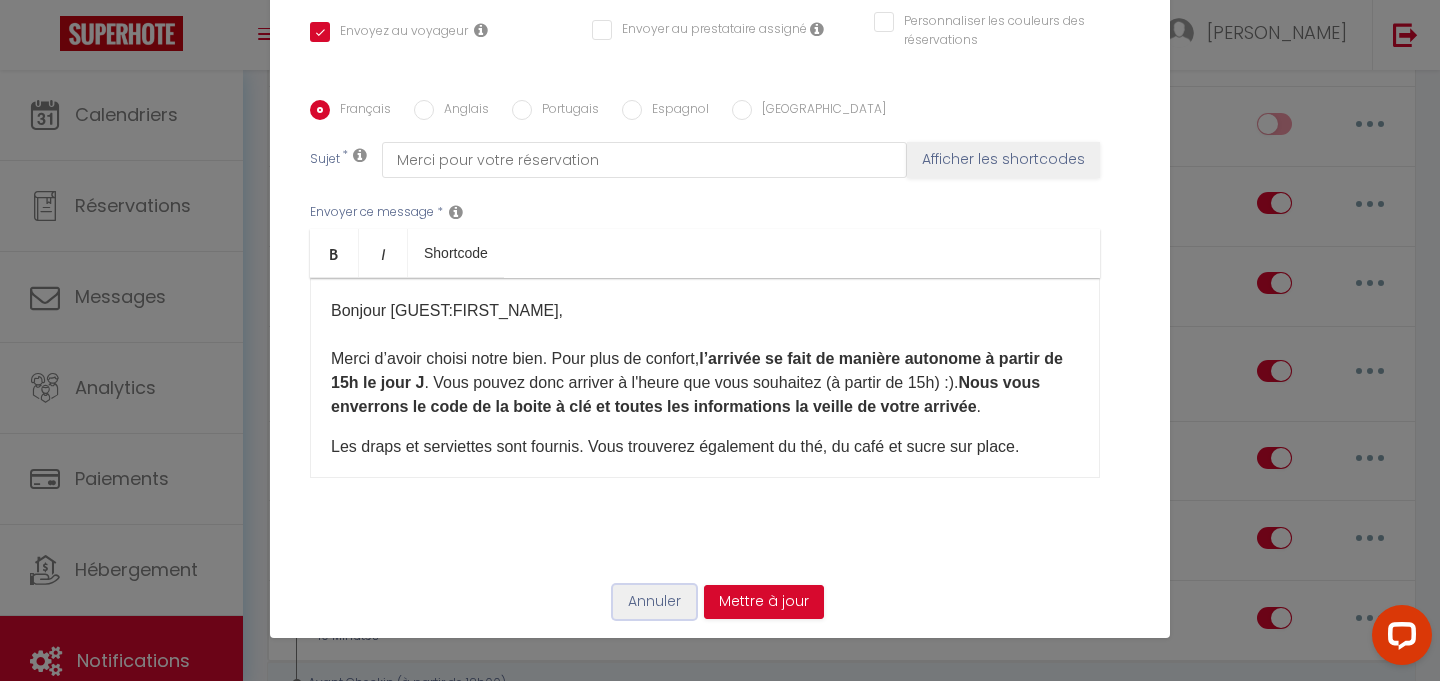 click on "Annuler" at bounding box center [654, 602] 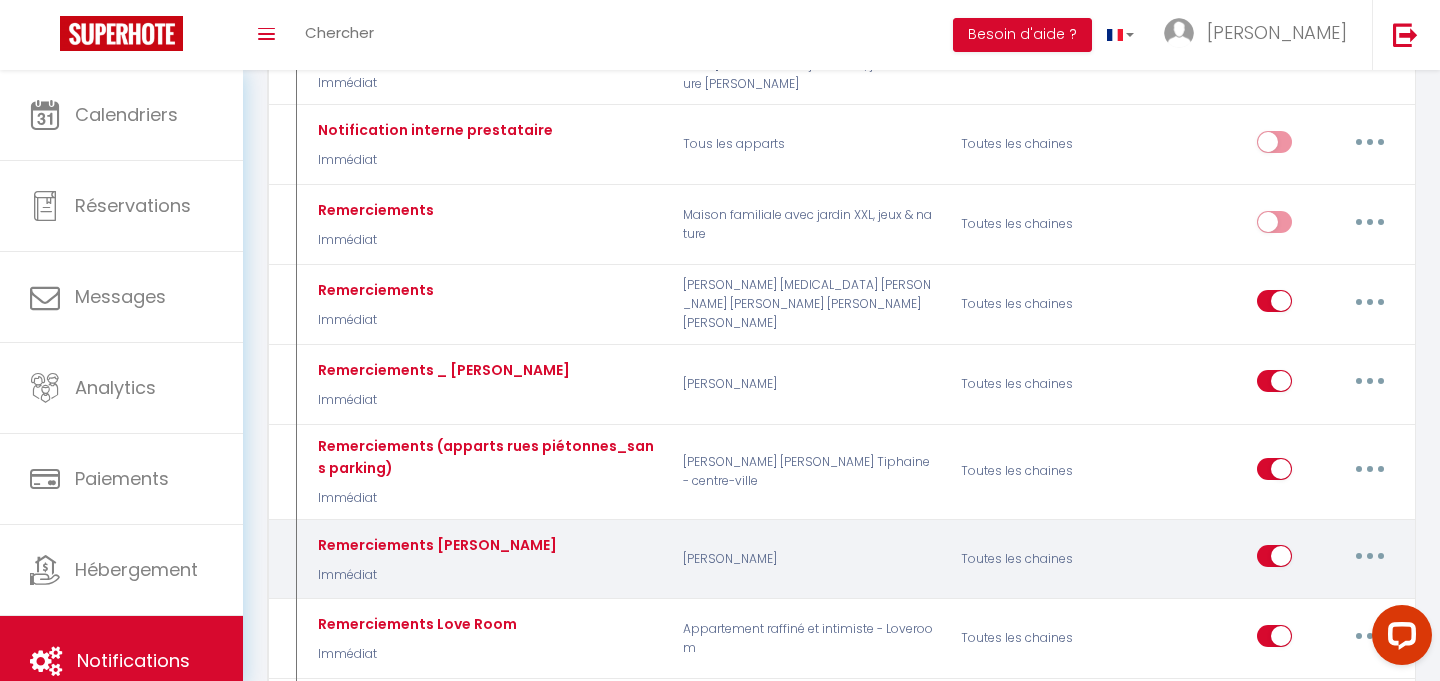 scroll, scrollTop: 757, scrollLeft: 0, axis: vertical 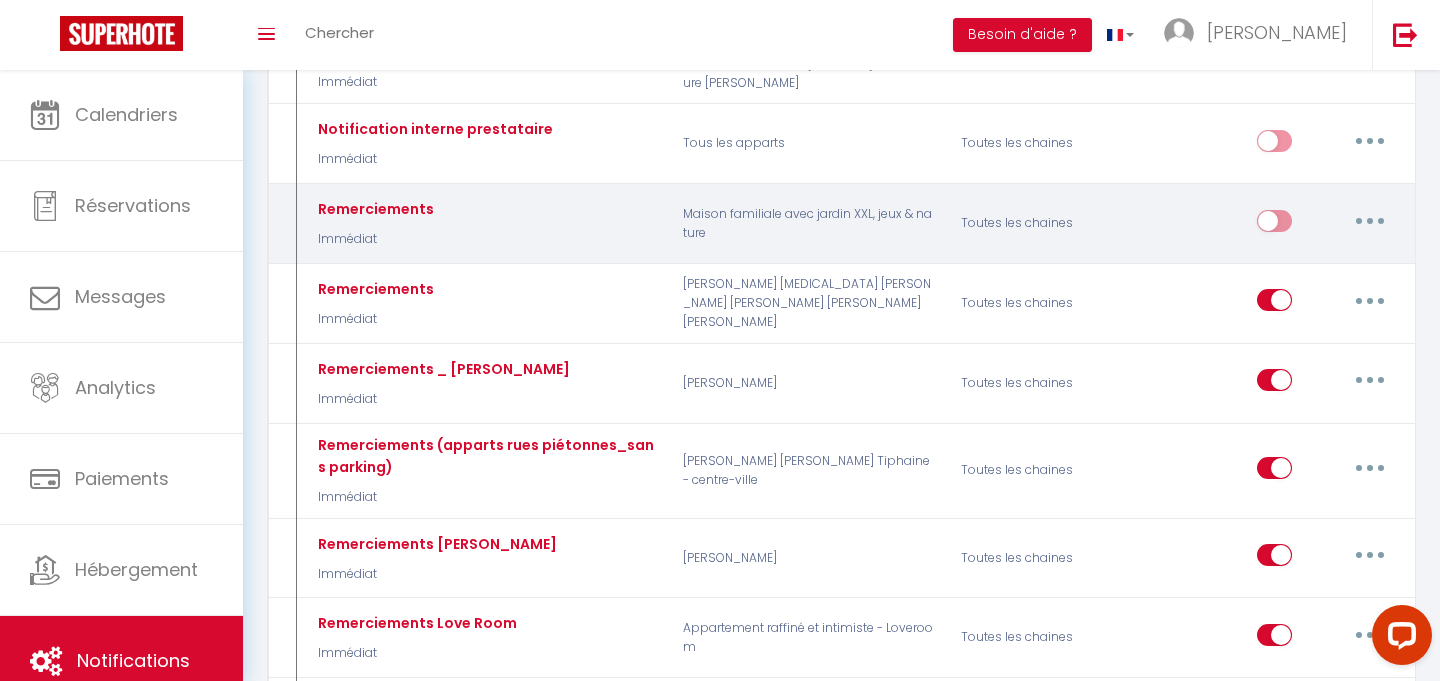 click at bounding box center [1370, 221] 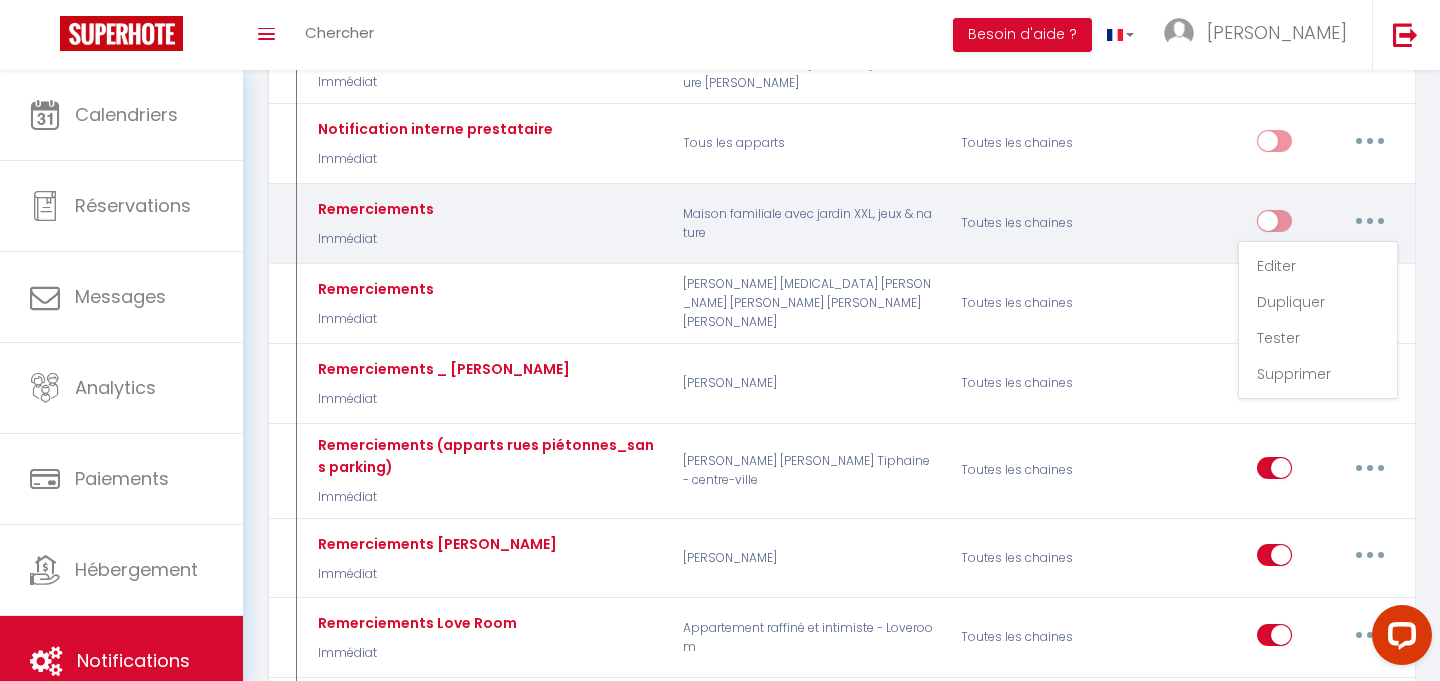 click at bounding box center [1274, 225] 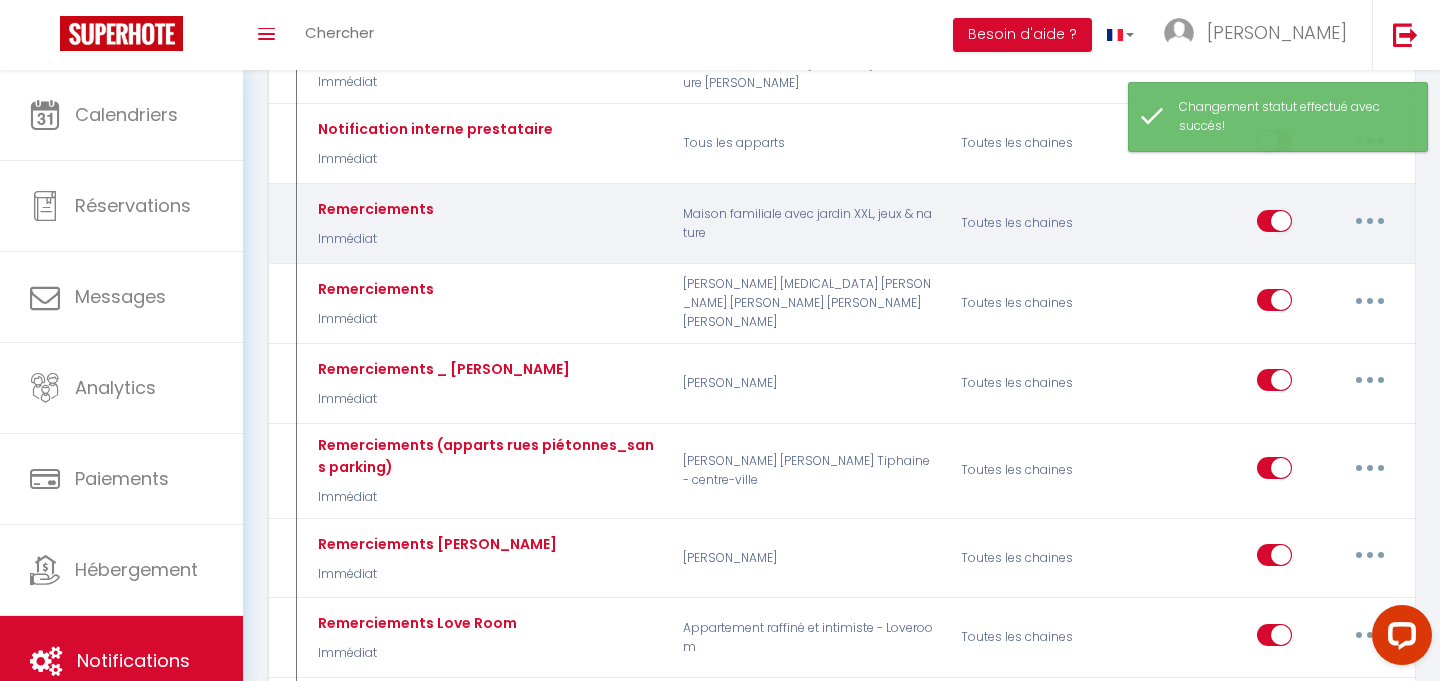 click at bounding box center [1370, 221] 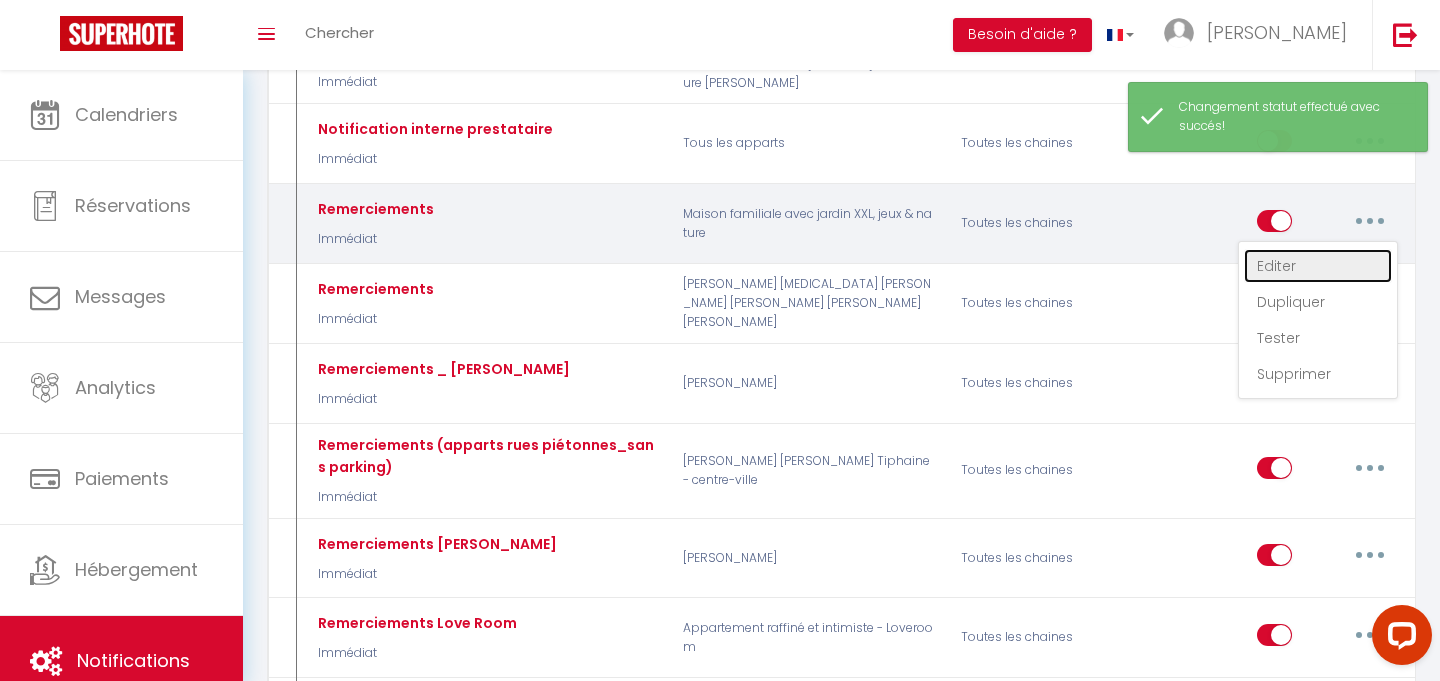 click on "Editer" at bounding box center (1318, 266) 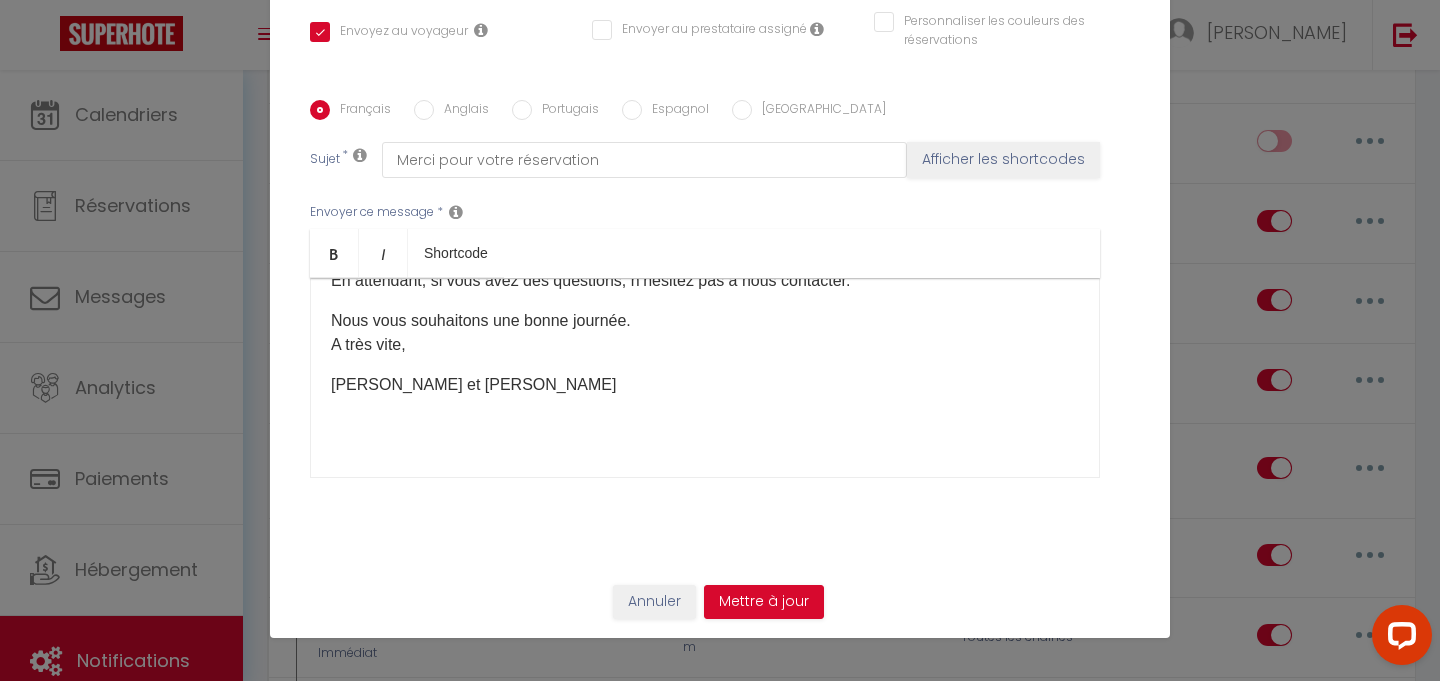 scroll, scrollTop: 0, scrollLeft: 0, axis: both 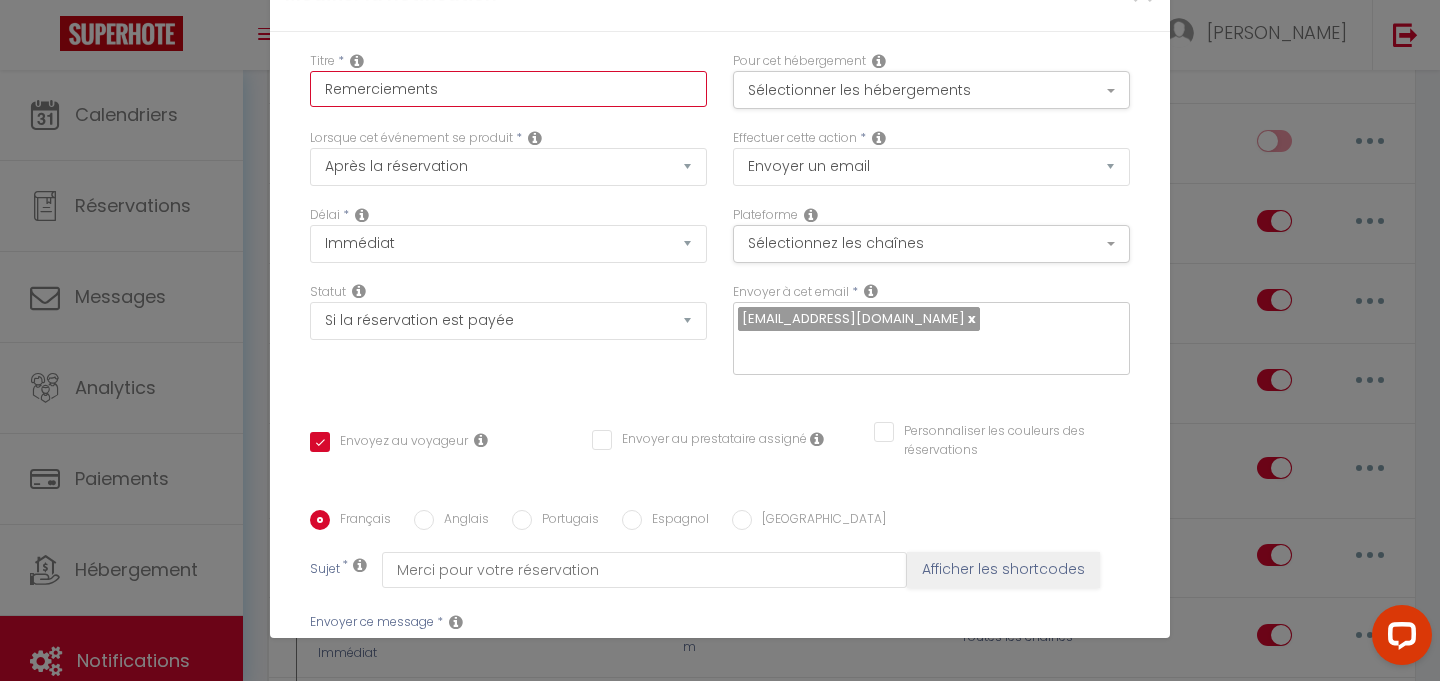 click on "Remerciements" at bounding box center (508, 89) 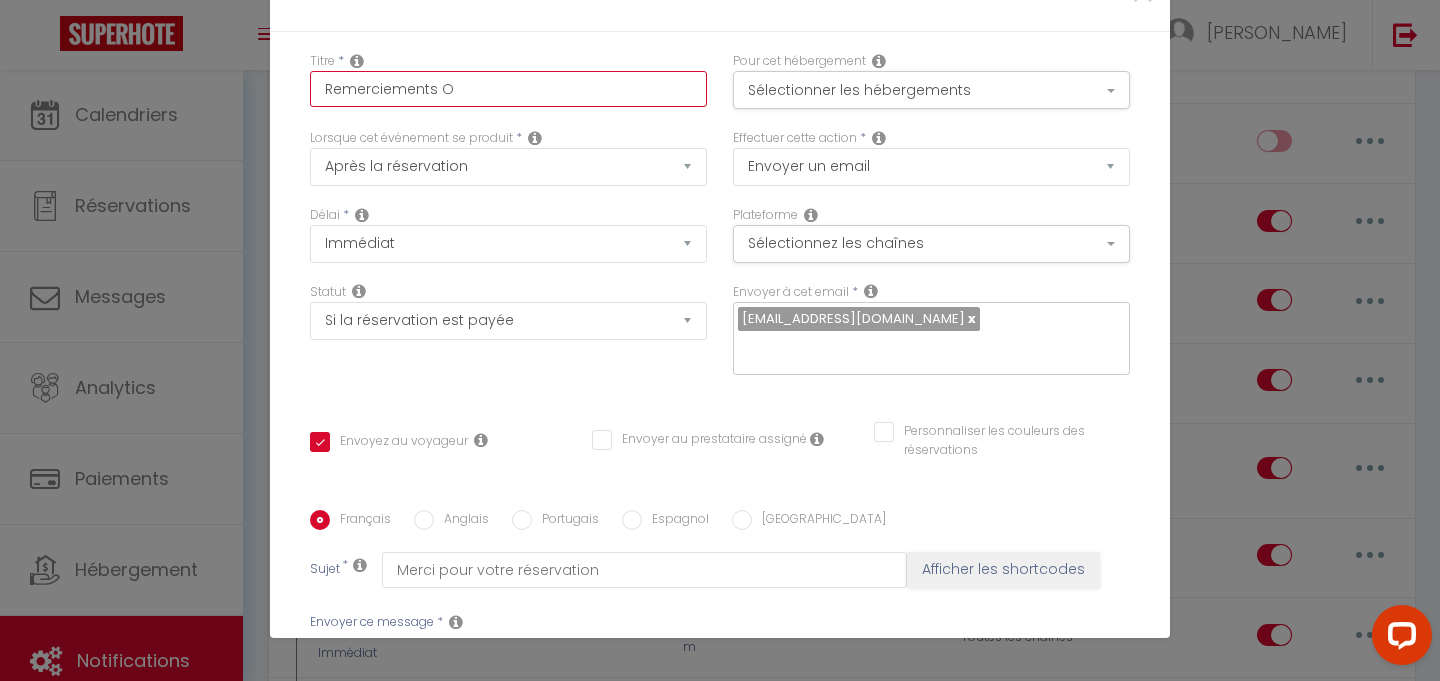 checkbox on "true" 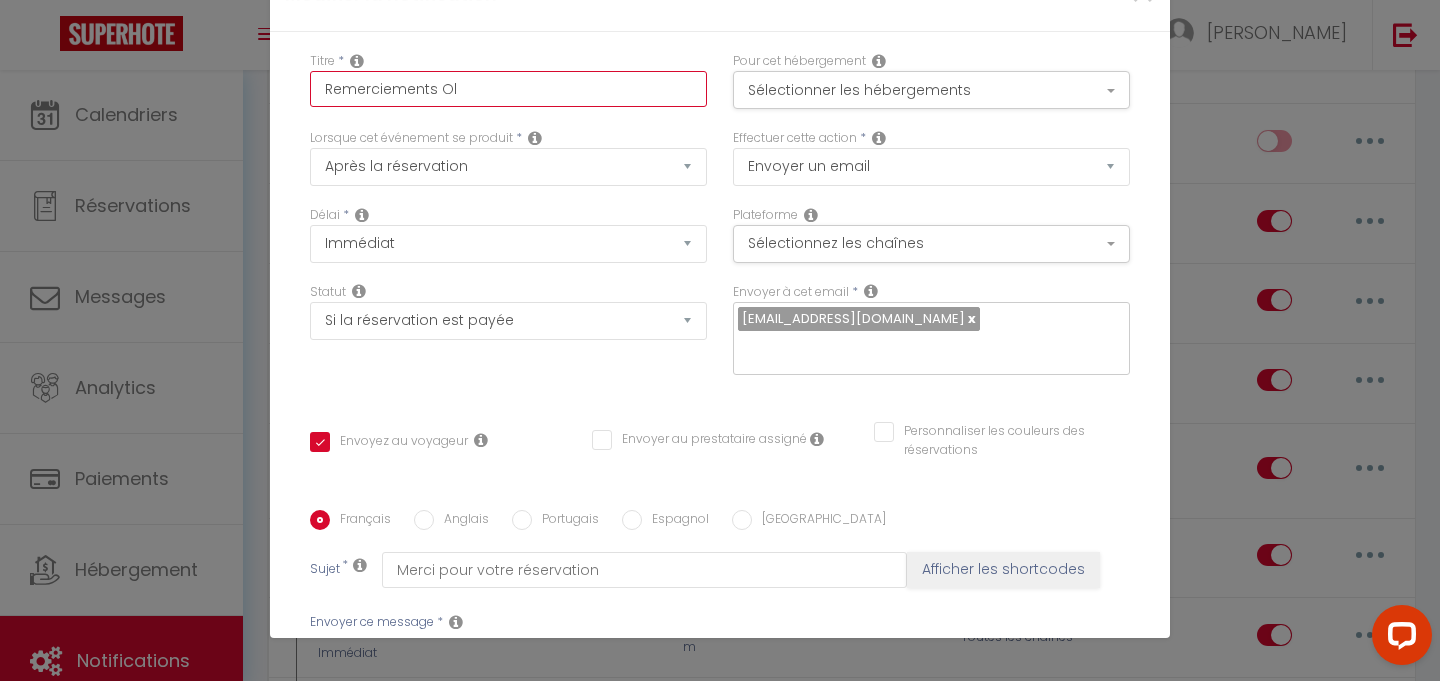 checkbox on "true" 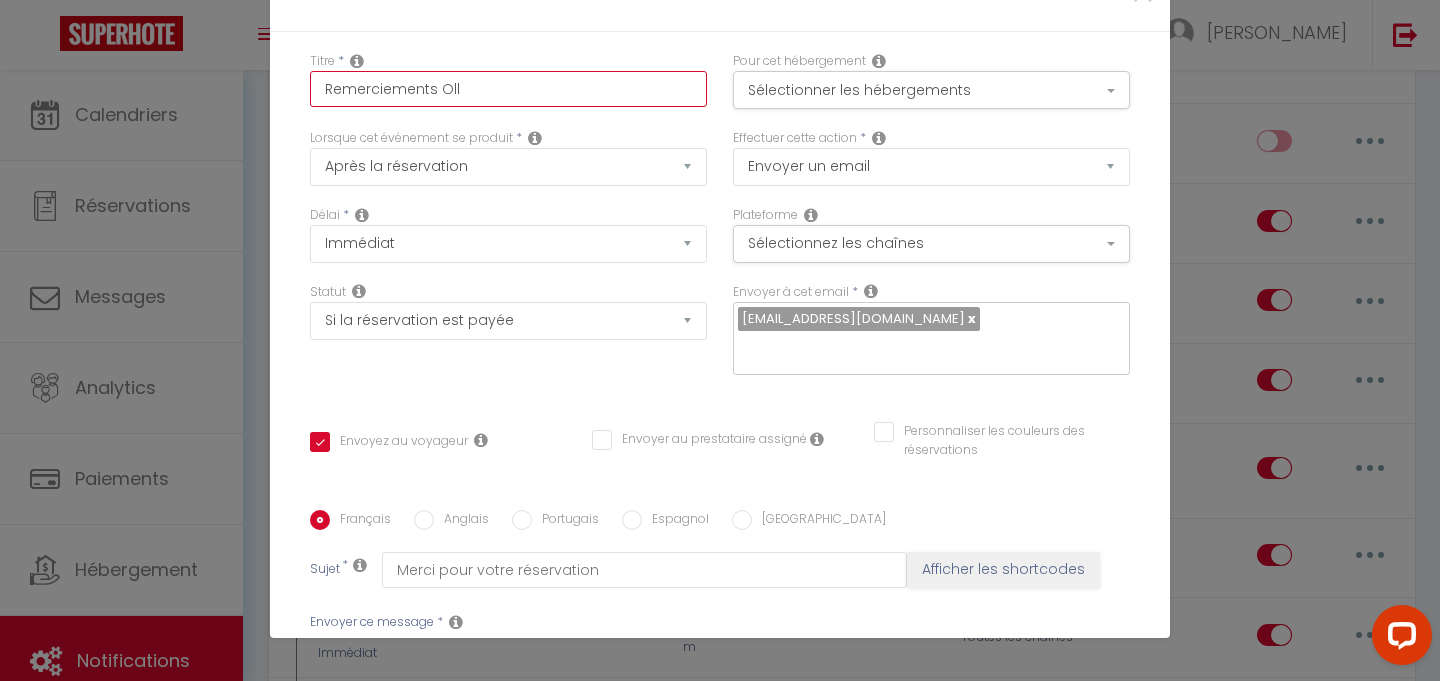 checkbox on "true" 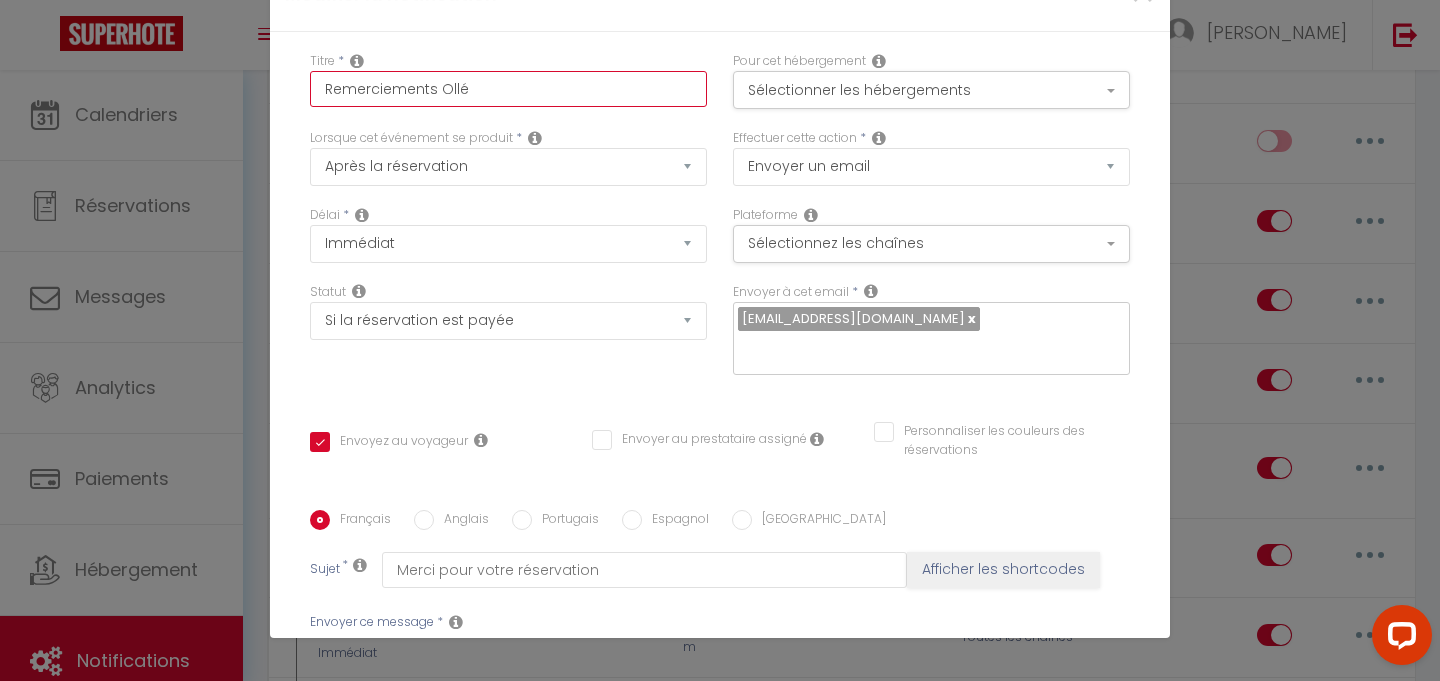 checkbox on "true" 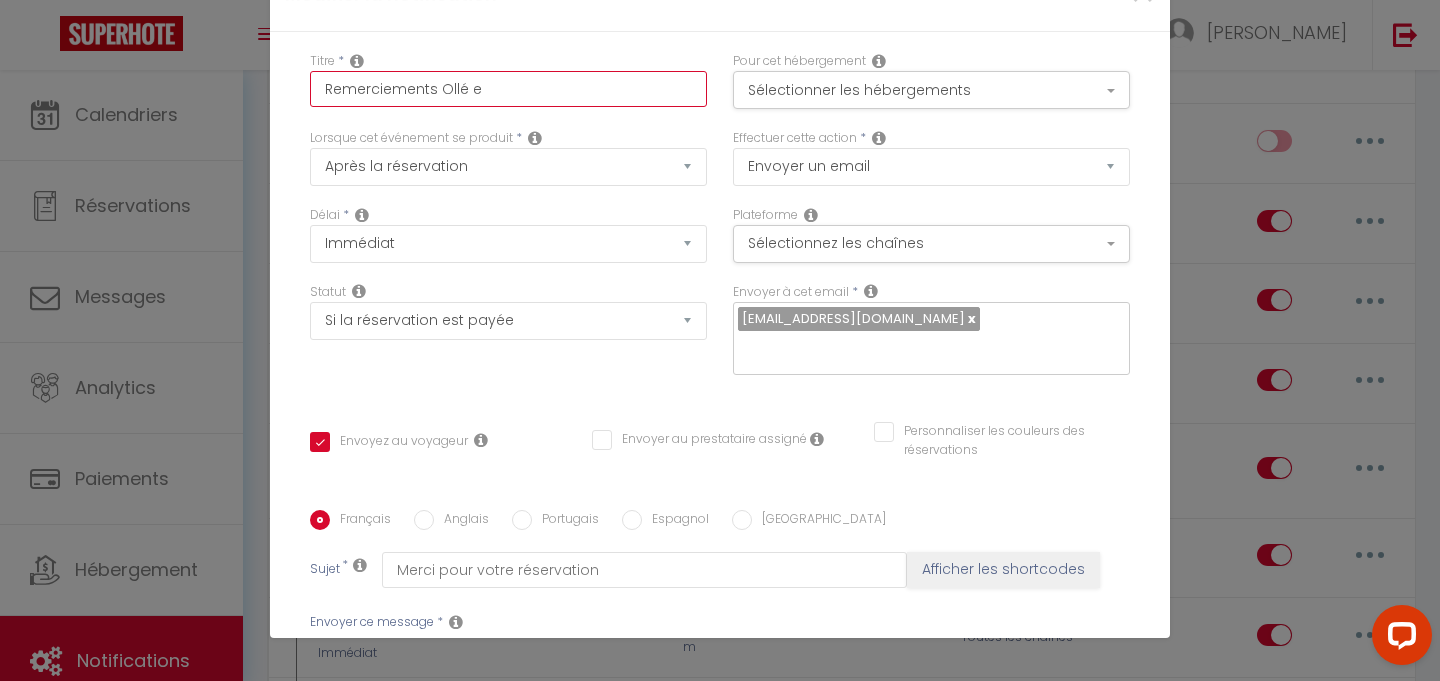 checkbox on "true" 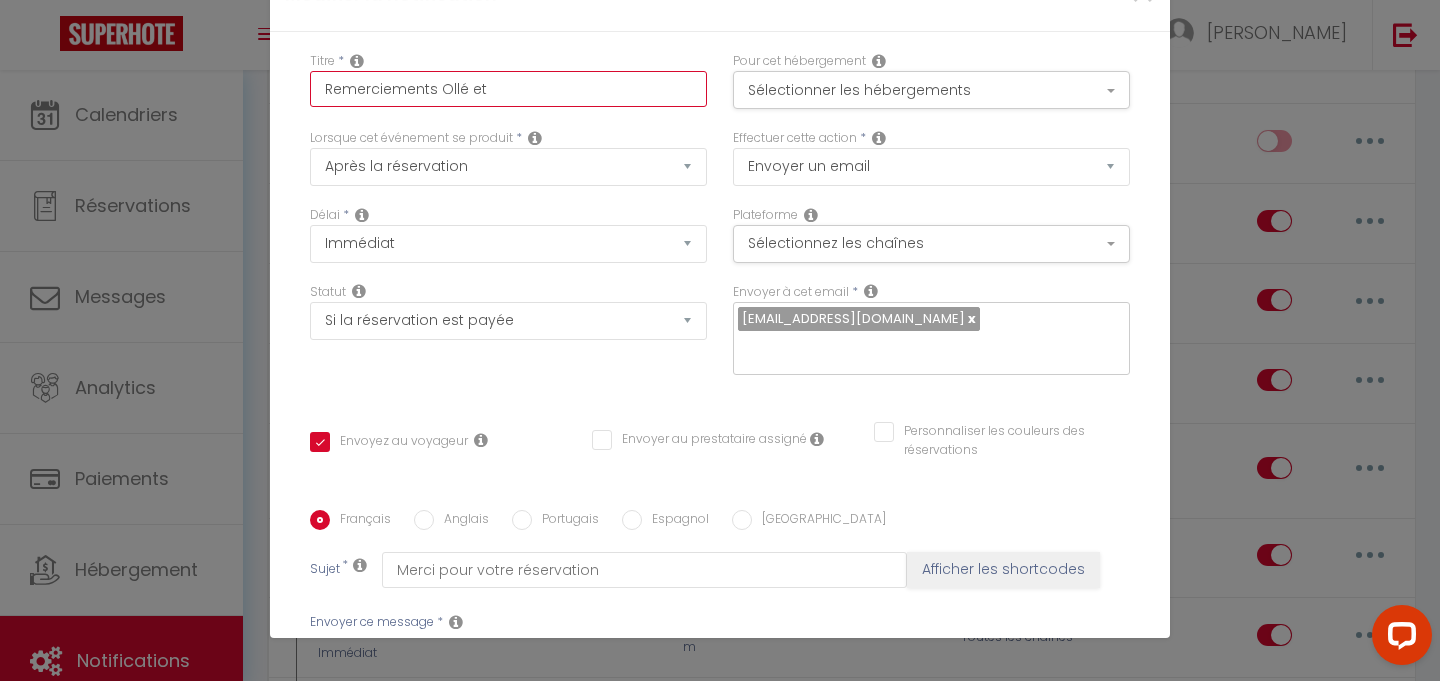 type 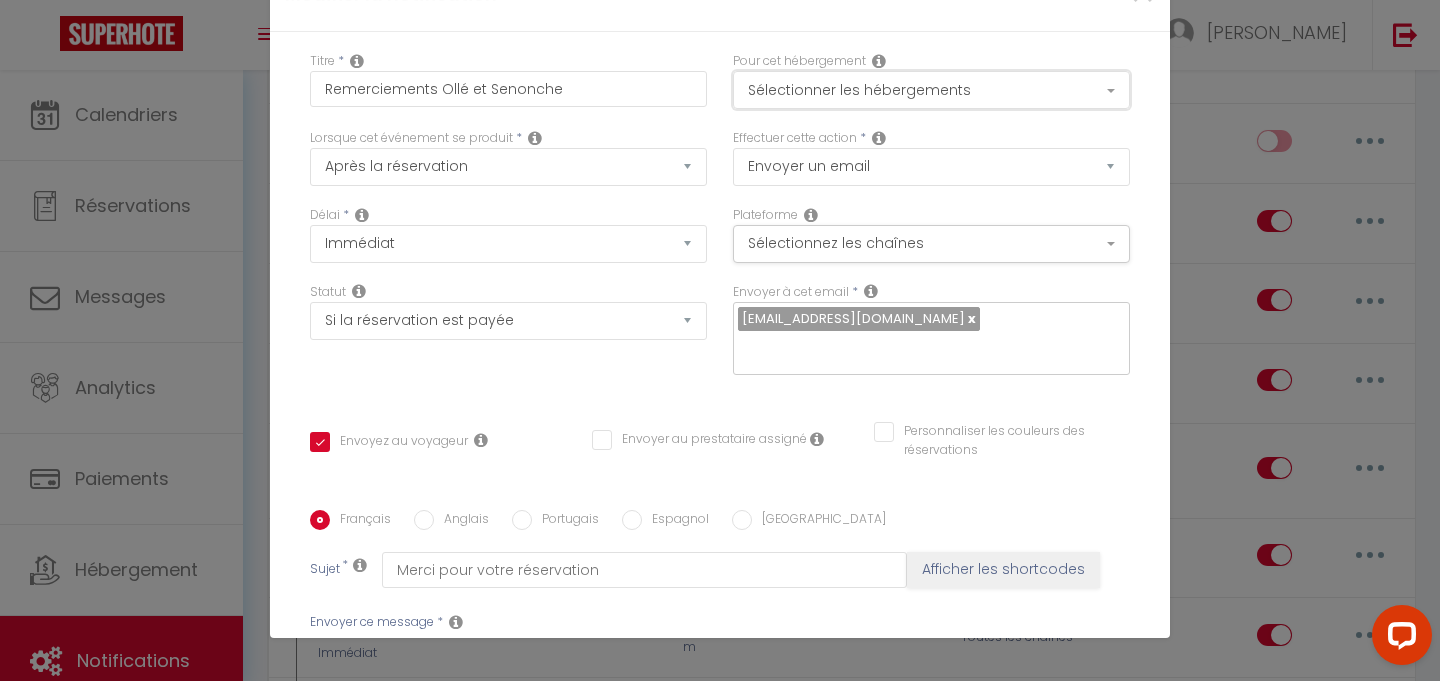 click on "Sélectionner les hébergements" at bounding box center (931, 90) 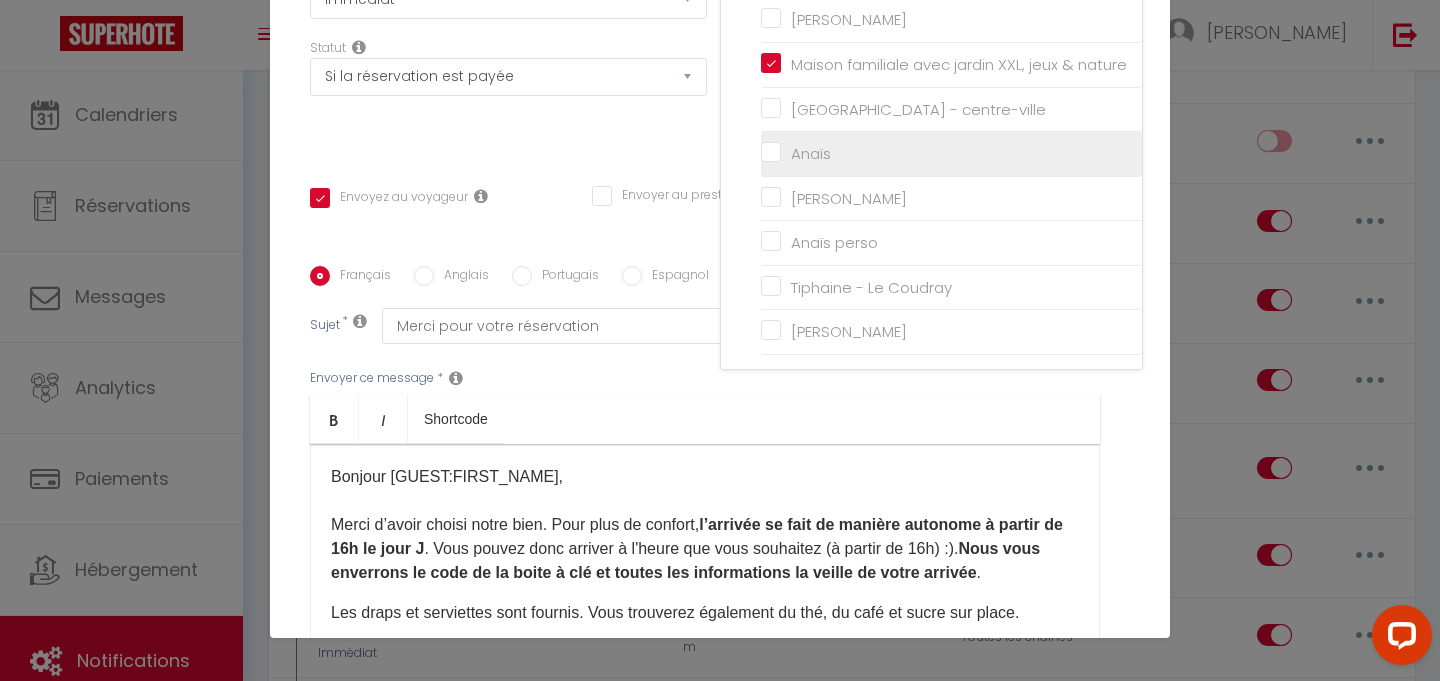 scroll, scrollTop: 228, scrollLeft: 0, axis: vertical 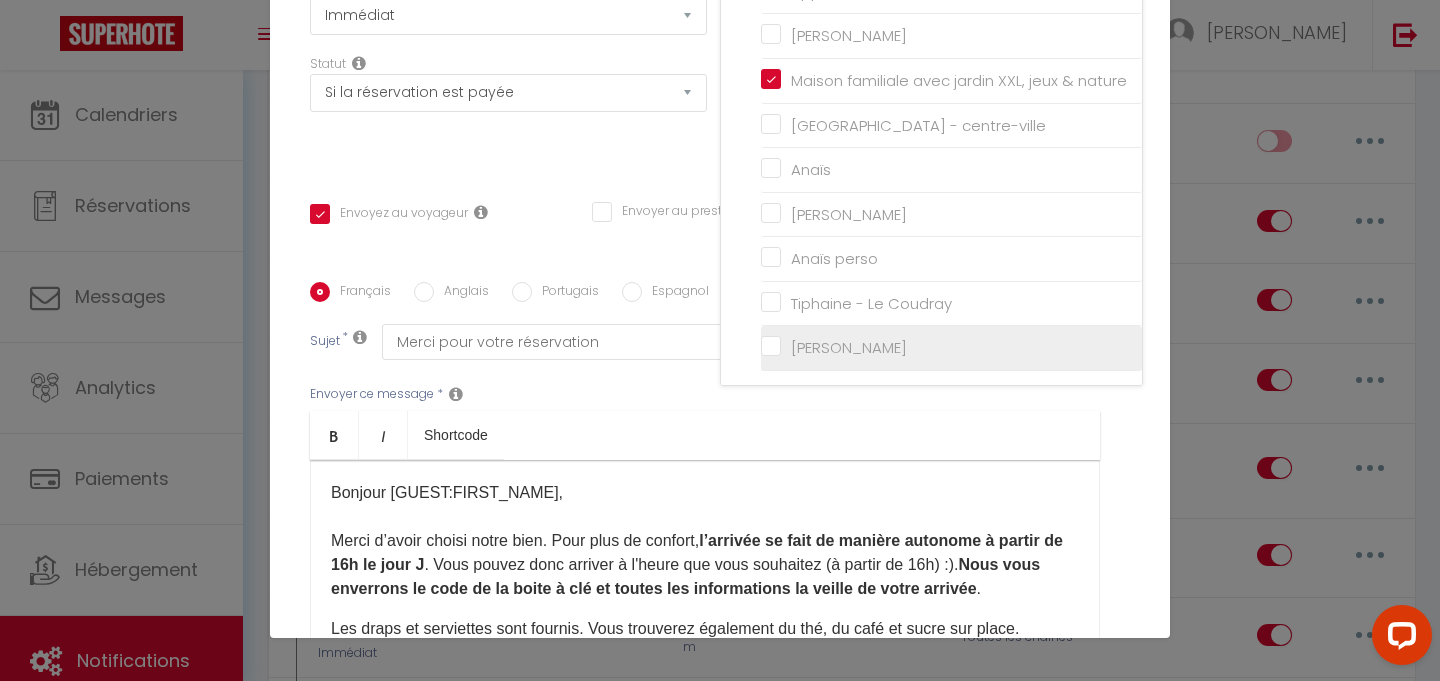 click on "[PERSON_NAME]" at bounding box center [951, 348] 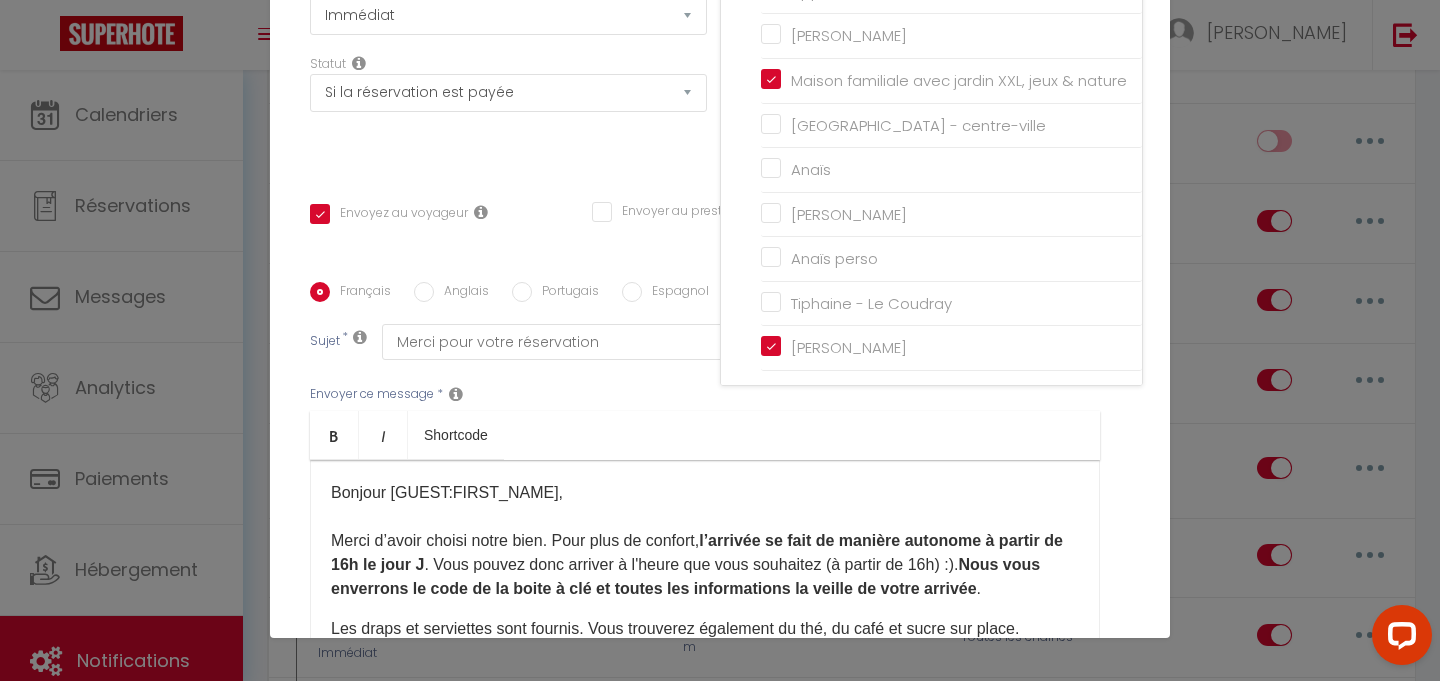 click on "Envoyer ce message   *     Bold Italic Shortcode Rich text editor Bonjour [GUEST:FIRST_NAME],​ Merci d’avoir choisi notre bien. Pour plus de confort,  l’arrivée se fait de manière autonome à partir de 16h le jour J . Vous pouvez donc arriver à l'heure que vous souhaitez (à partir de 16h) :).  Nous vous enverrons le code de la boite à clé et toutes les informations la veille de votre arrivée .
Les draps et serviettes sont fournis. Vous trouverez également du thé, du café et sucre sur place.
En attendant, si vous avez des questions, n’hésitez pas à nous contacter.
Nous vous souhaitons une bonne journée. A très vite,  Adeline et Romain ​" at bounding box center [720, 522] 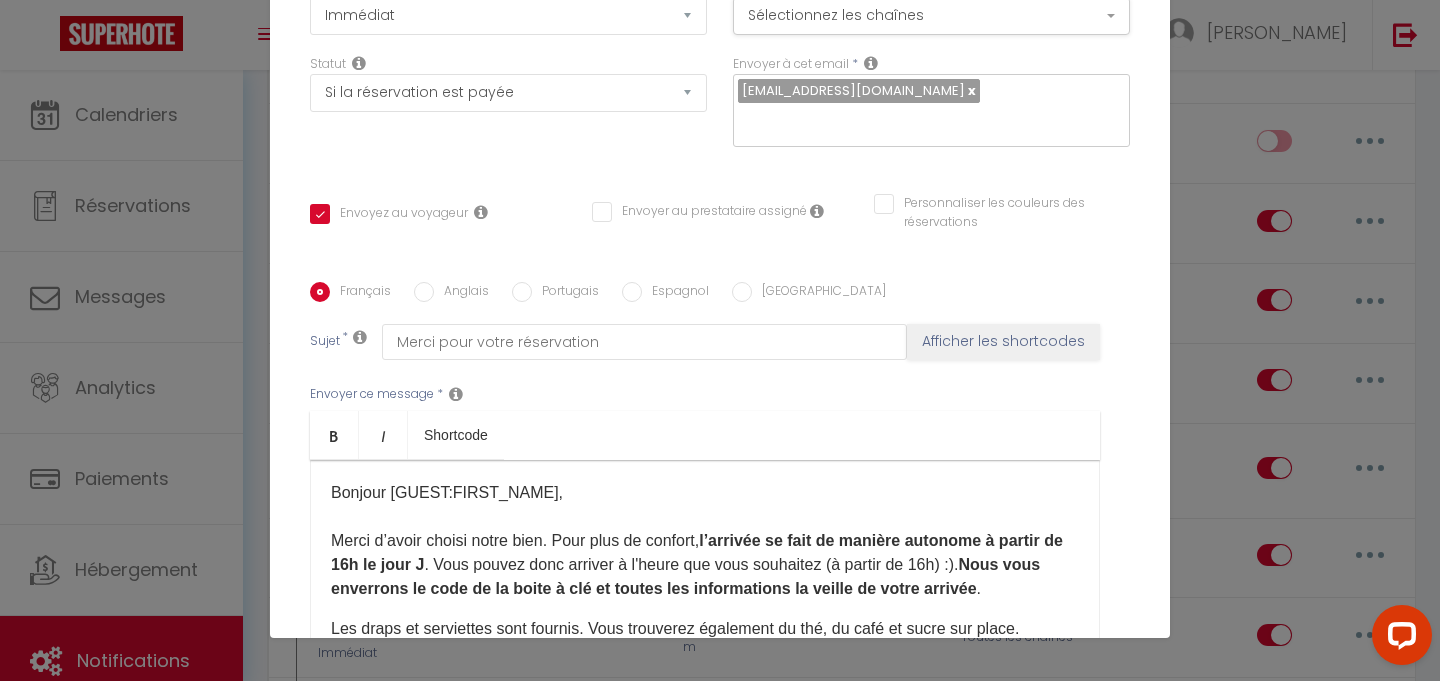 scroll, scrollTop: 412, scrollLeft: 0, axis: vertical 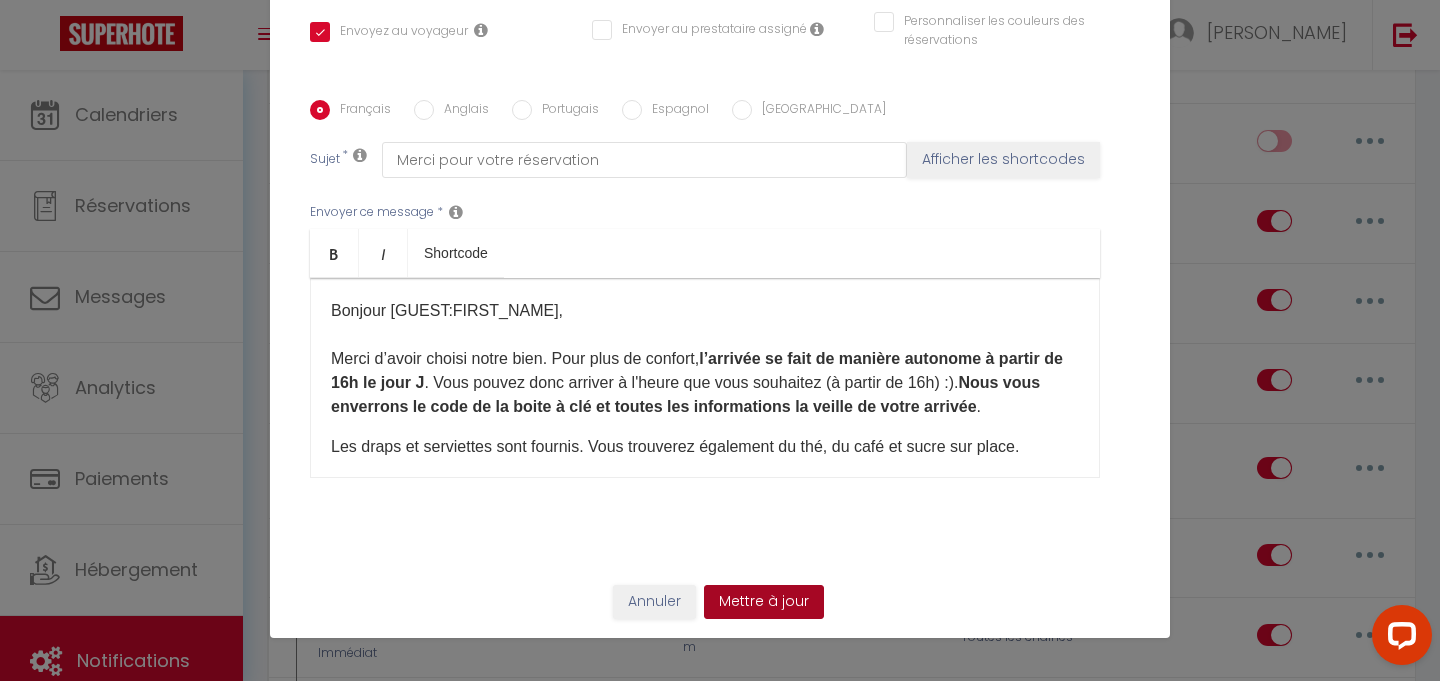 click on "Mettre à jour" at bounding box center (764, 602) 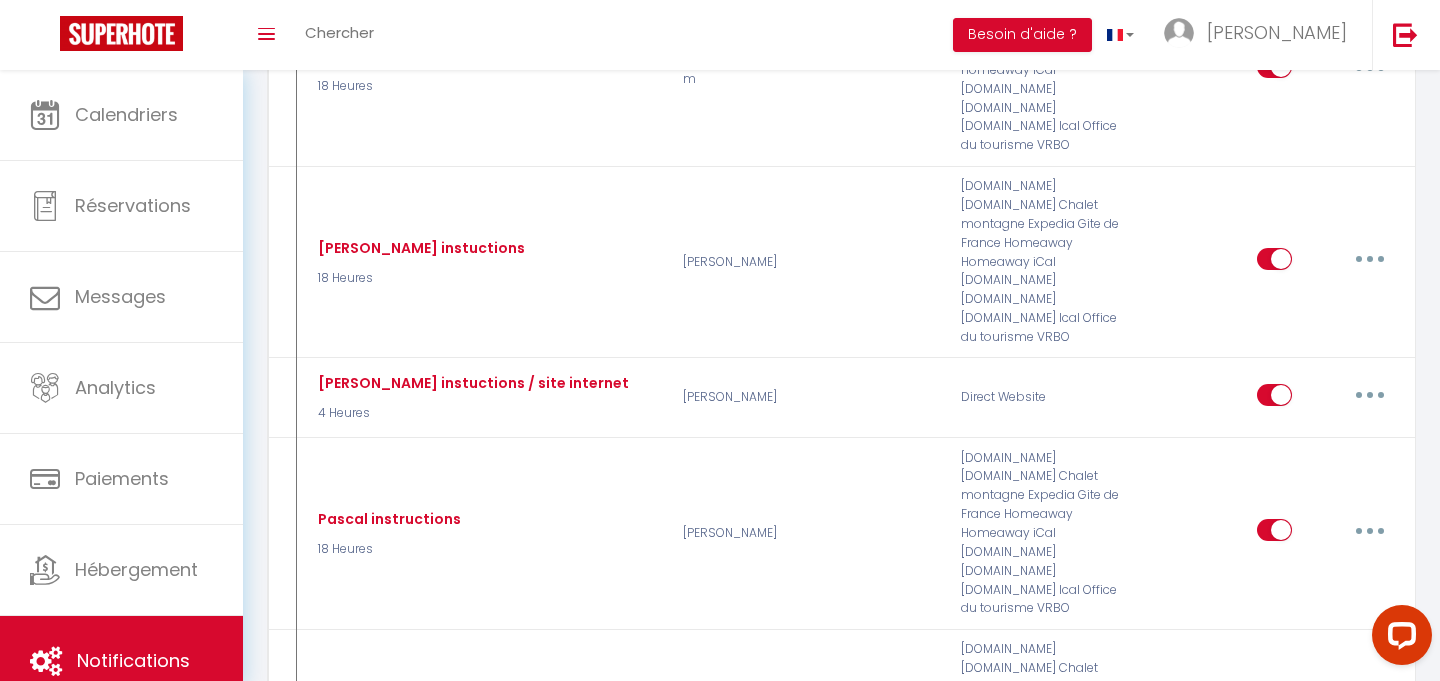 scroll, scrollTop: 3438, scrollLeft: 0, axis: vertical 